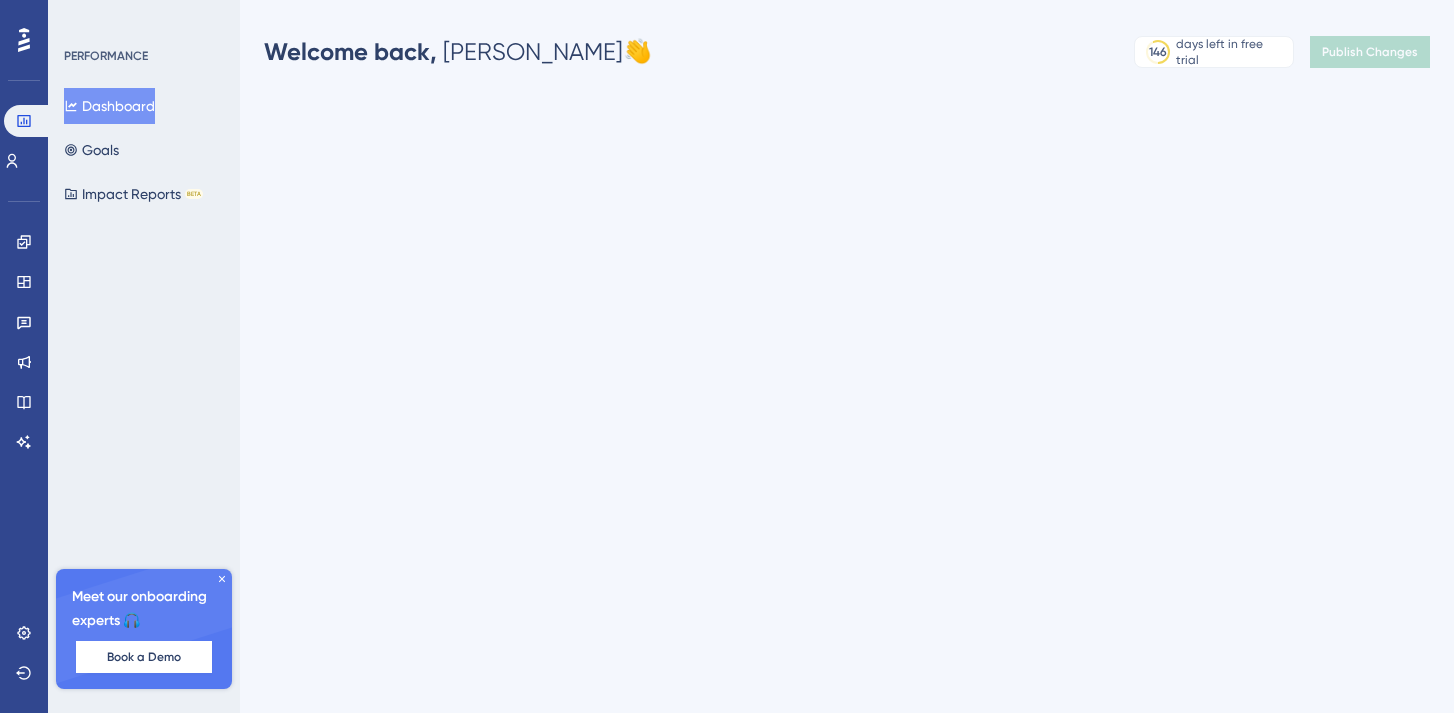 scroll, scrollTop: 0, scrollLeft: 0, axis: both 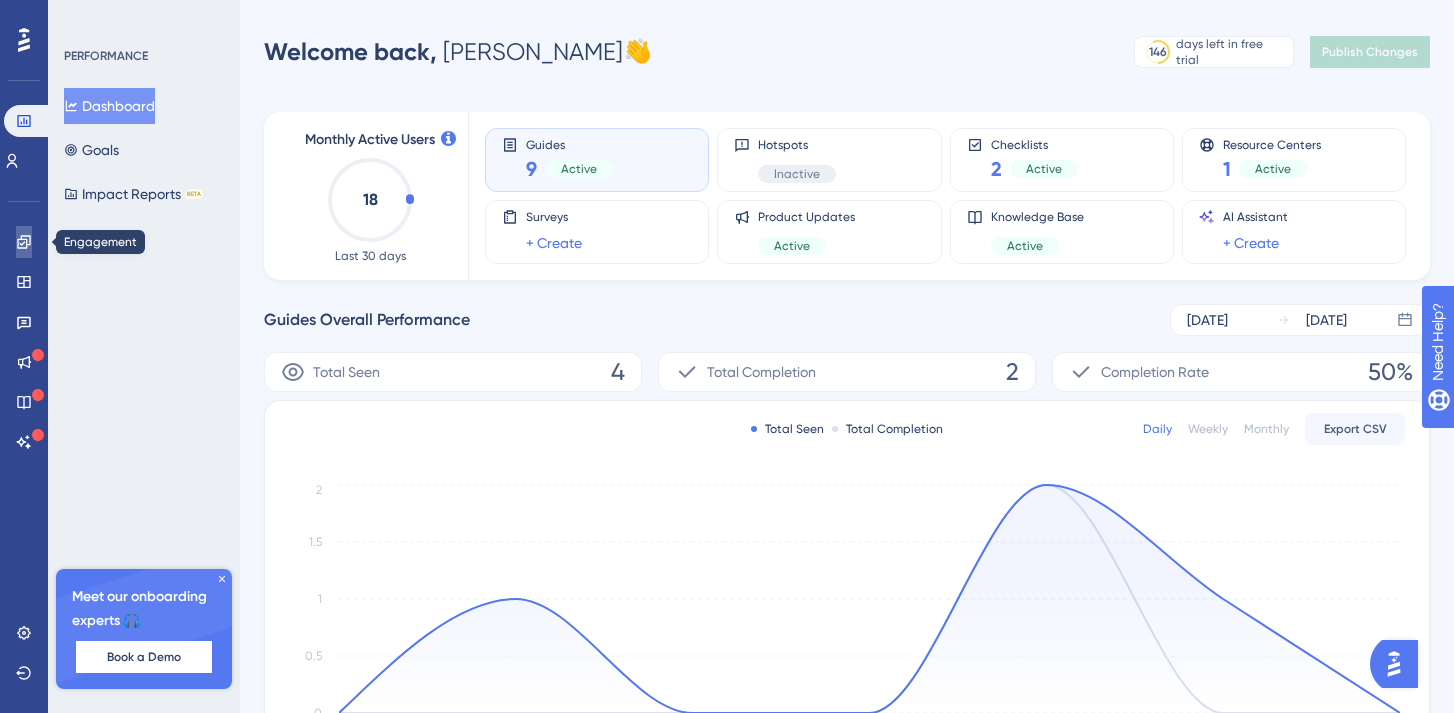 click 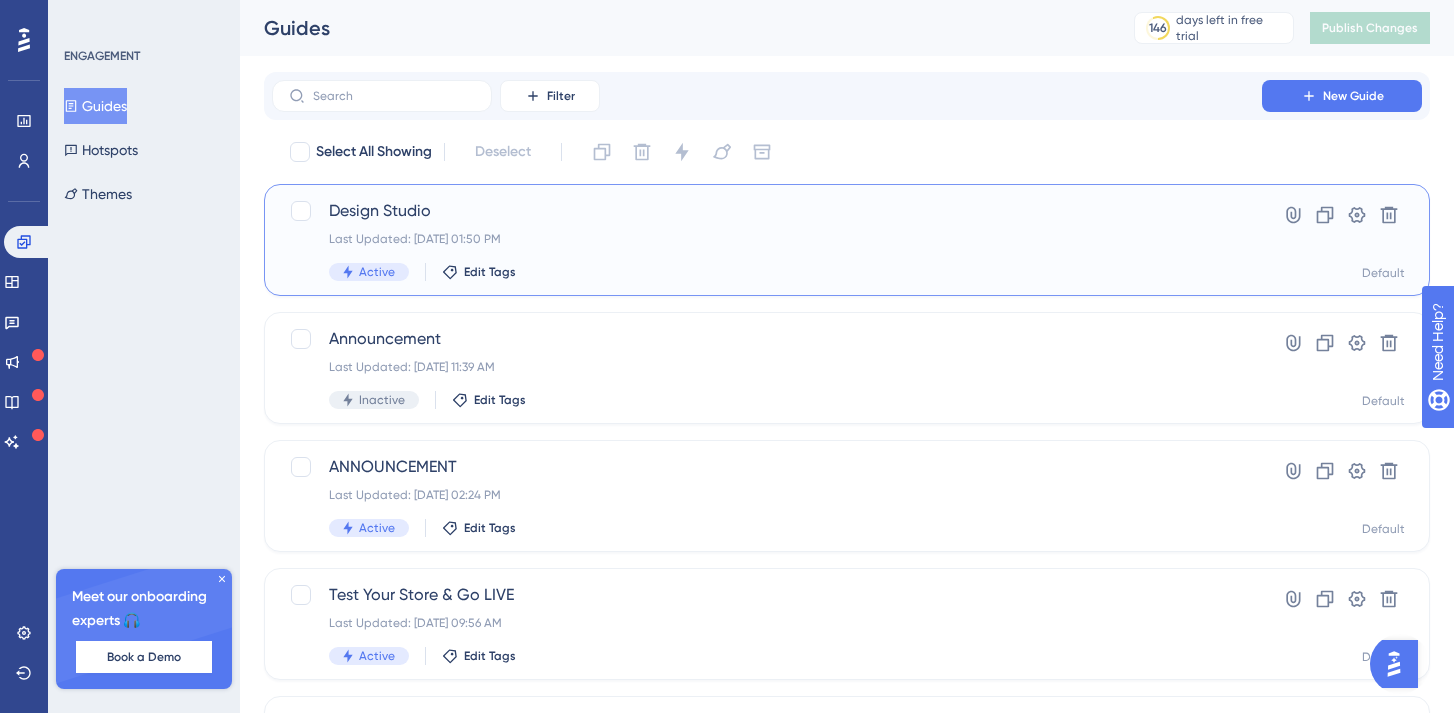 click on "Design Studio" at bounding box center [767, 211] 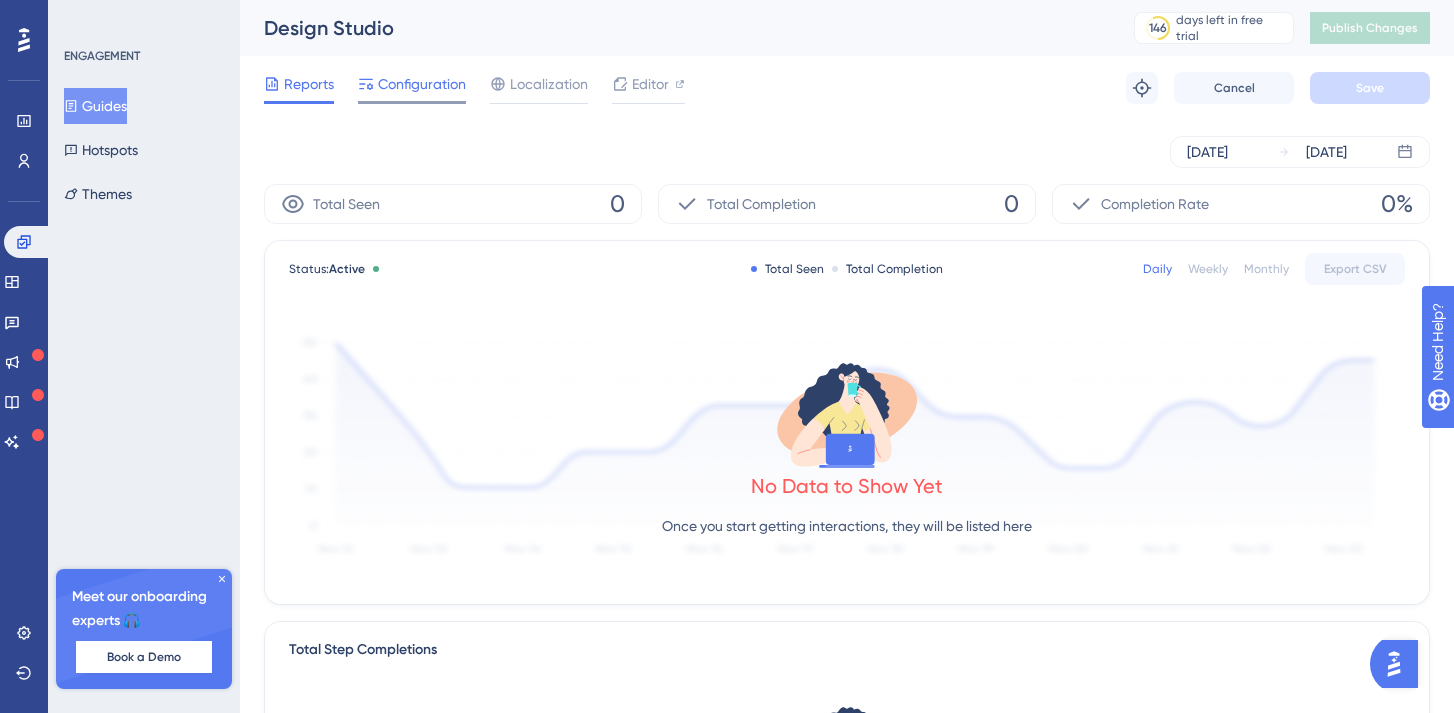 click on "Configuration" at bounding box center (422, 84) 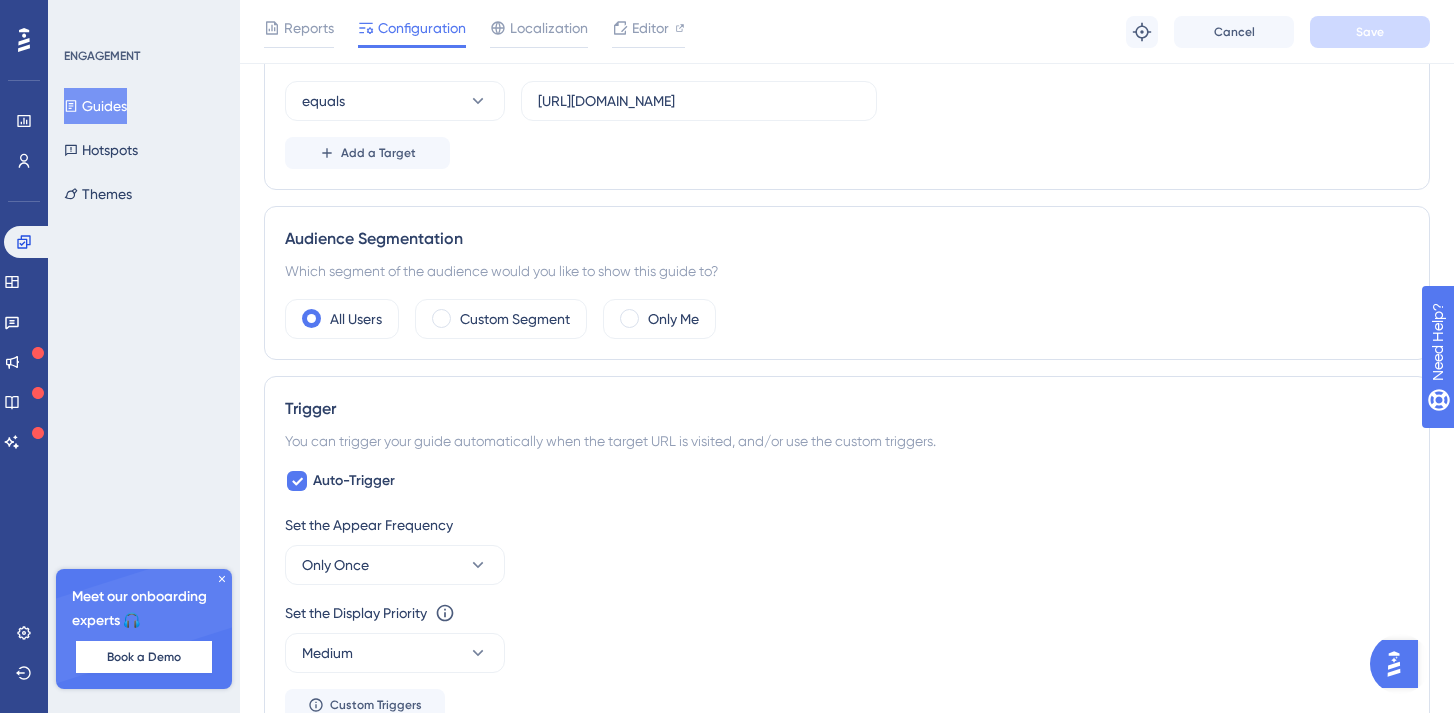 scroll, scrollTop: 448, scrollLeft: 0, axis: vertical 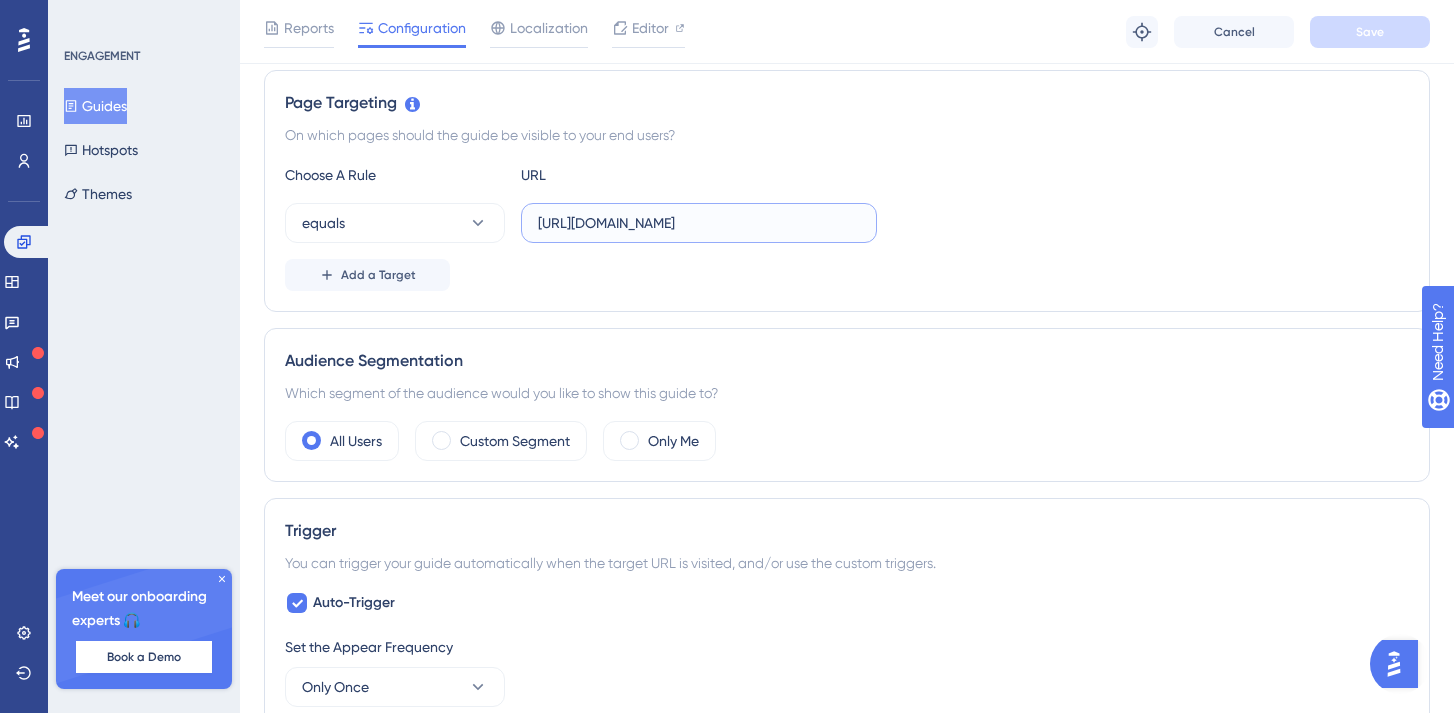 drag, startPoint x: 752, startPoint y: 221, endPoint x: 589, endPoint y: 218, distance: 163.0276 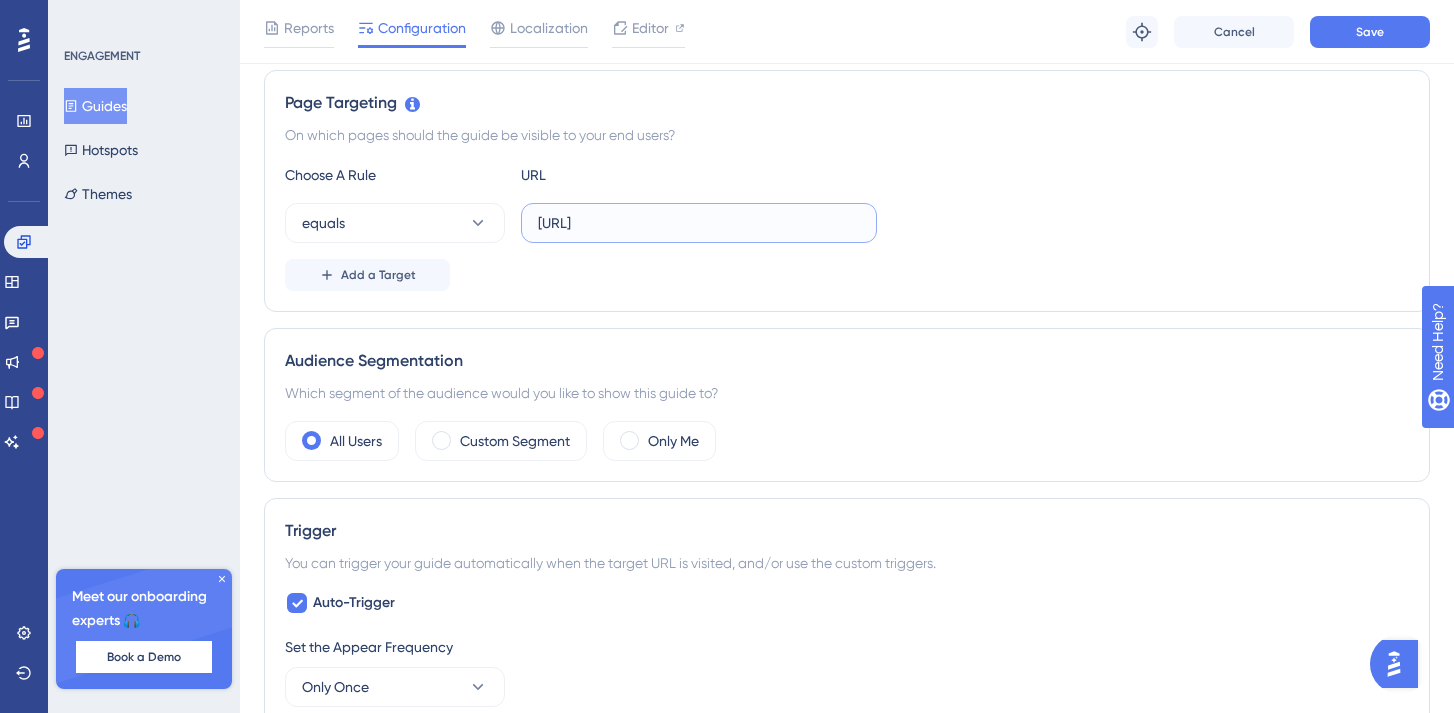 type on "https://app.fanfaire" 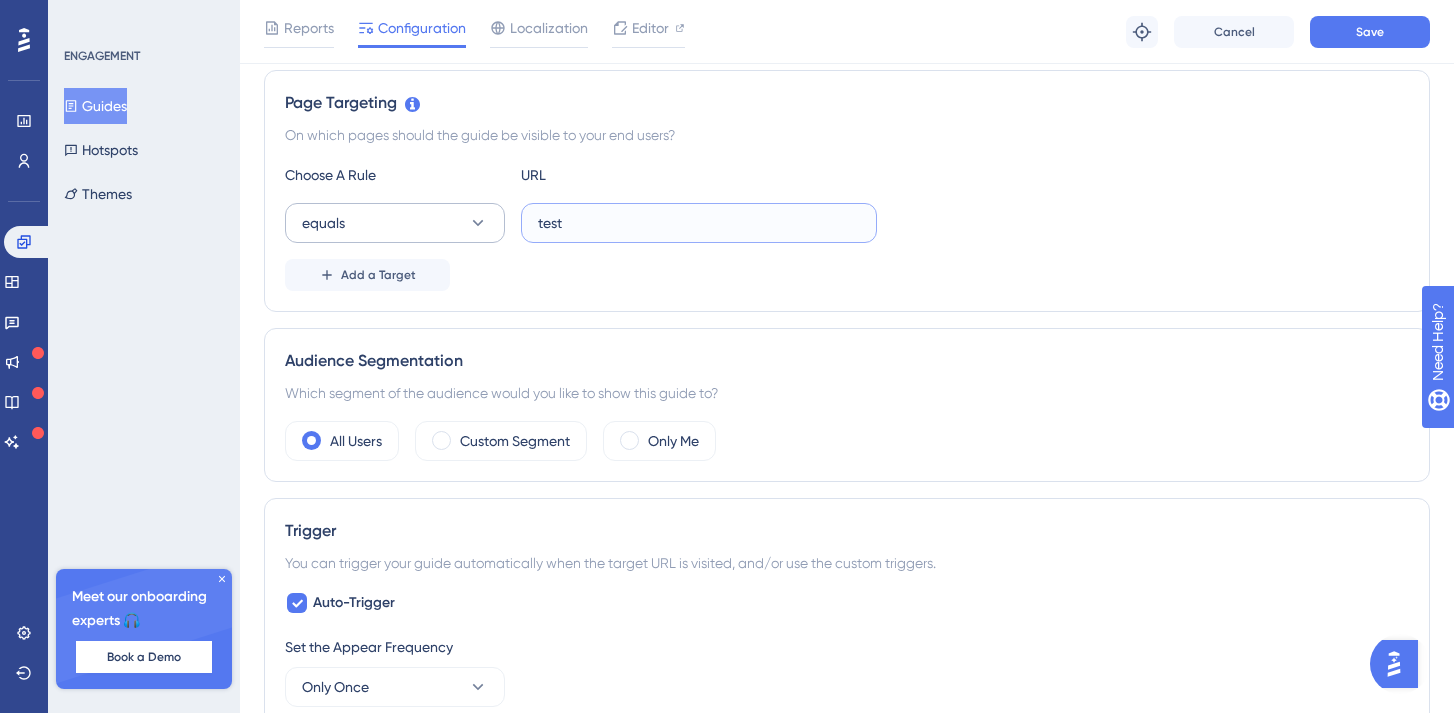 type on "test" 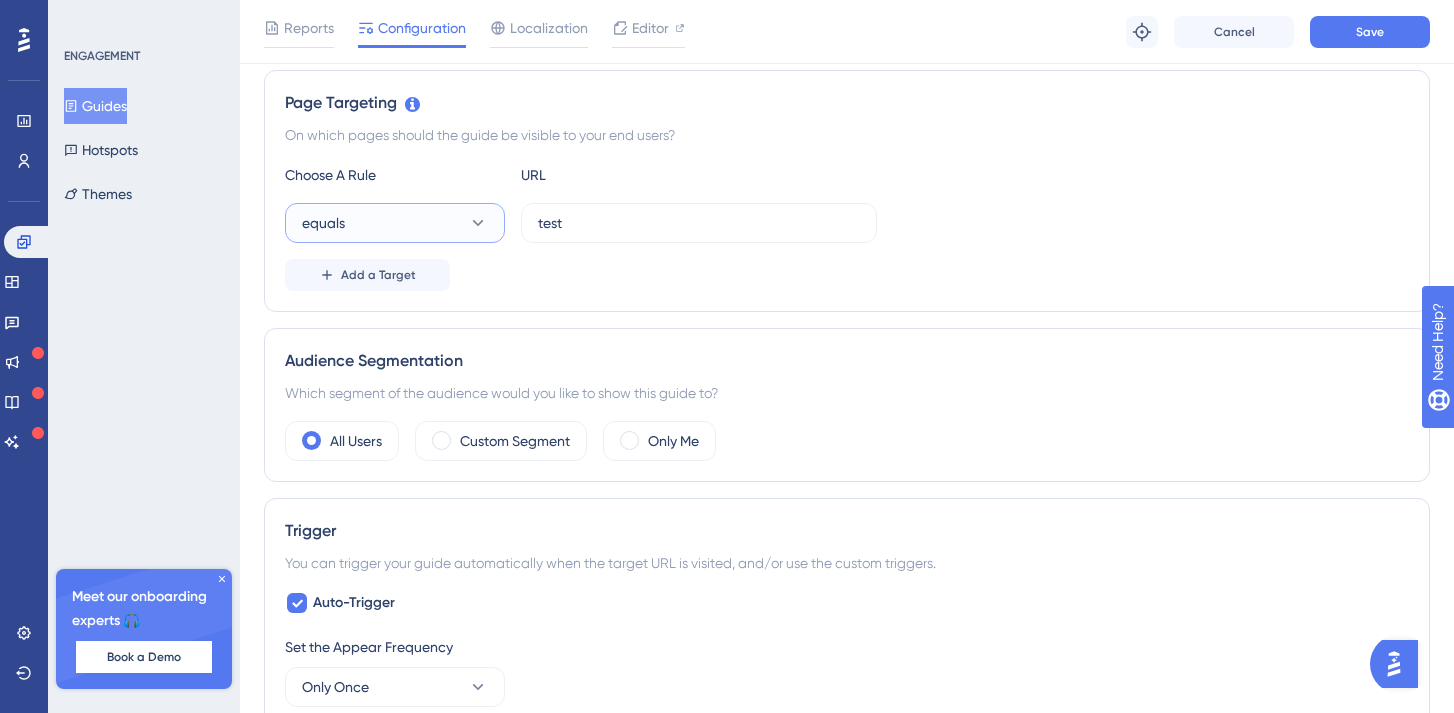 click on "equals" at bounding box center (395, 223) 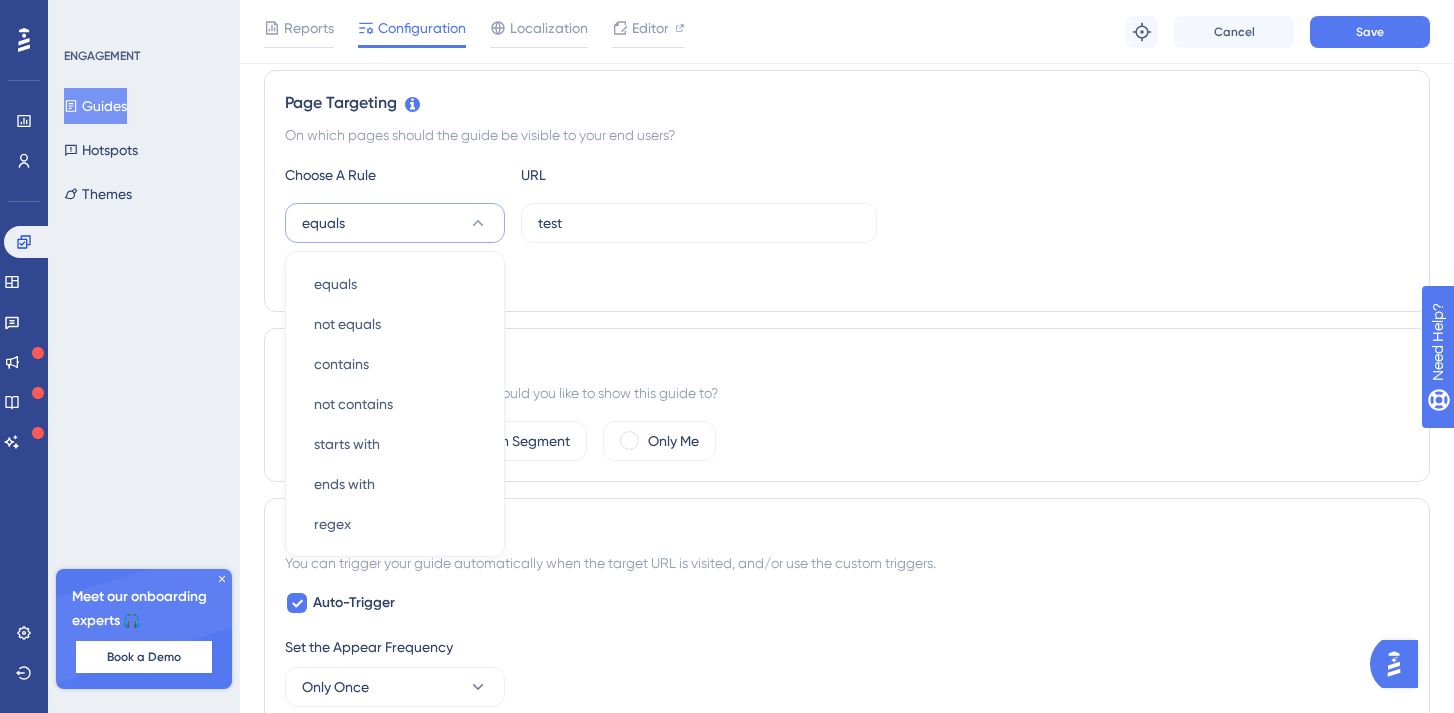 scroll, scrollTop: 495, scrollLeft: 0, axis: vertical 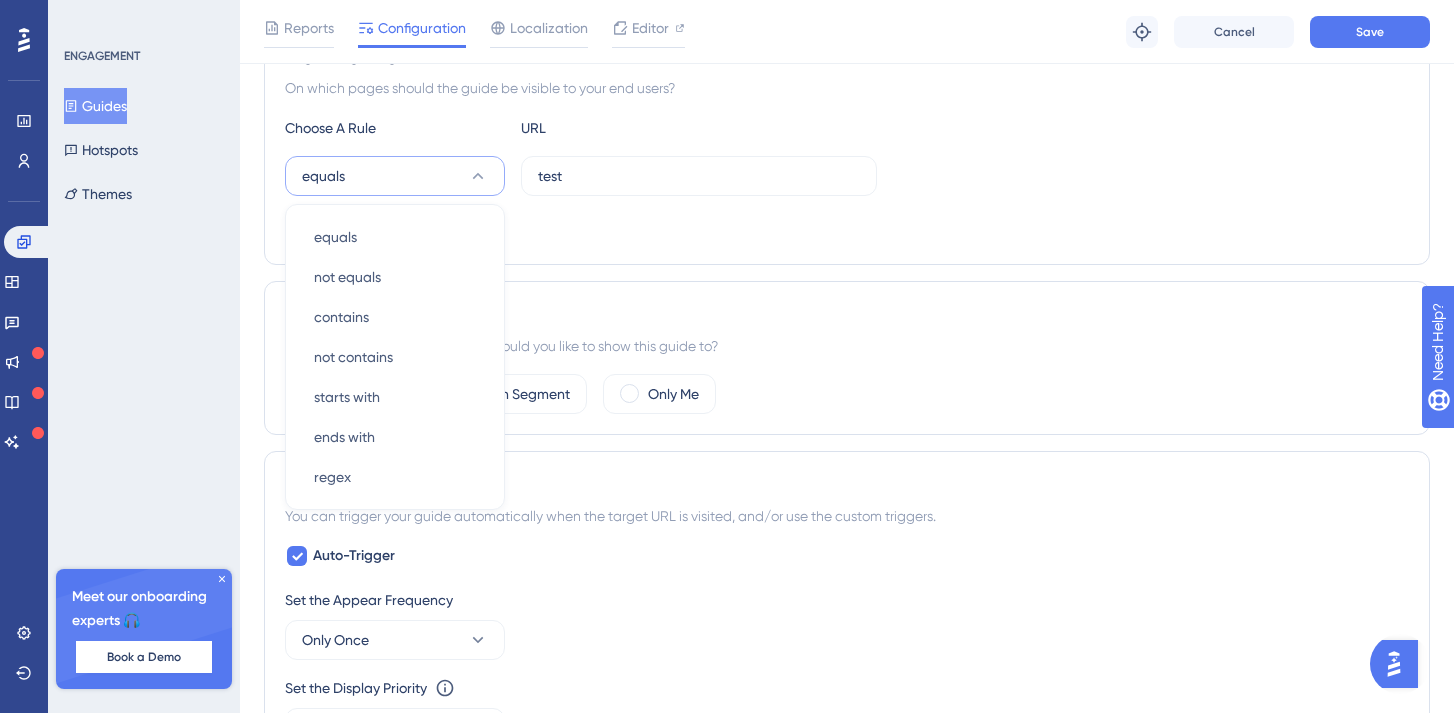 click on "Add a Target" at bounding box center (847, 228) 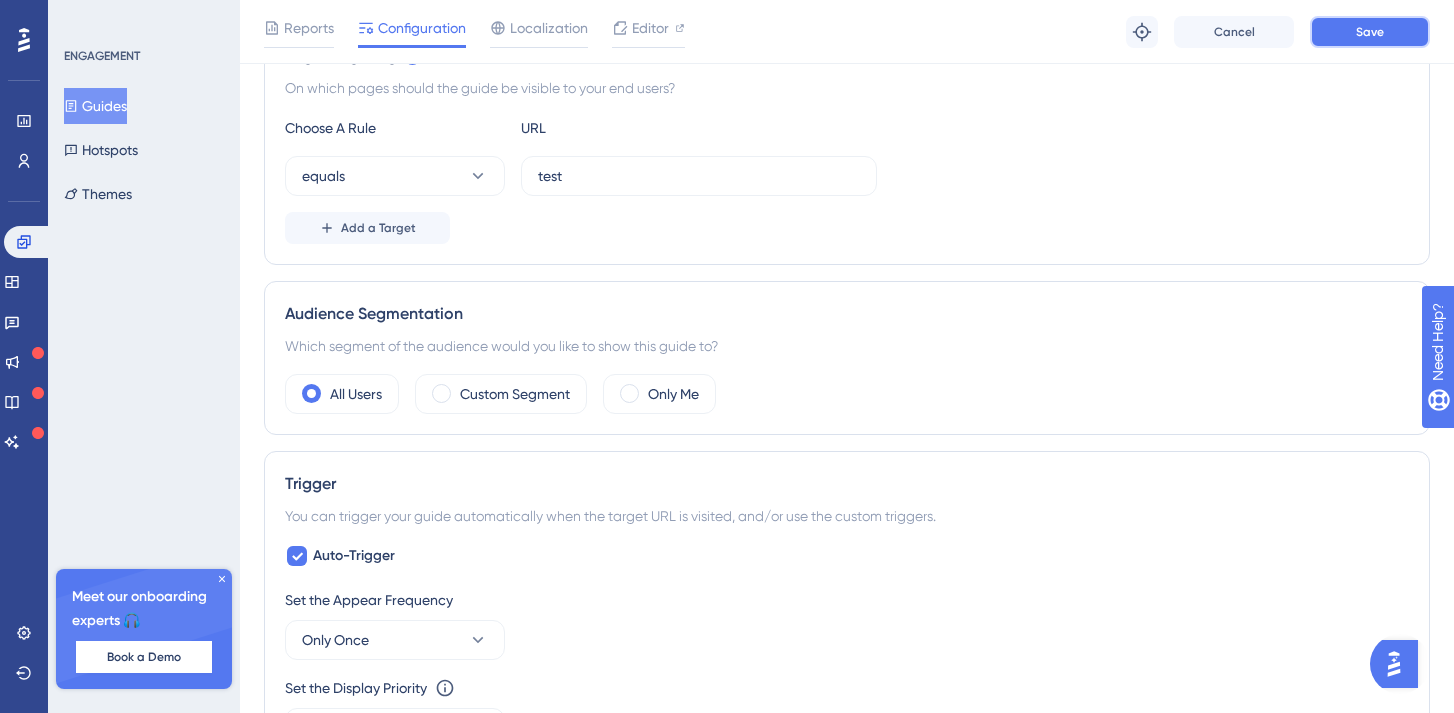 click on "Save" at bounding box center (1370, 32) 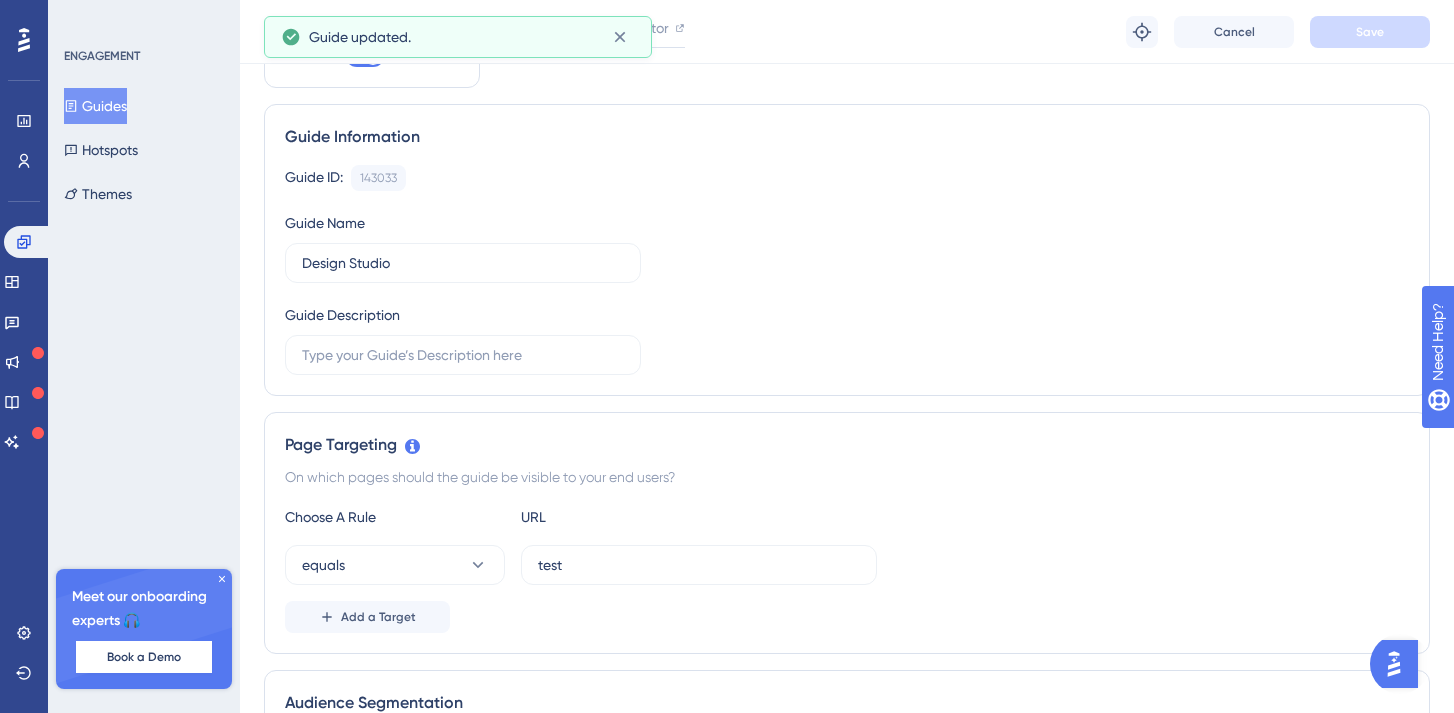scroll, scrollTop: 0, scrollLeft: 0, axis: both 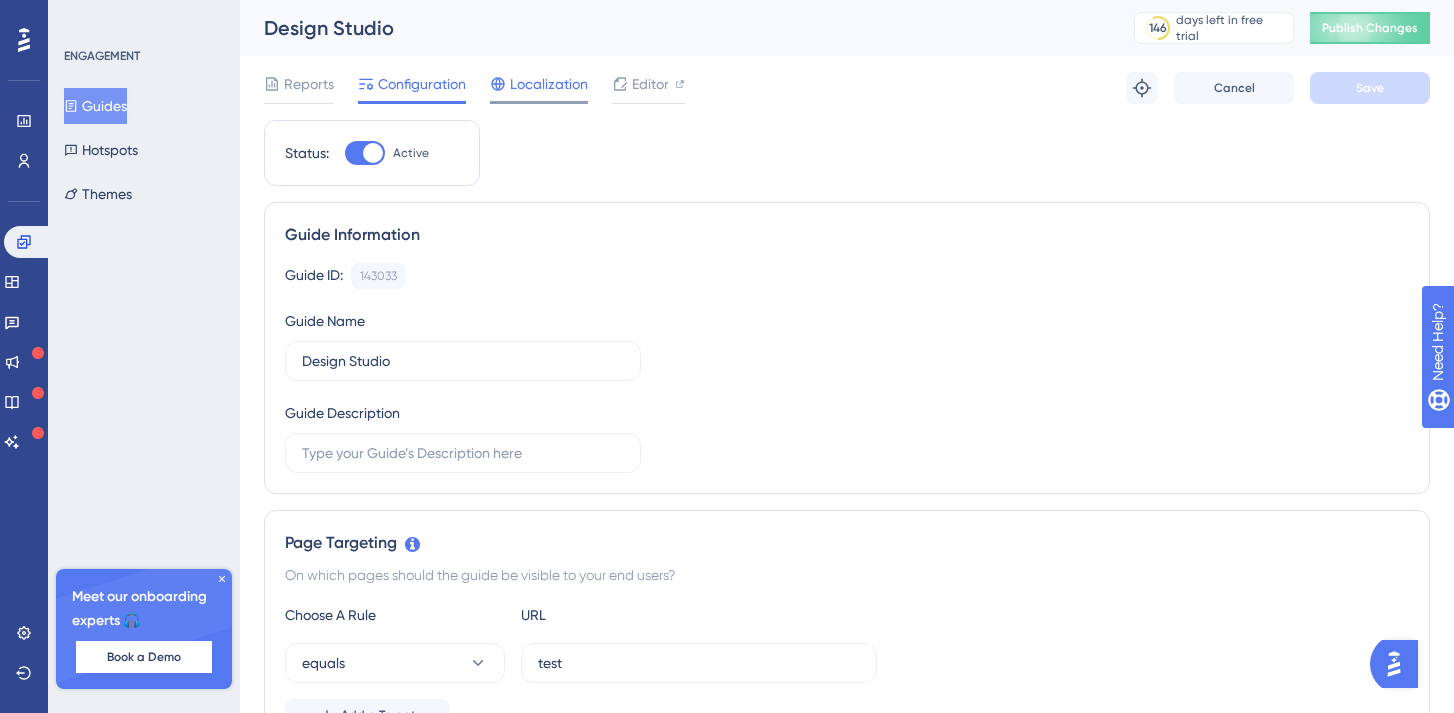 click on "Localization" at bounding box center (549, 84) 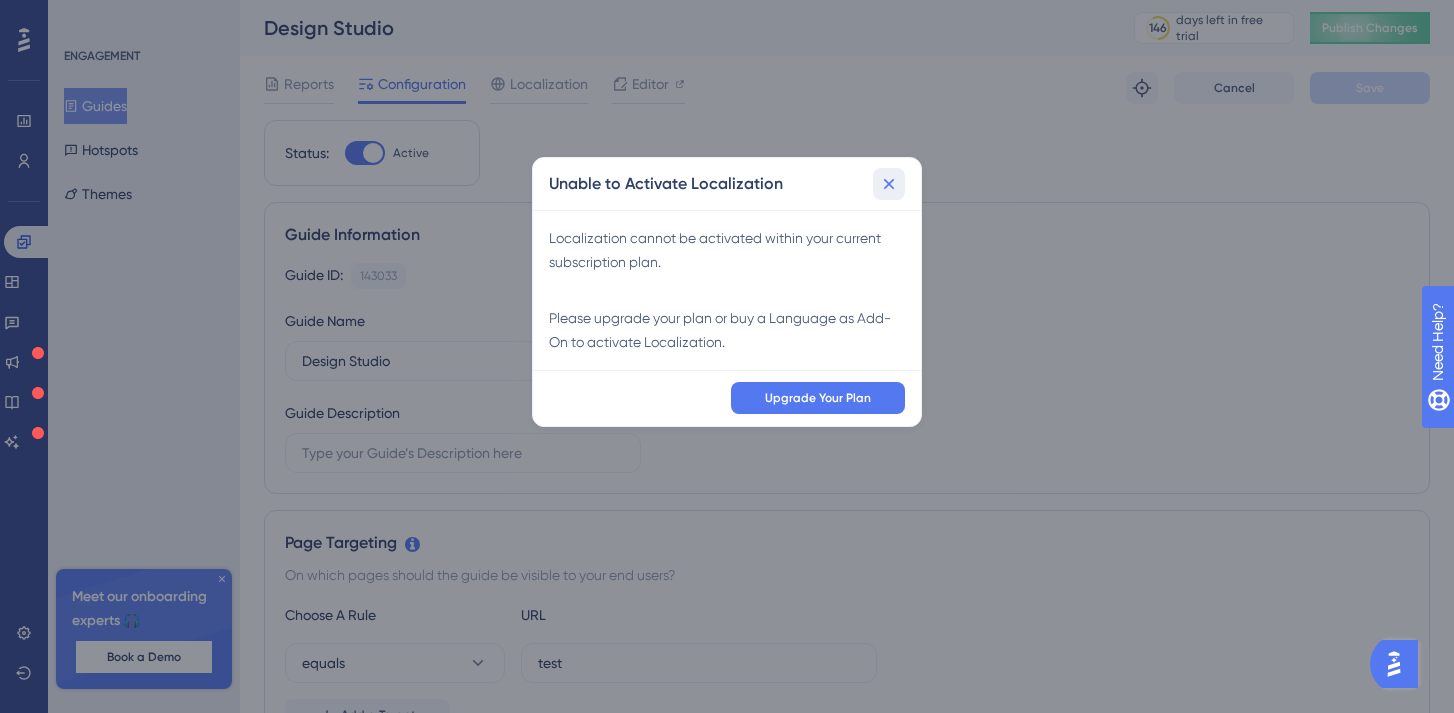 click 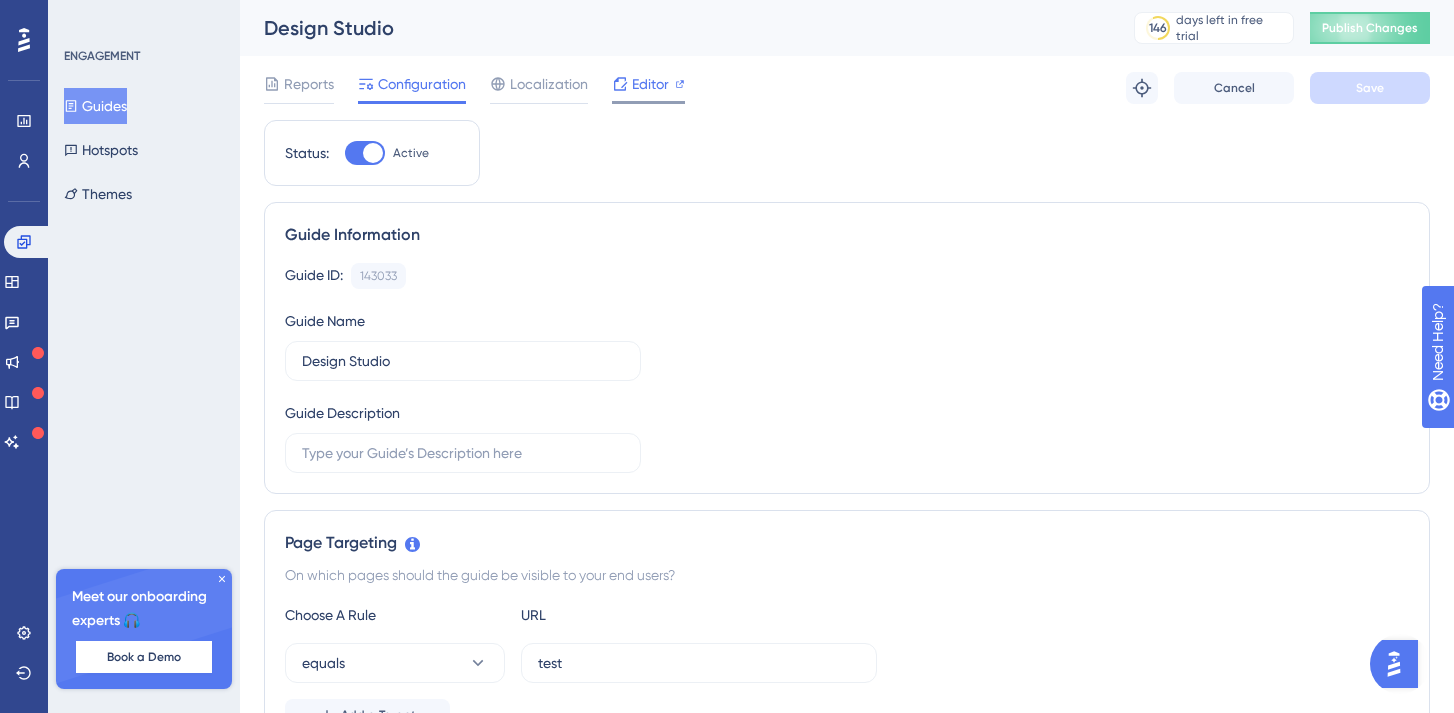 click on "Editor" at bounding box center (650, 84) 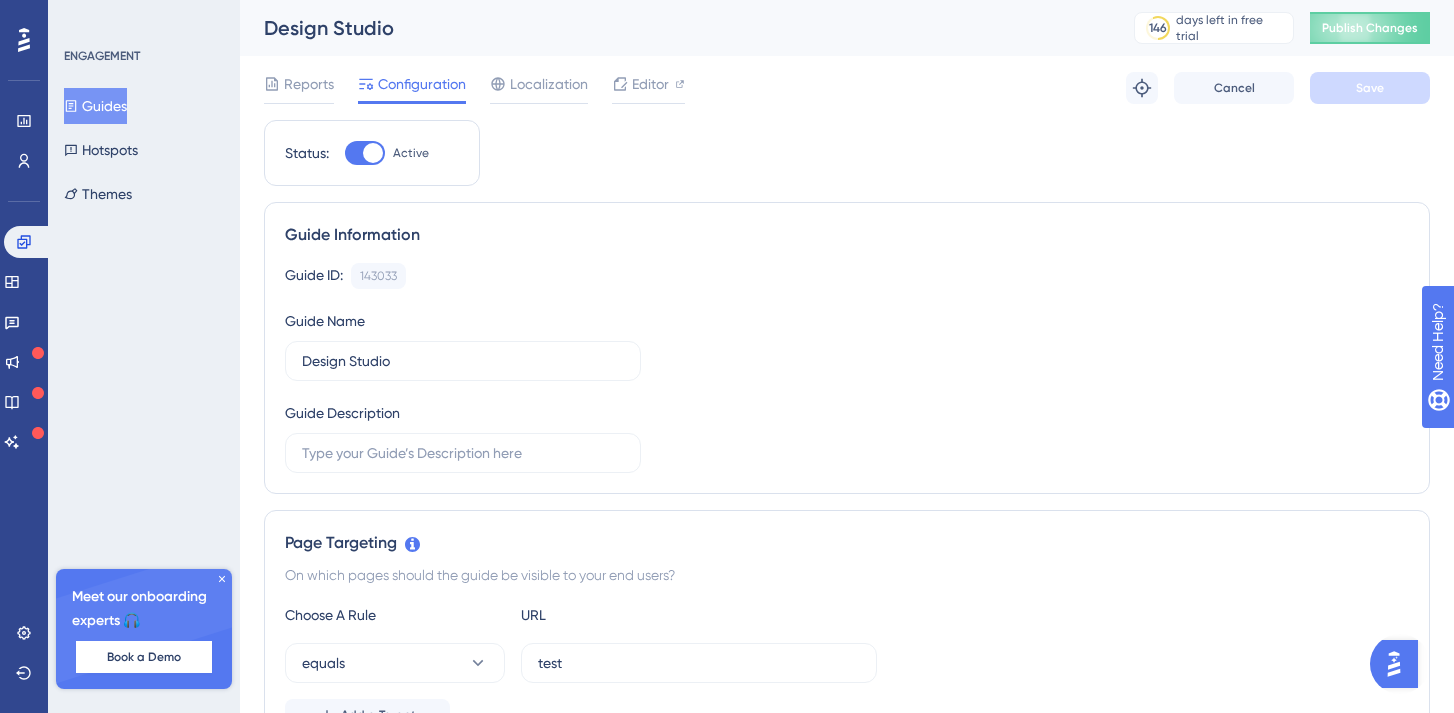 click at bounding box center (365, 153) 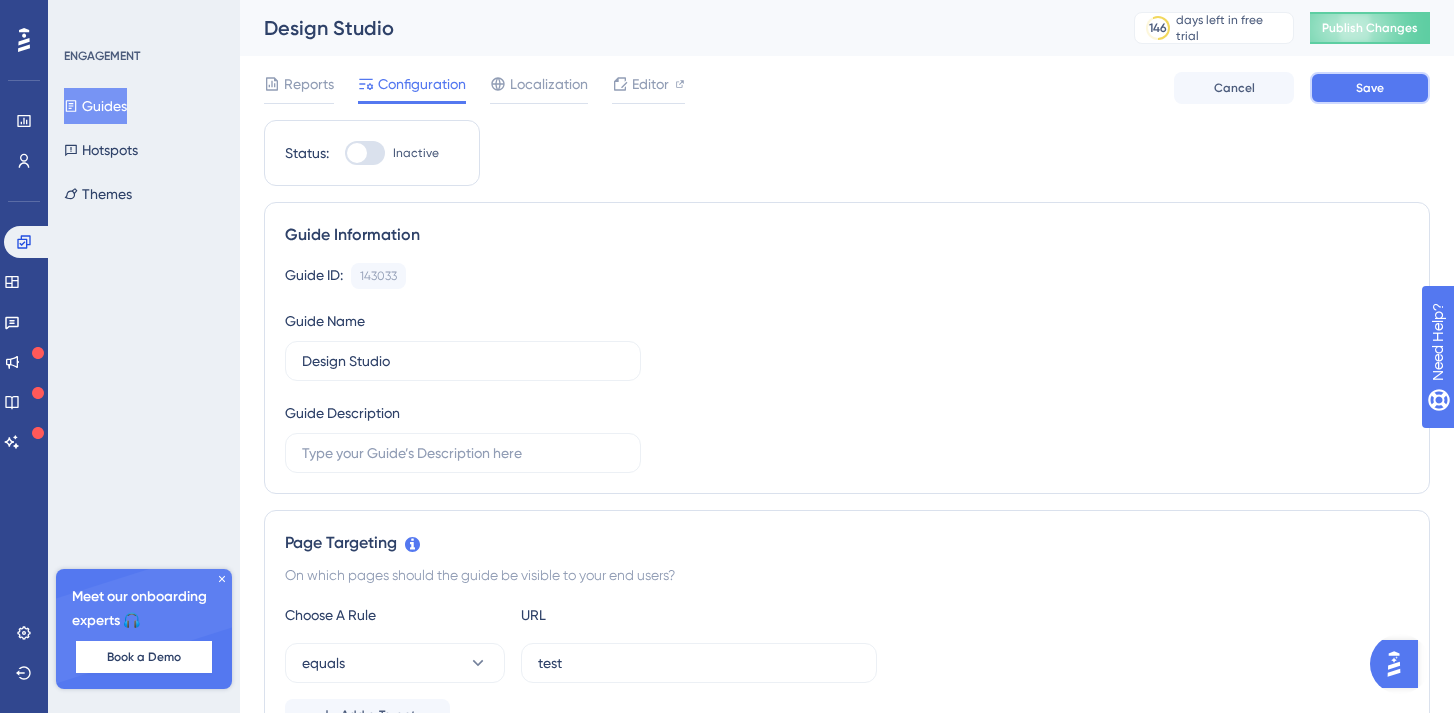 click on "Save" at bounding box center [1370, 88] 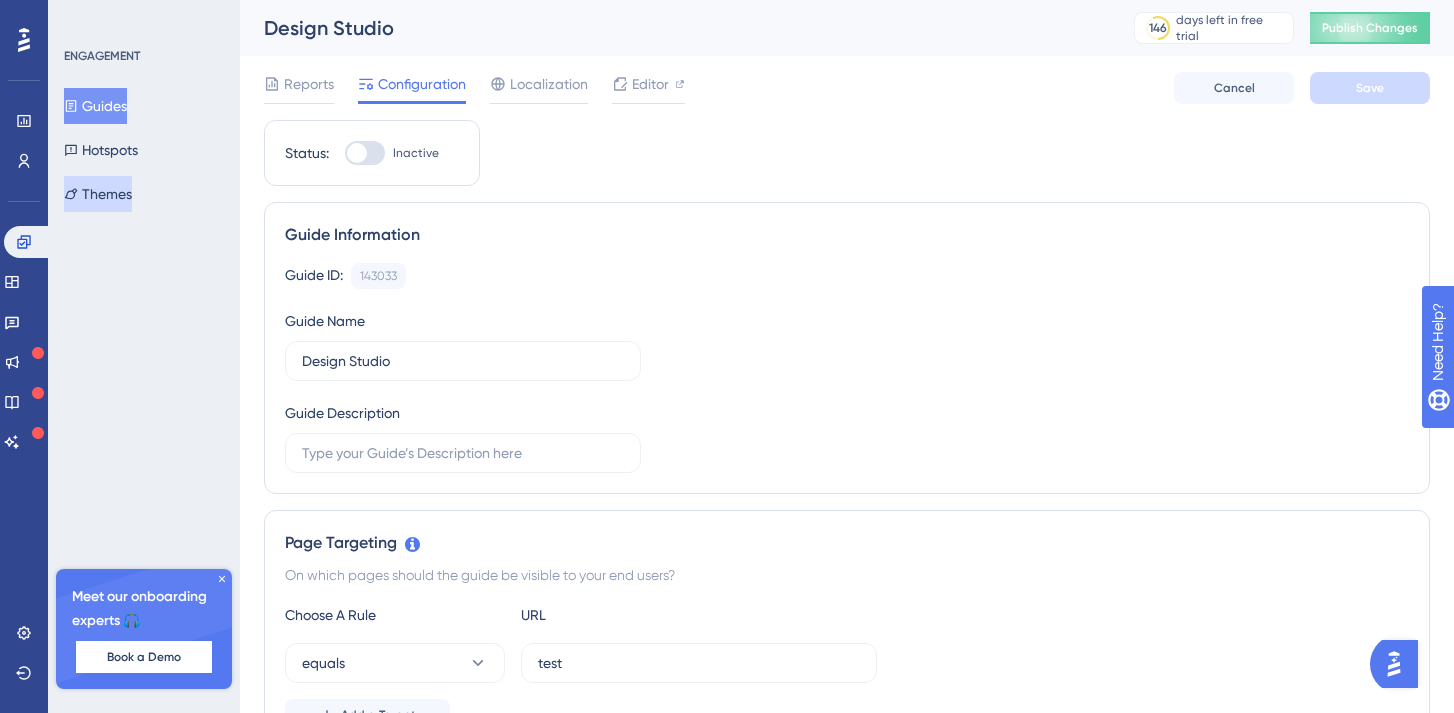click on "Themes" at bounding box center (98, 194) 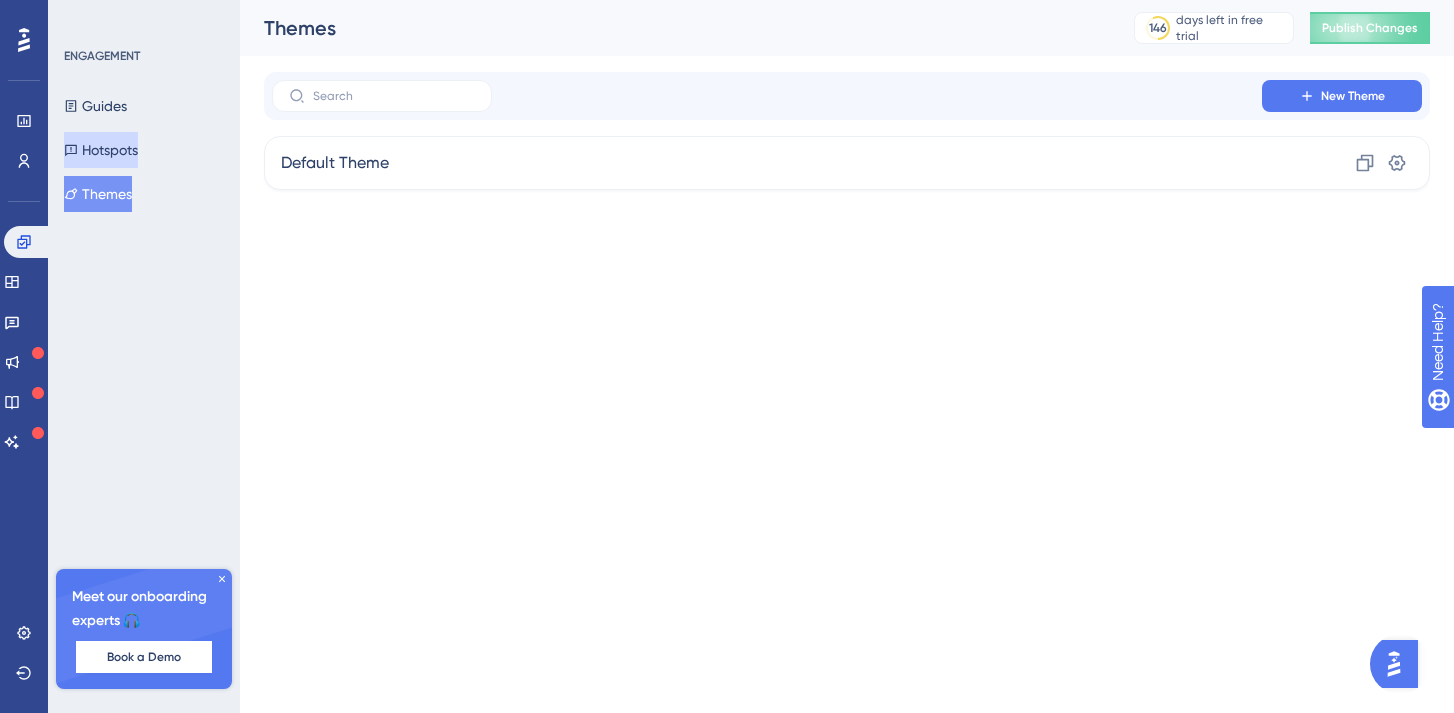 click on "Hotspots" at bounding box center [101, 150] 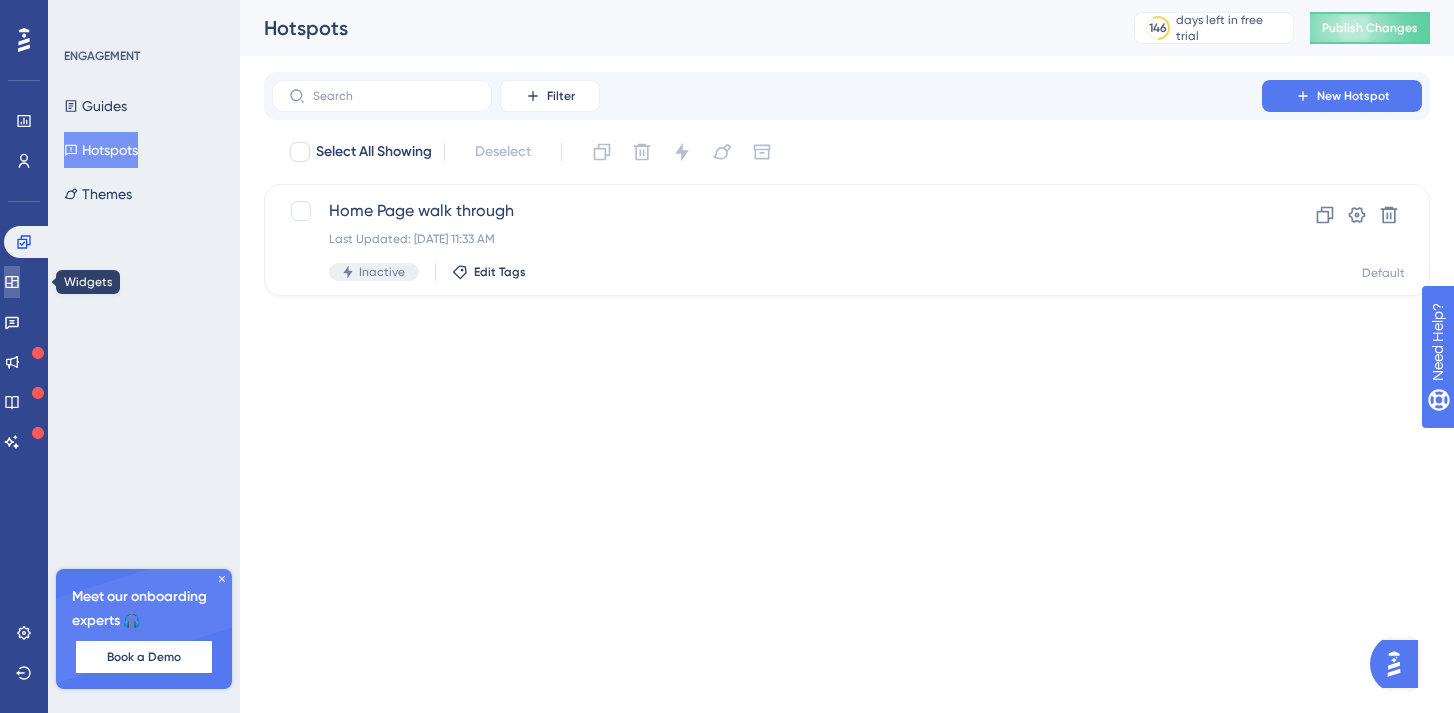 click 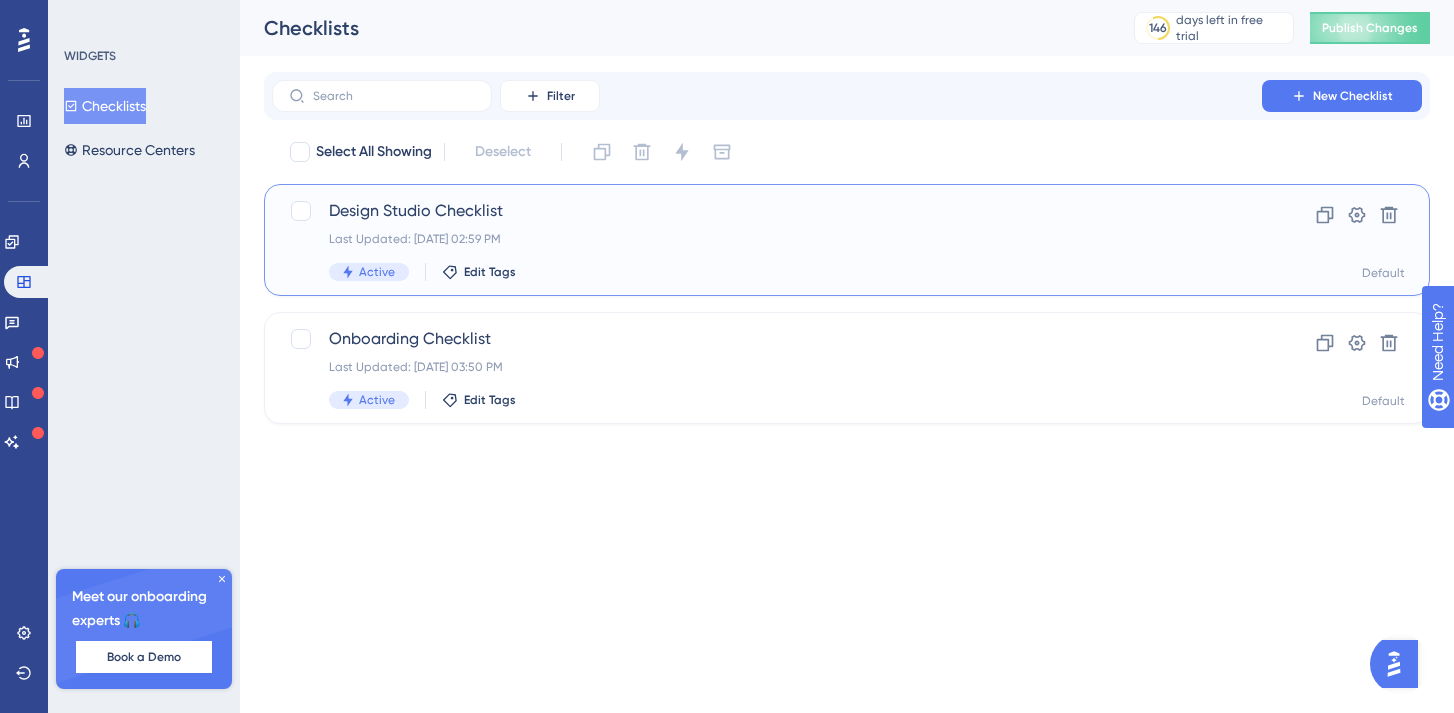 click on "Design Studio Checklist" at bounding box center (767, 211) 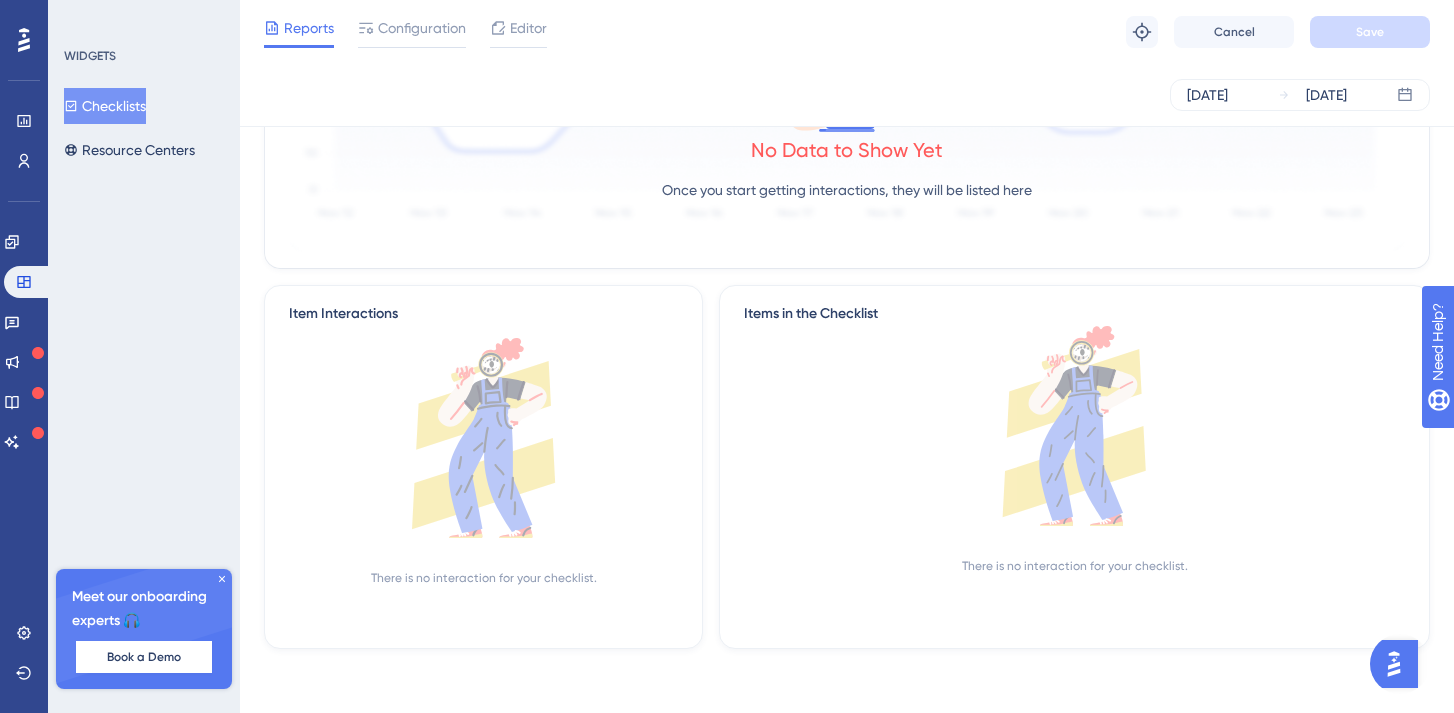 scroll, scrollTop: 0, scrollLeft: 0, axis: both 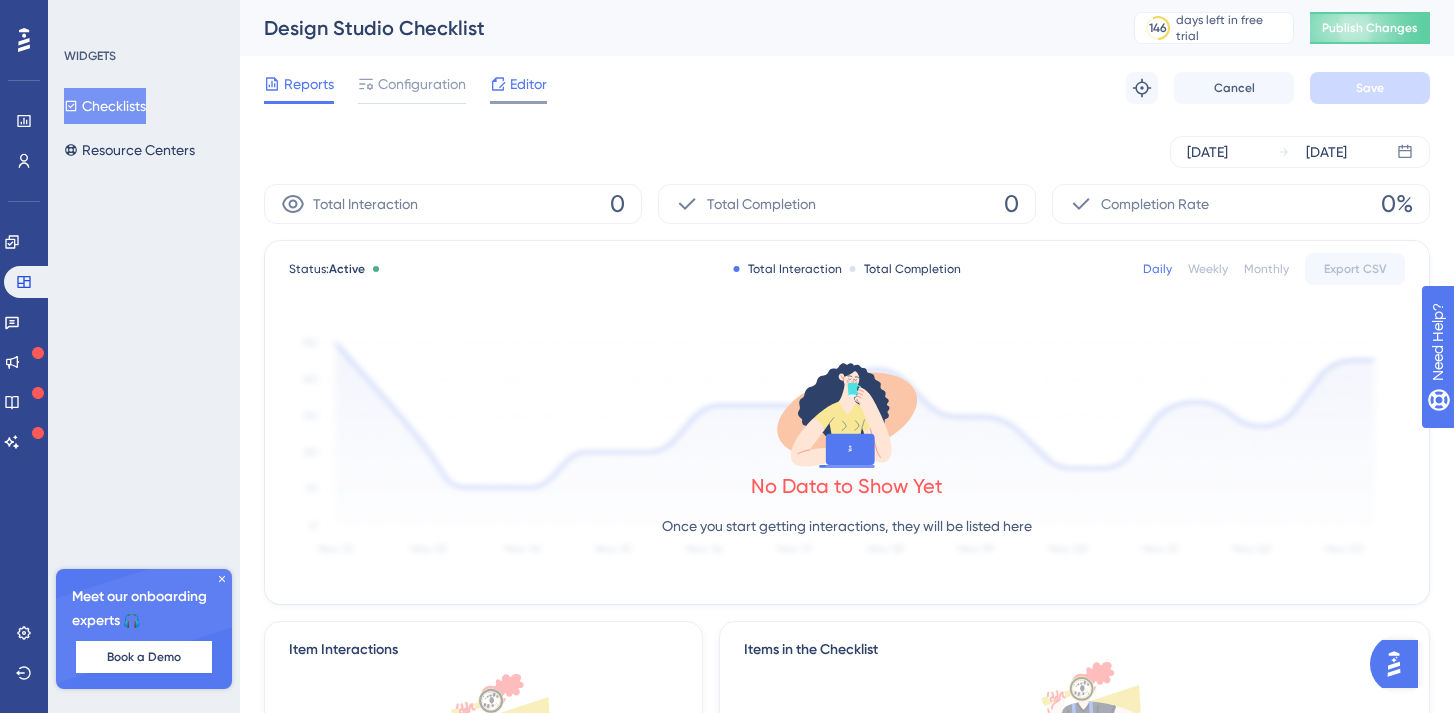 click on "Editor" at bounding box center [528, 84] 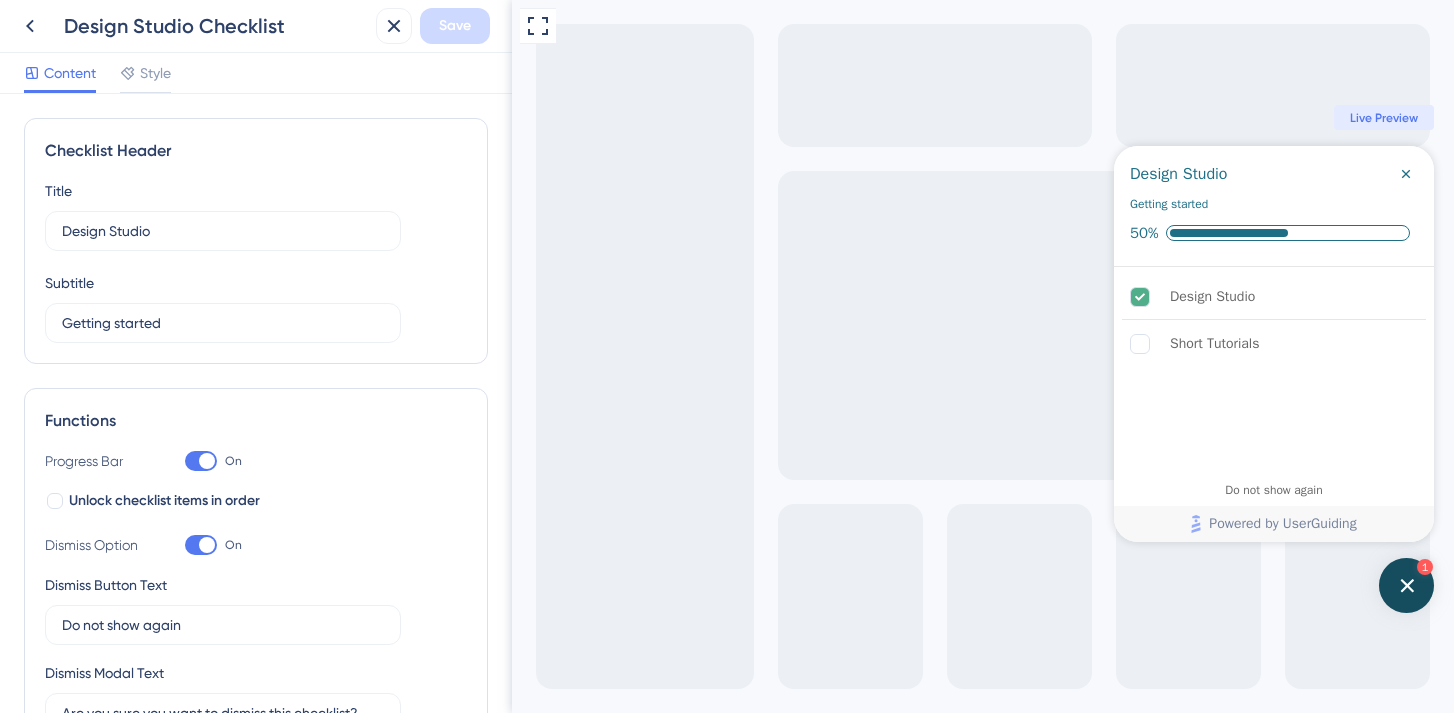scroll, scrollTop: 0, scrollLeft: 0, axis: both 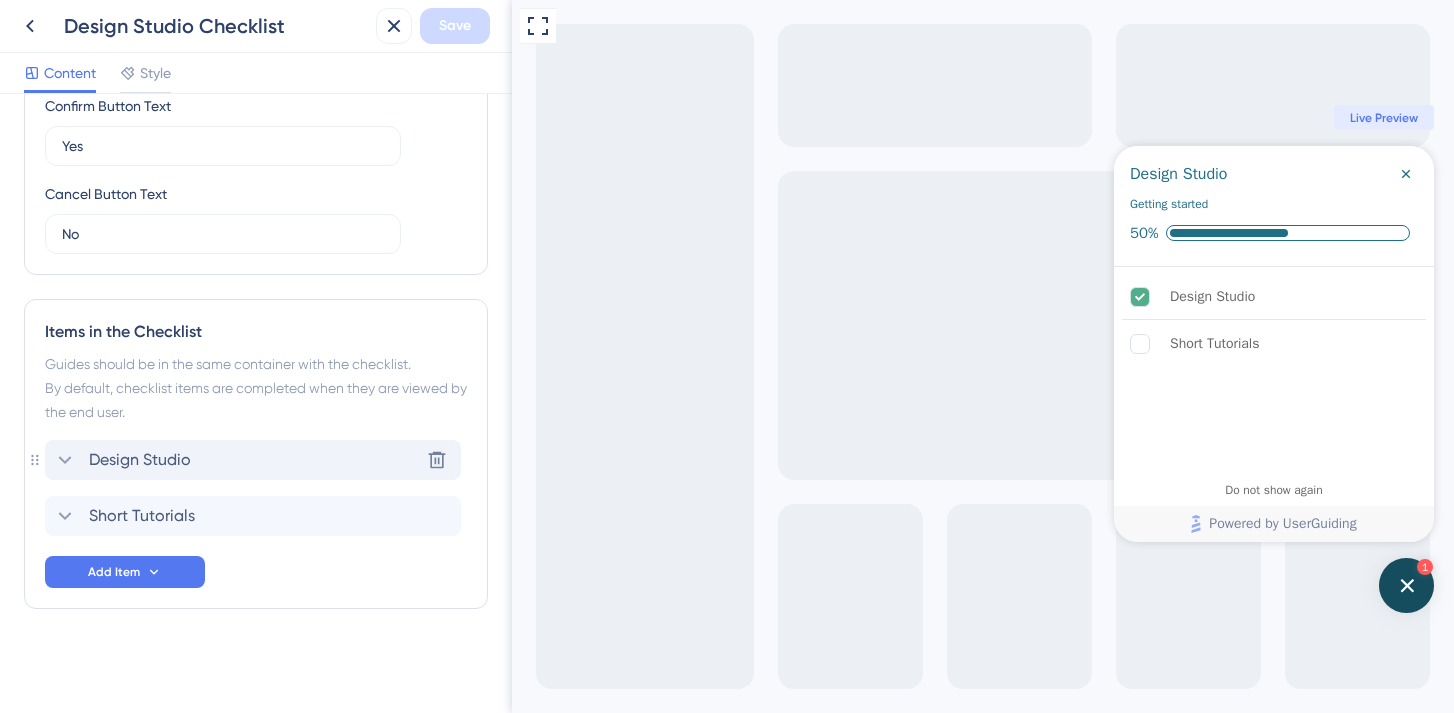 click 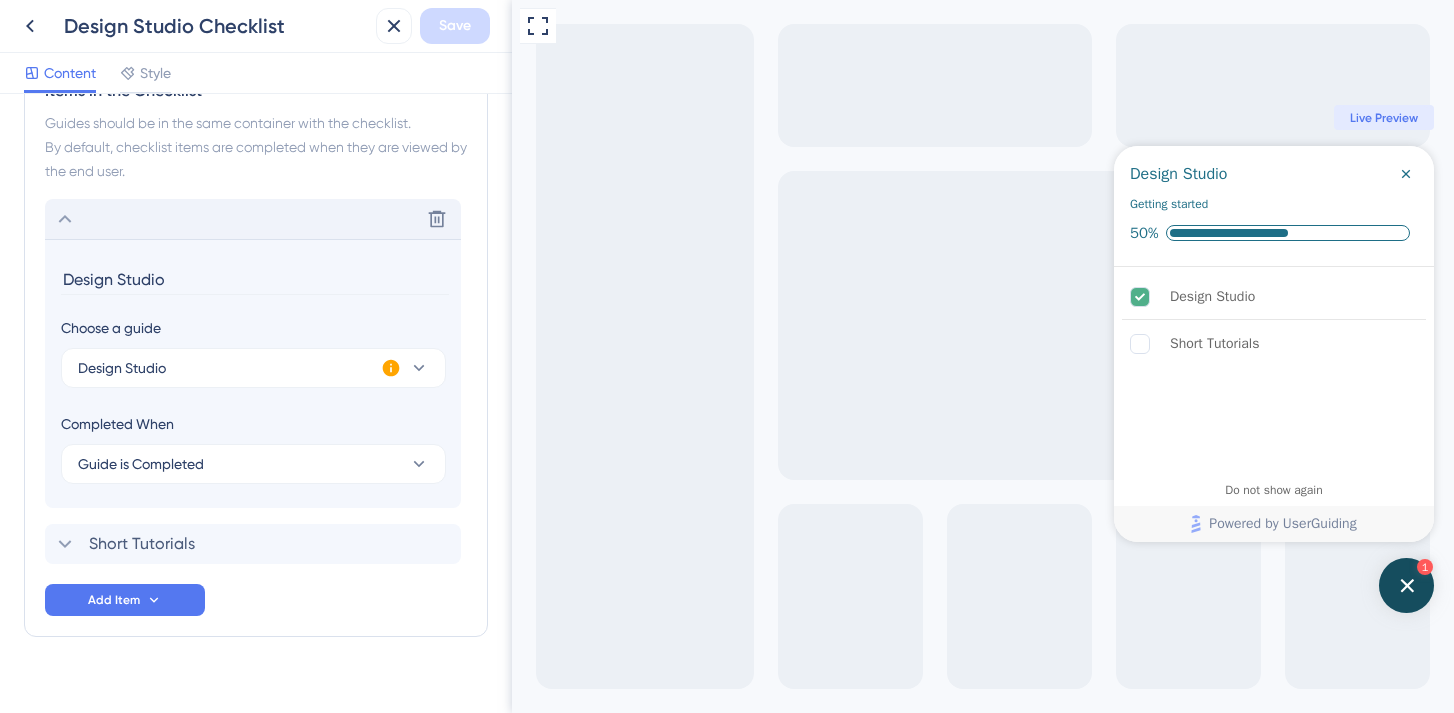 scroll, scrollTop: 924, scrollLeft: 0, axis: vertical 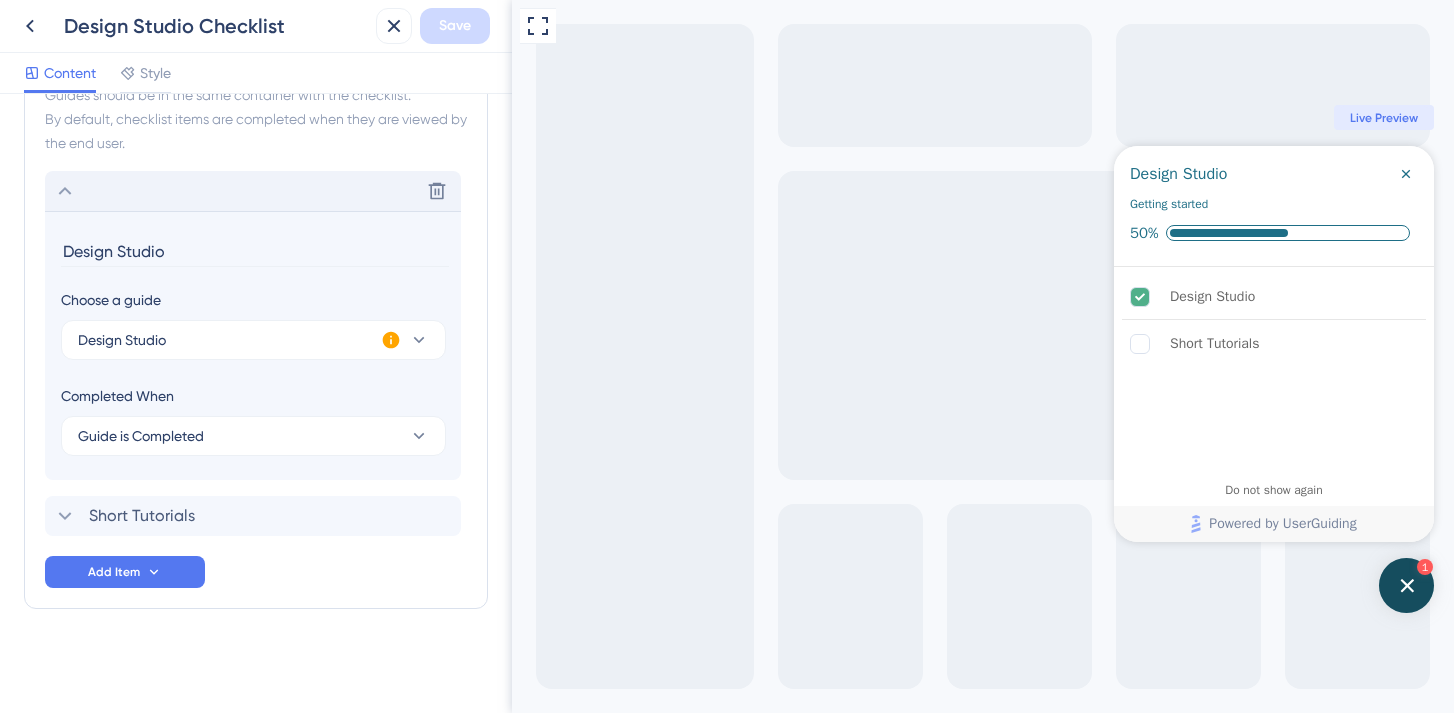 click 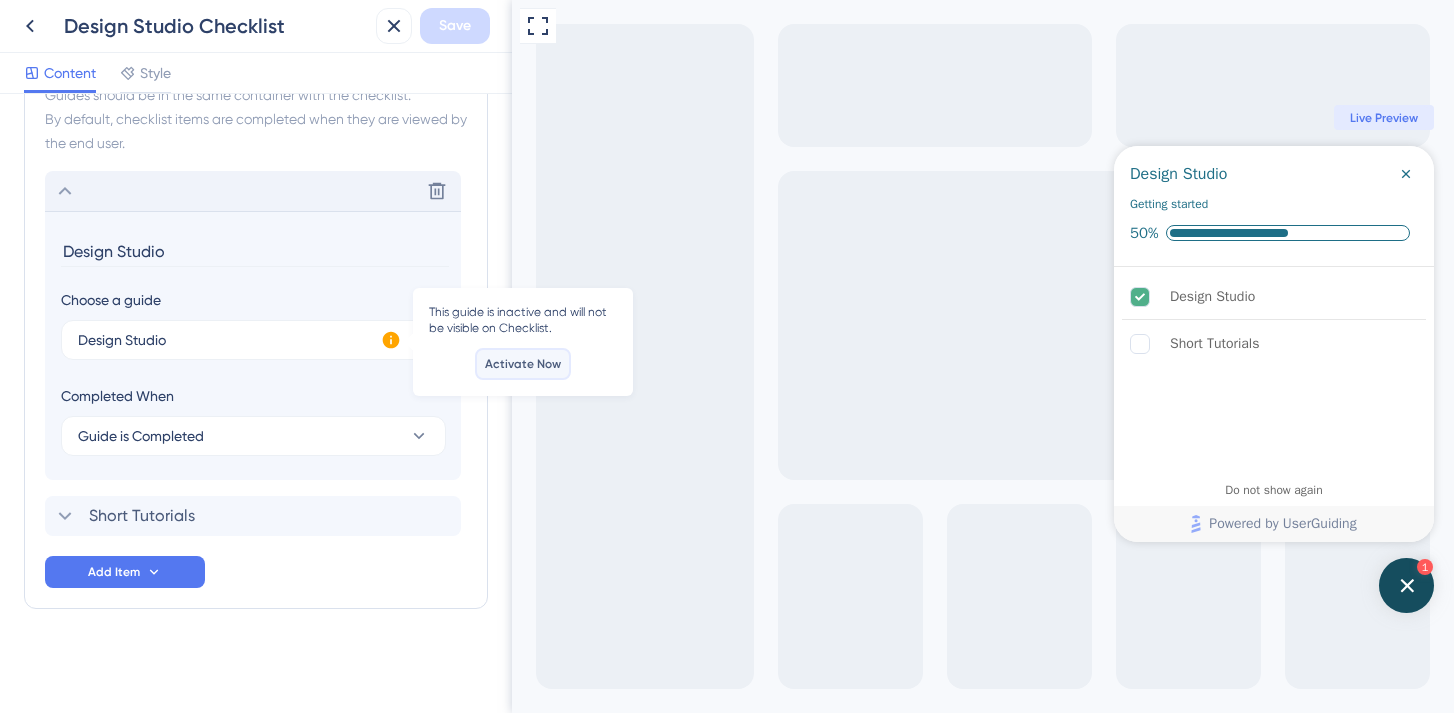 click on "Activate Now" at bounding box center [523, 364] 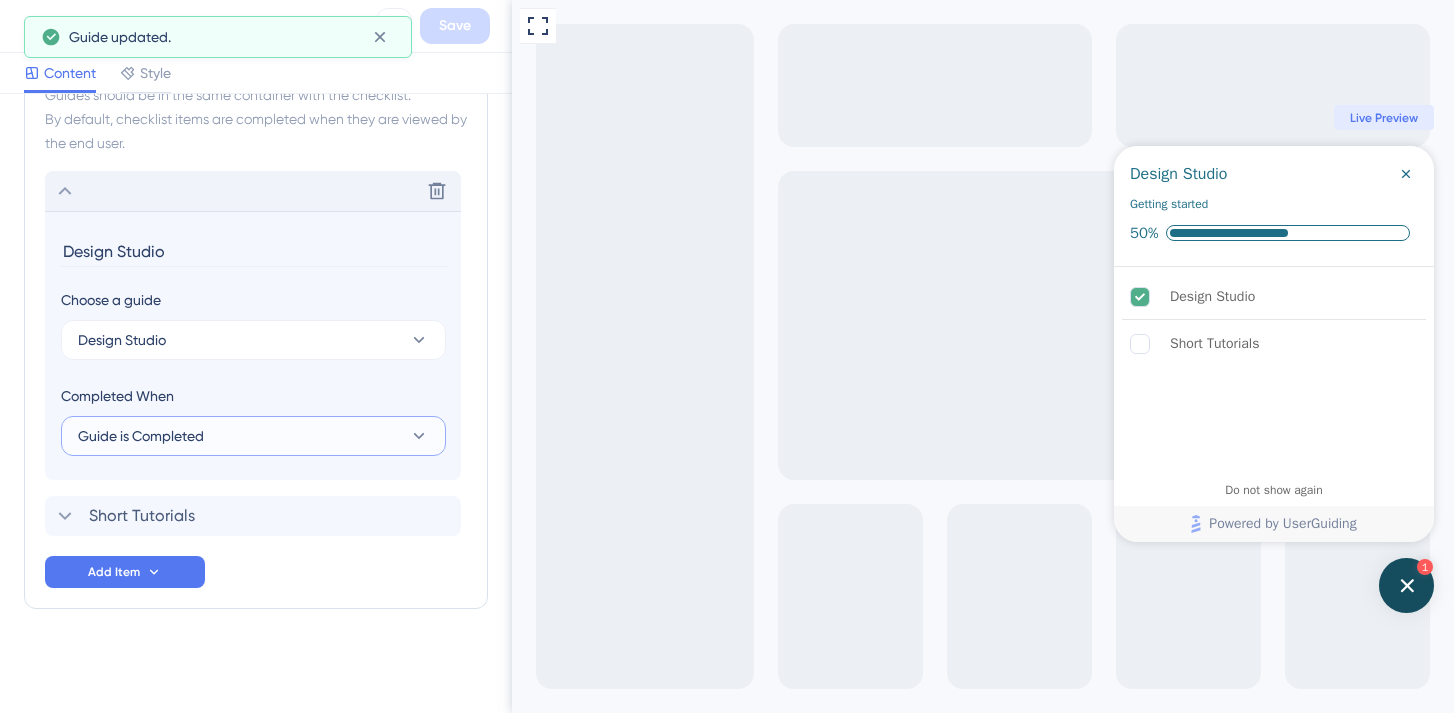click on "Guide is Completed" at bounding box center [253, 436] 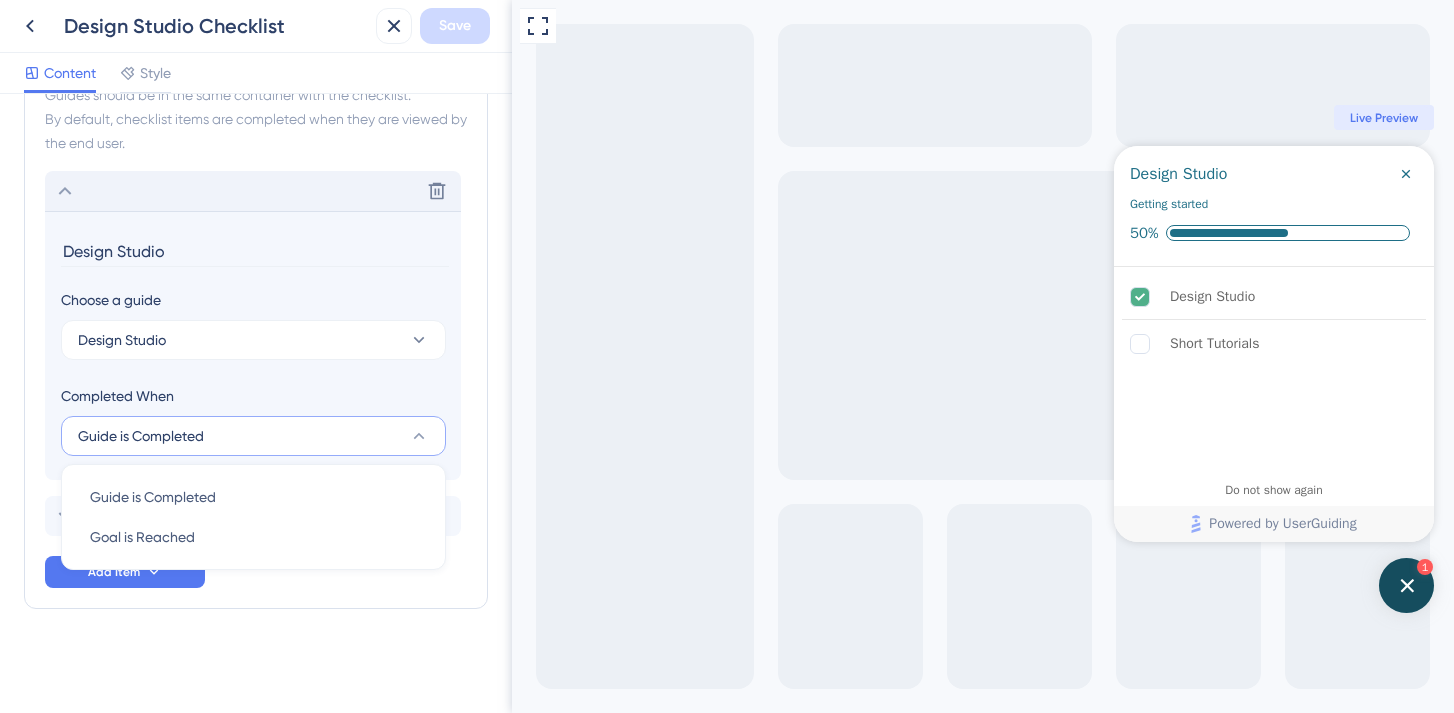 click on "Guide is Completed" at bounding box center (253, 436) 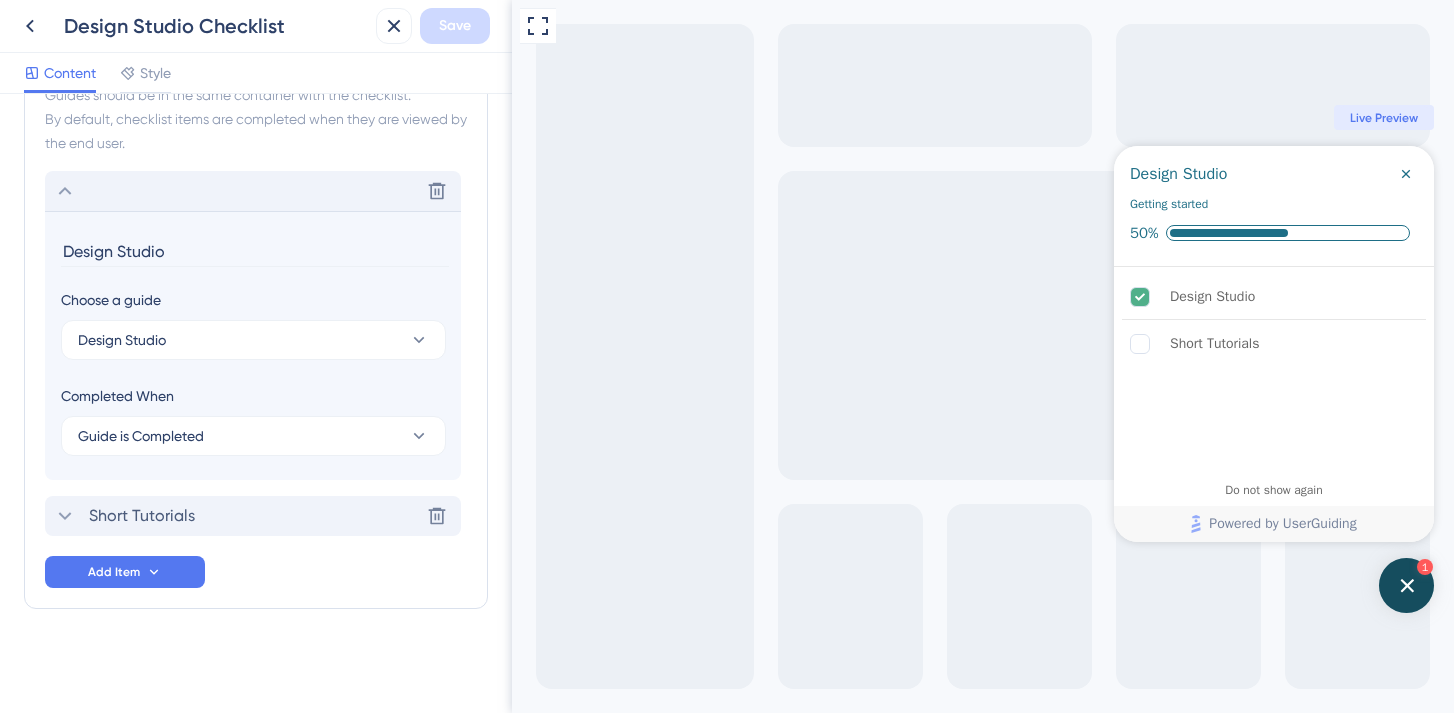 click on "Short Tutorials" at bounding box center (142, 516) 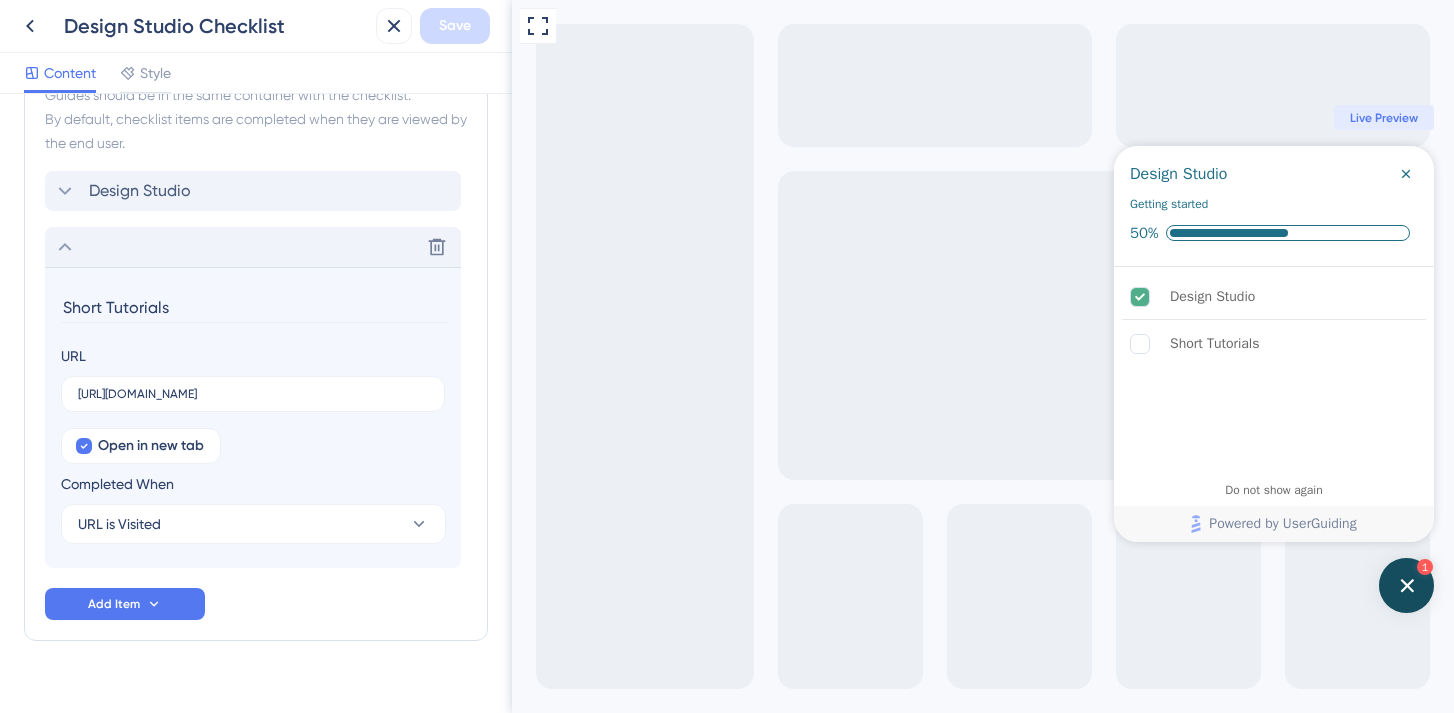 scroll, scrollTop: 956, scrollLeft: 0, axis: vertical 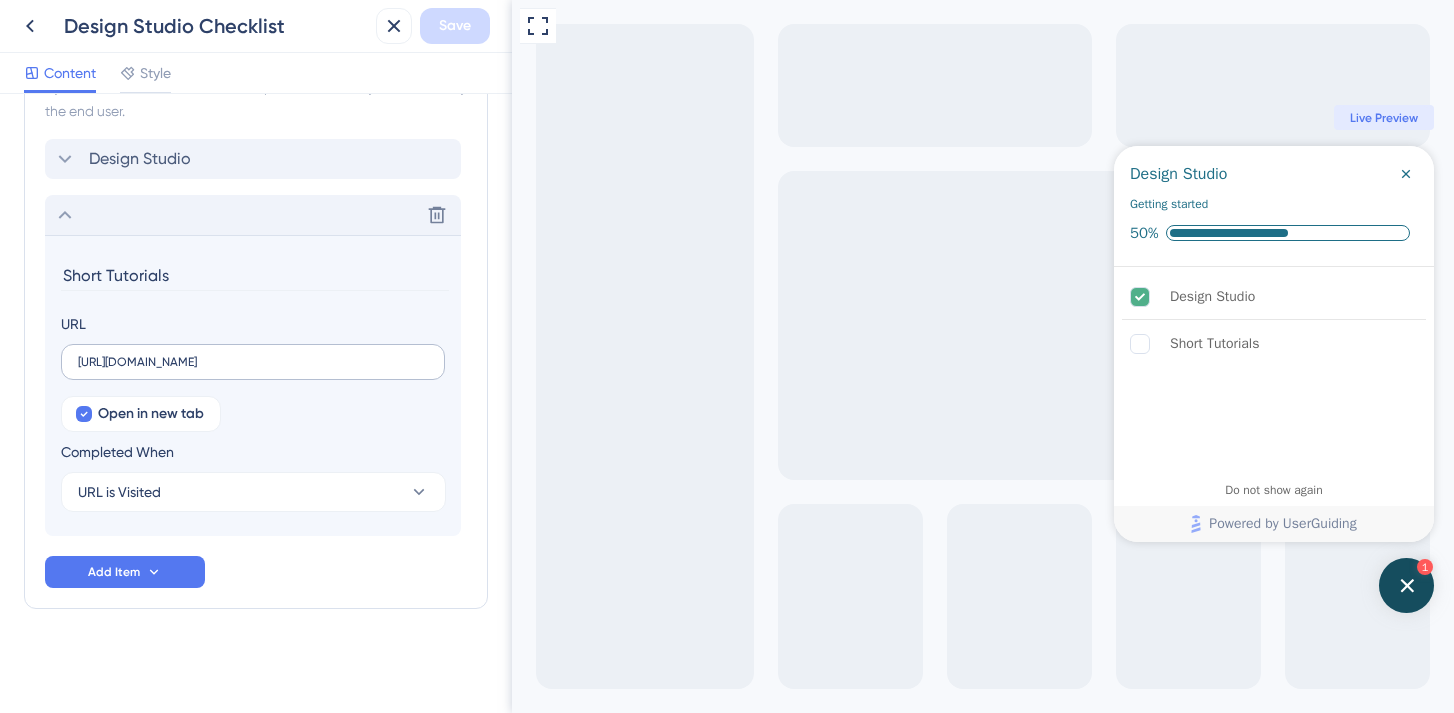 drag, startPoint x: 75, startPoint y: 361, endPoint x: 412, endPoint y: 372, distance: 337.17947 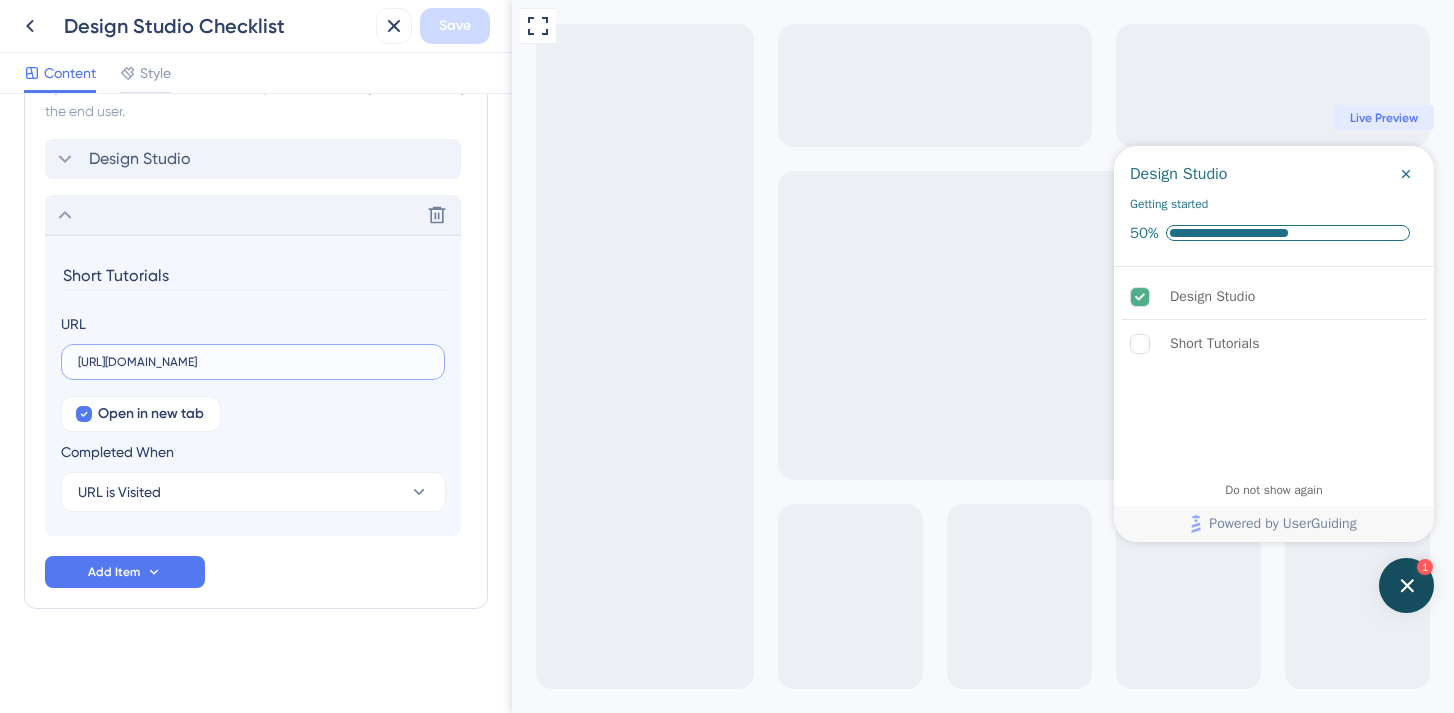 scroll, scrollTop: 0, scrollLeft: 67, axis: horizontal 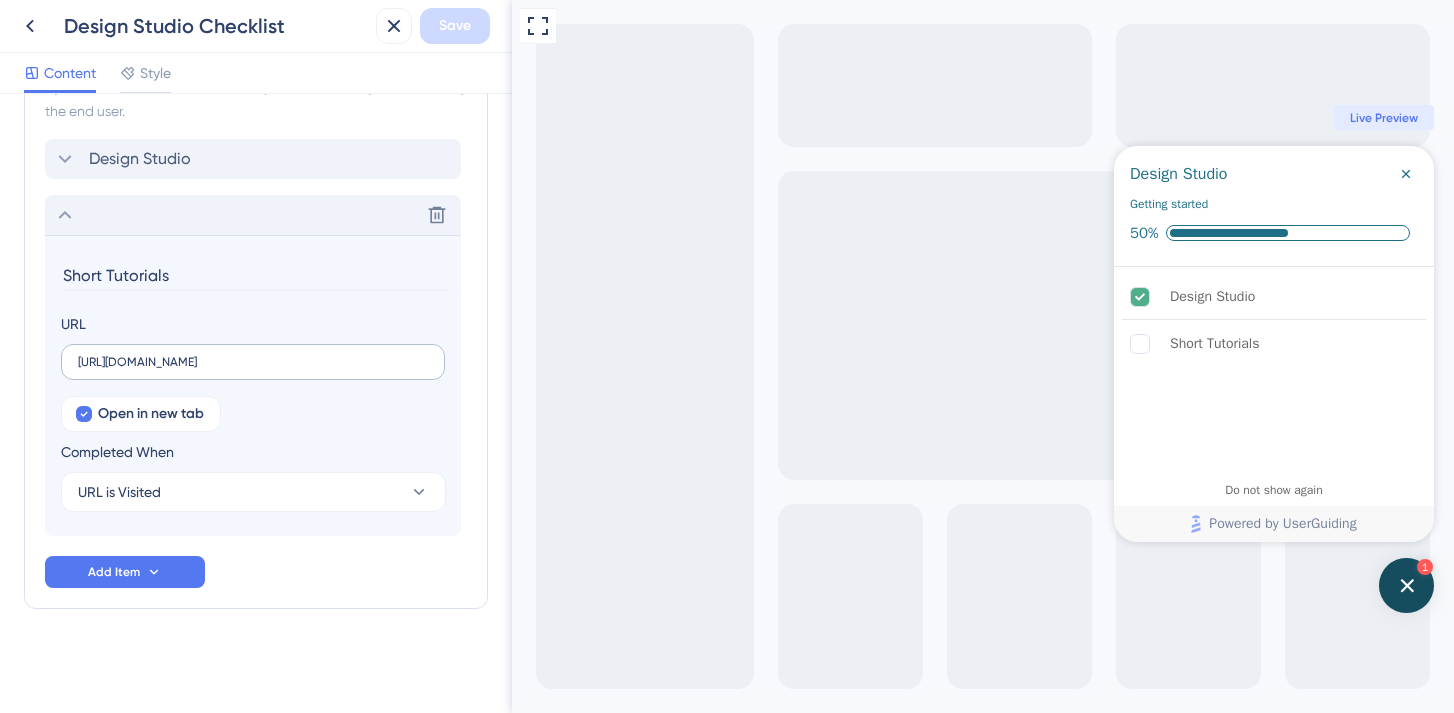 drag, startPoint x: 435, startPoint y: 364, endPoint x: 141, endPoint y: 362, distance: 294.0068 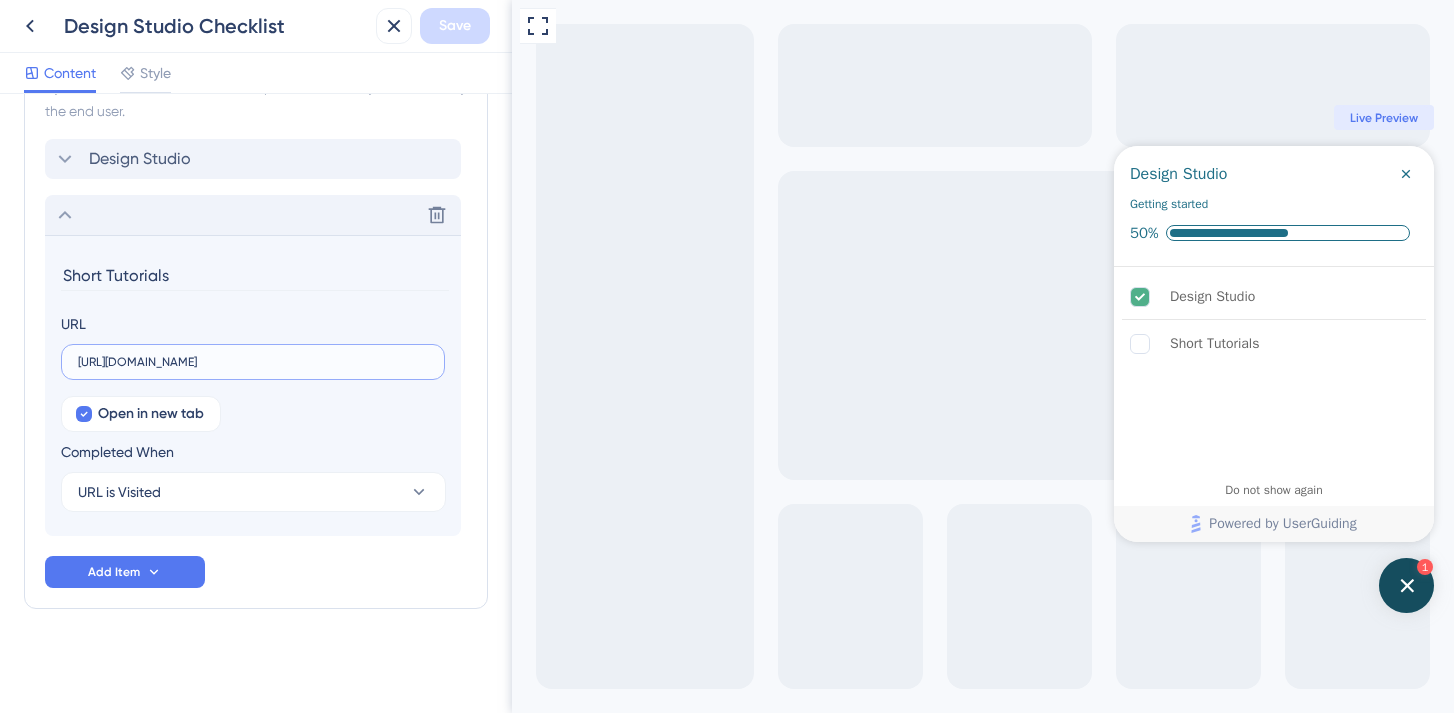 scroll, scrollTop: 0, scrollLeft: 67, axis: horizontal 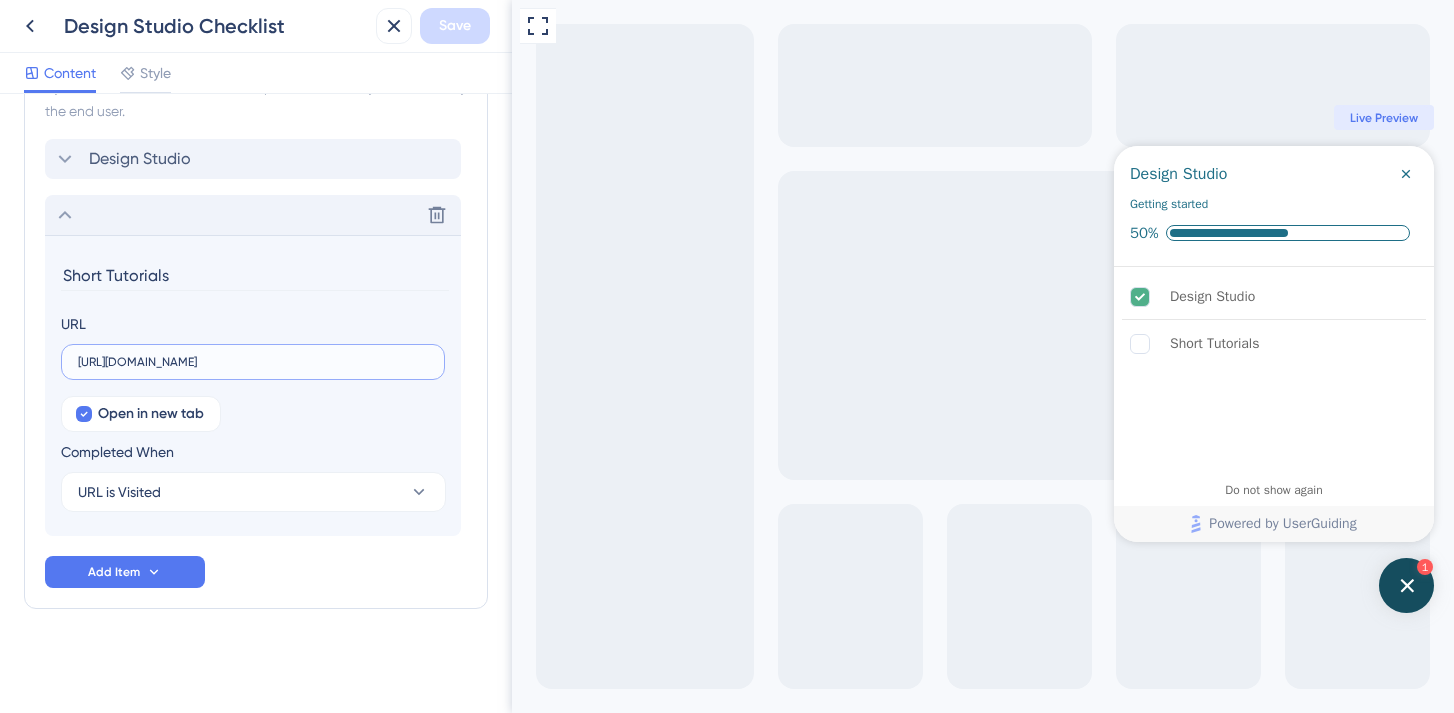 click on "https://fanfaire-di4v.help.userguiding.com/en/articles/9463-design-studio" at bounding box center [253, 362] 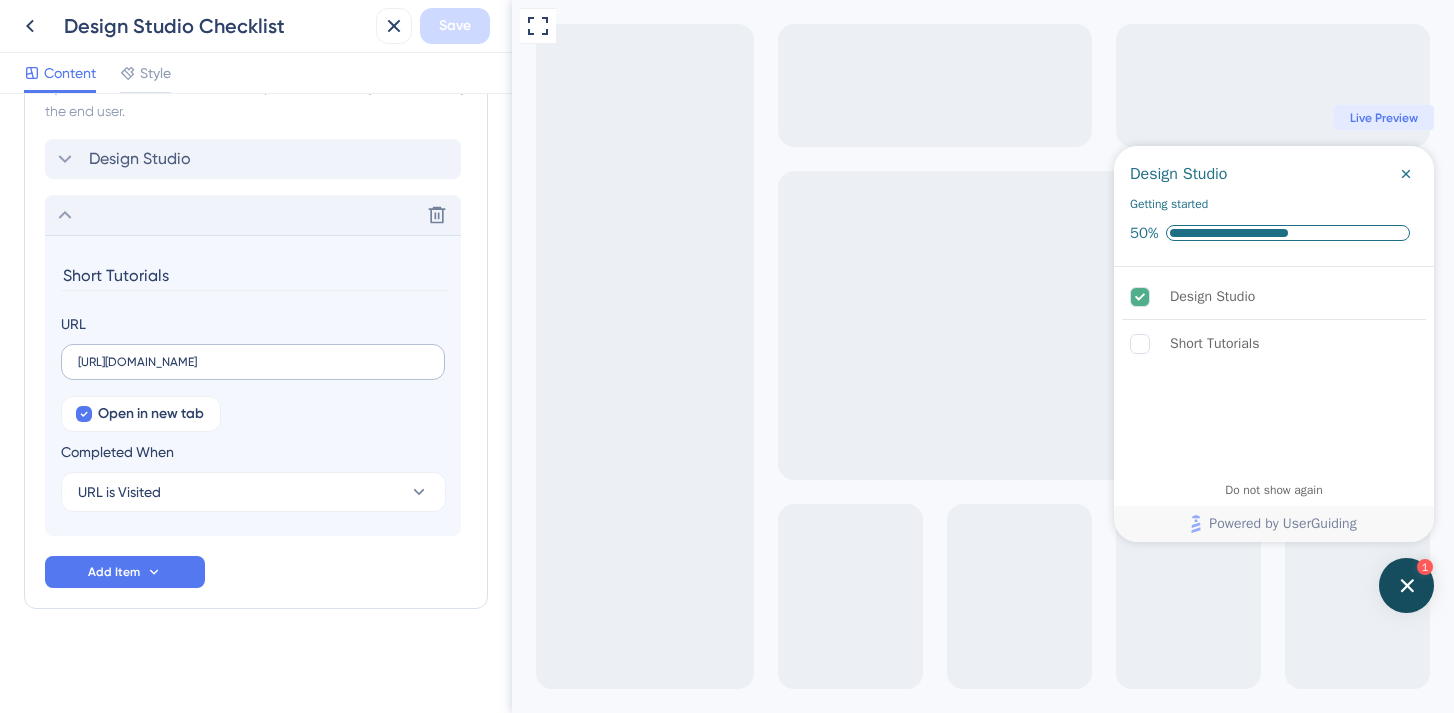 drag, startPoint x: 77, startPoint y: 358, endPoint x: 412, endPoint y: 368, distance: 335.14923 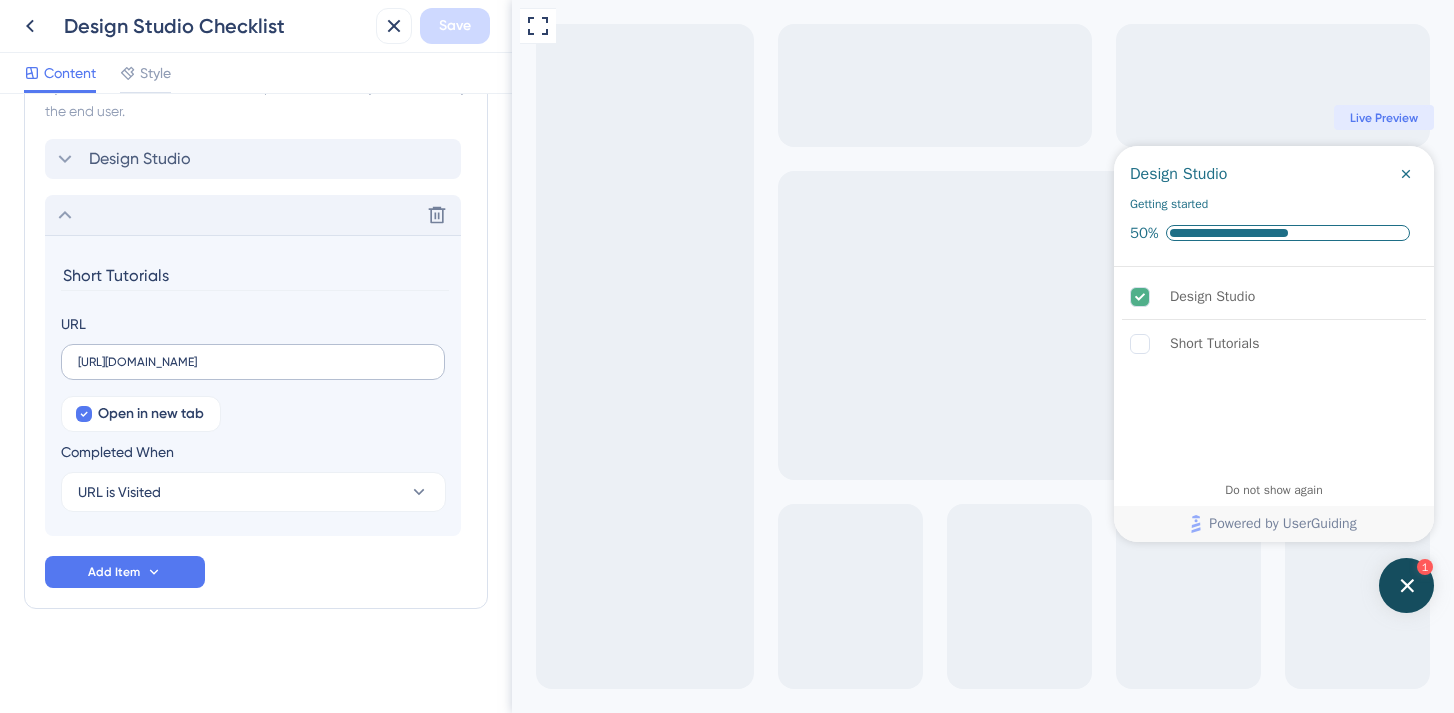 click on "https://fanfaire-di4v.help.userguiding.com/en/articles/9463-design-studio" at bounding box center [253, 362] 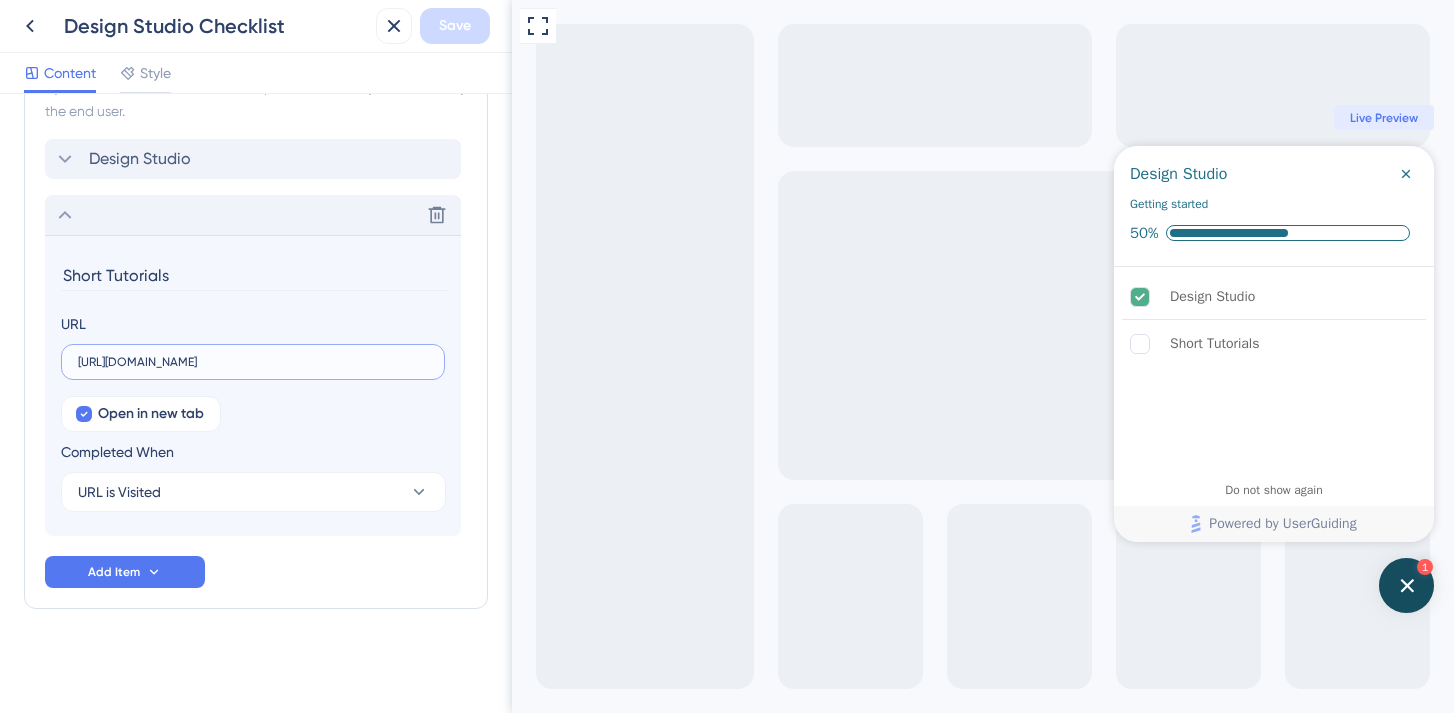 click on "https://fanfaire-di4v.help.userguiding.com/en/articles/9463-design-studio" at bounding box center [253, 362] 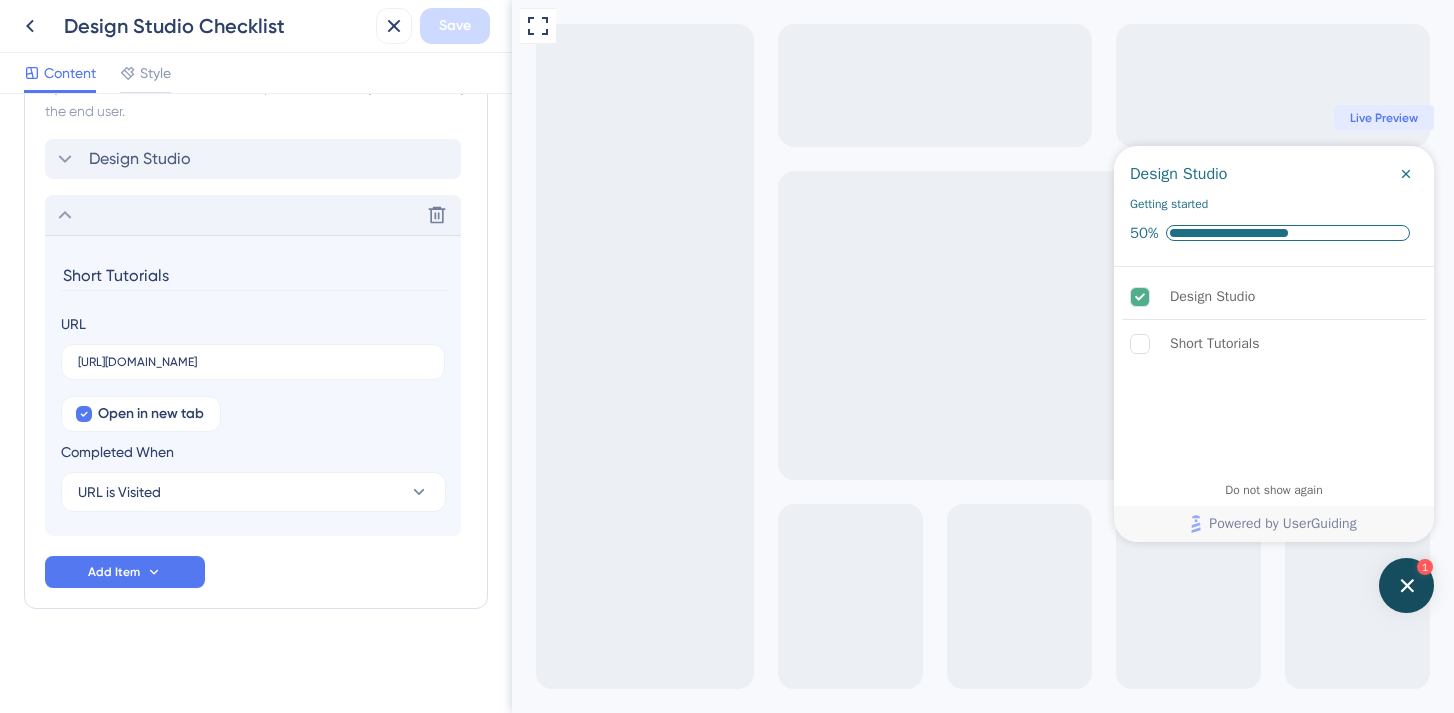 drag, startPoint x: 76, startPoint y: 359, endPoint x: 463, endPoint y: 363, distance: 387.02066 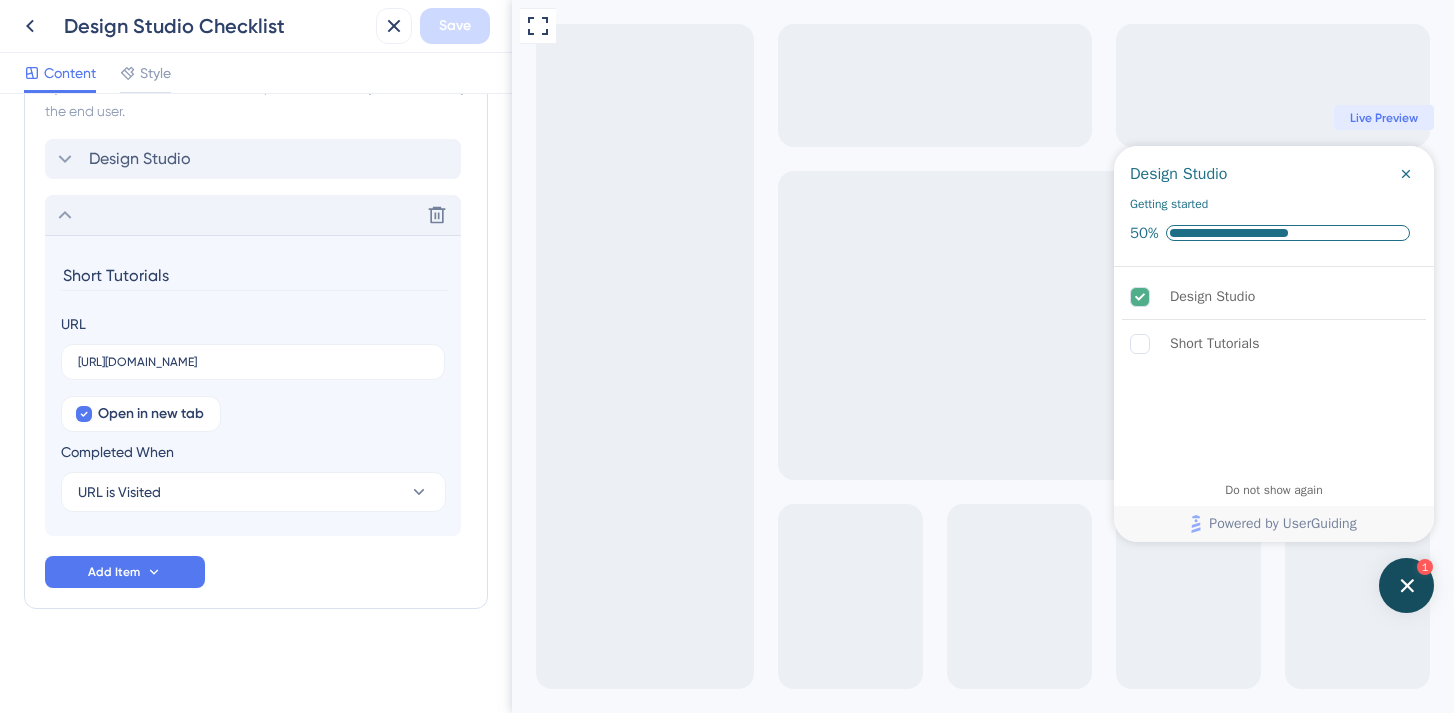 click on "Delete Short Tutorials URL https://fanfaire-di4v.help.userguiding.com/en/articles/9463-design-studio Open in new tab Completed When URL is Visited" at bounding box center [256, 365] 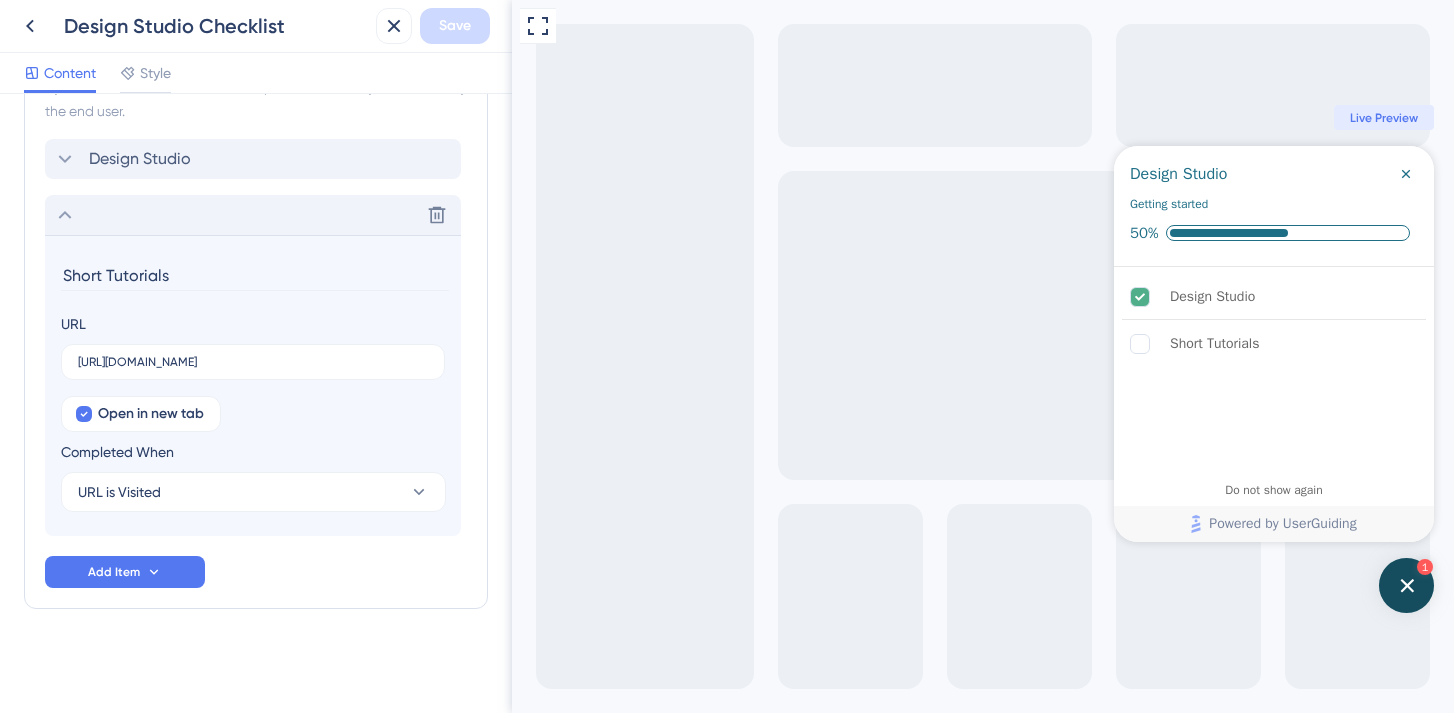 click 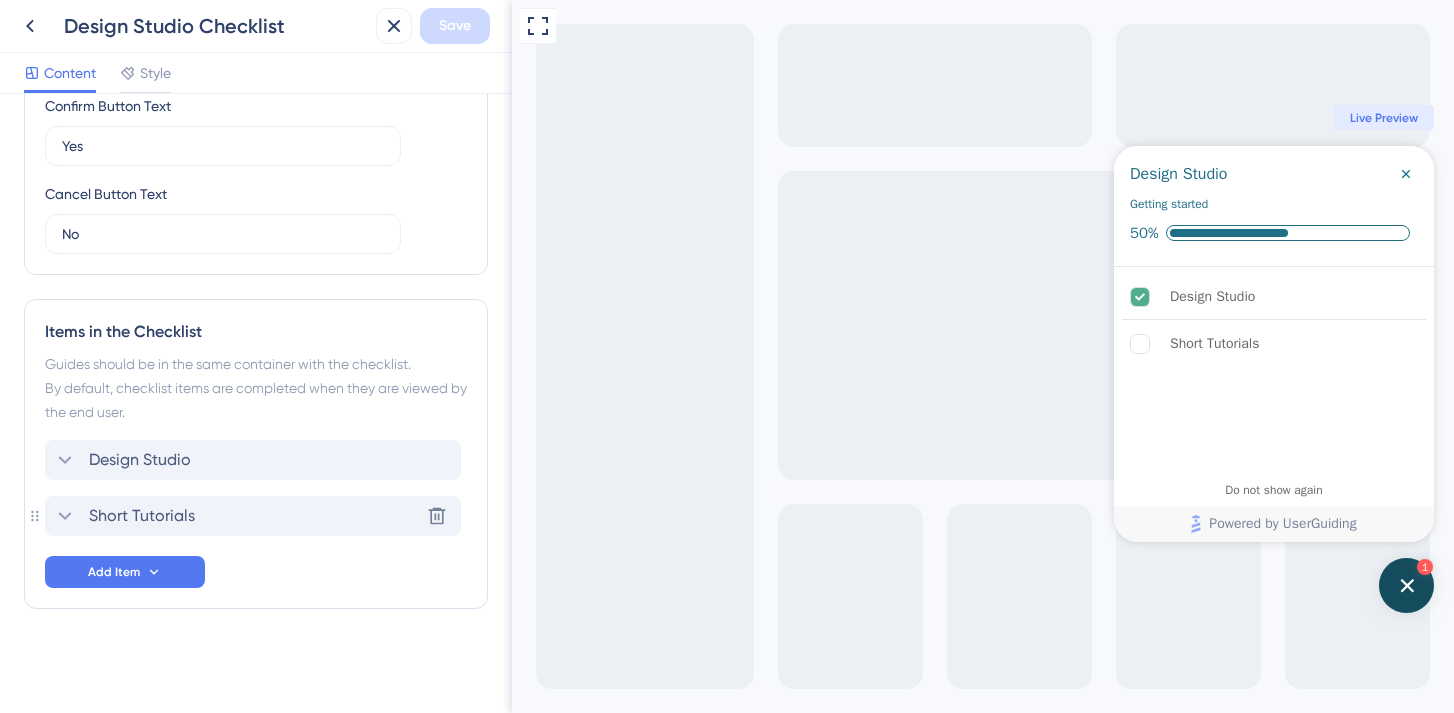 scroll, scrollTop: 655, scrollLeft: 0, axis: vertical 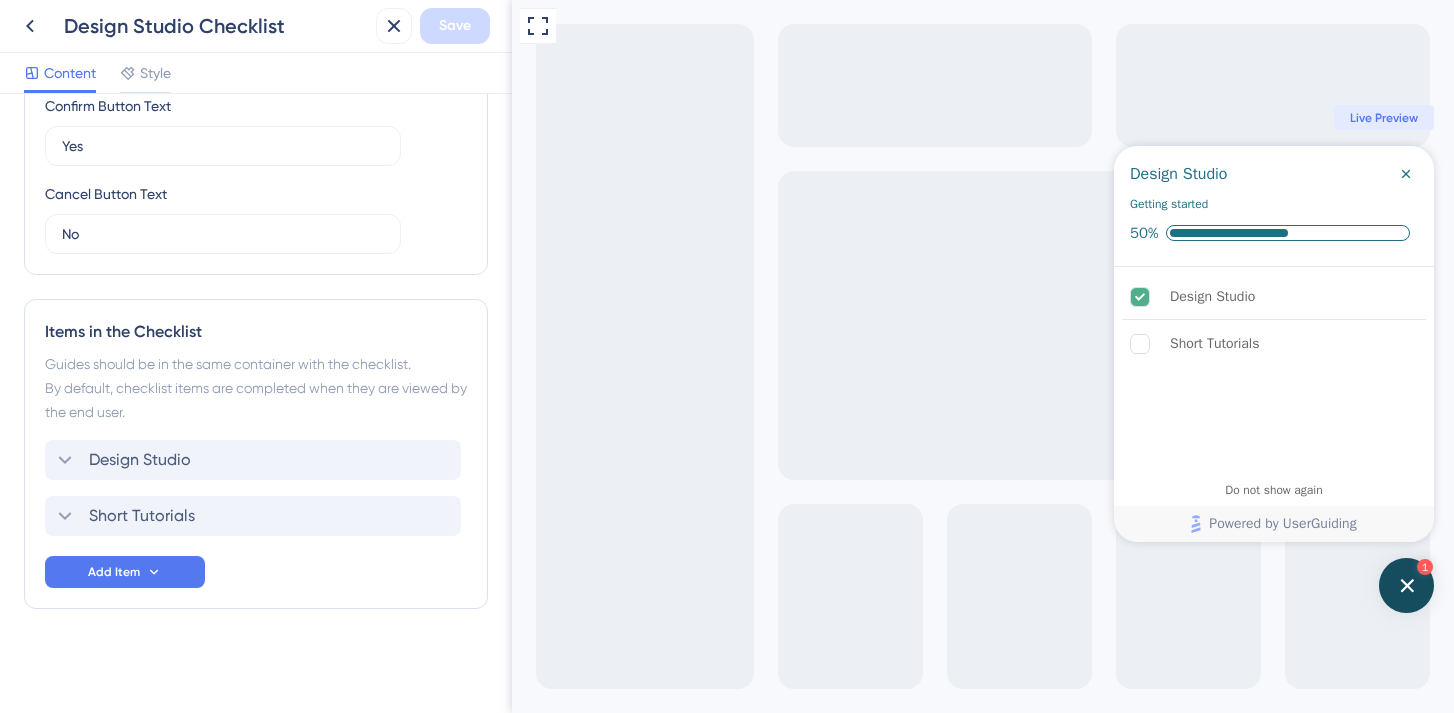 click on "Items in the Checklist Guides should be in the same container with the checklist. By default, checklist items are completed when they are viewed by the end user. Design Studio Short Tutorials Add Item" at bounding box center (256, 454) 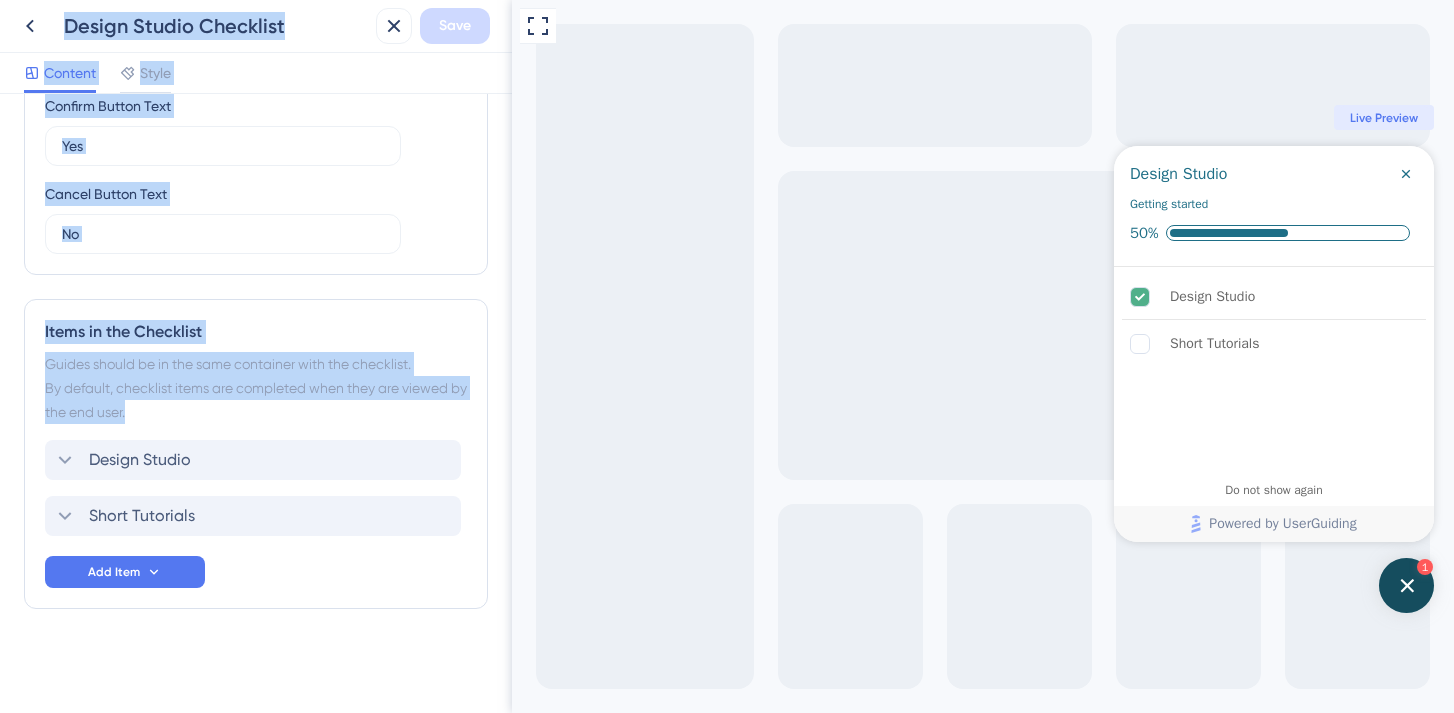 drag, startPoint x: 41, startPoint y: 515, endPoint x: 44, endPoint y: 428, distance: 87.05171 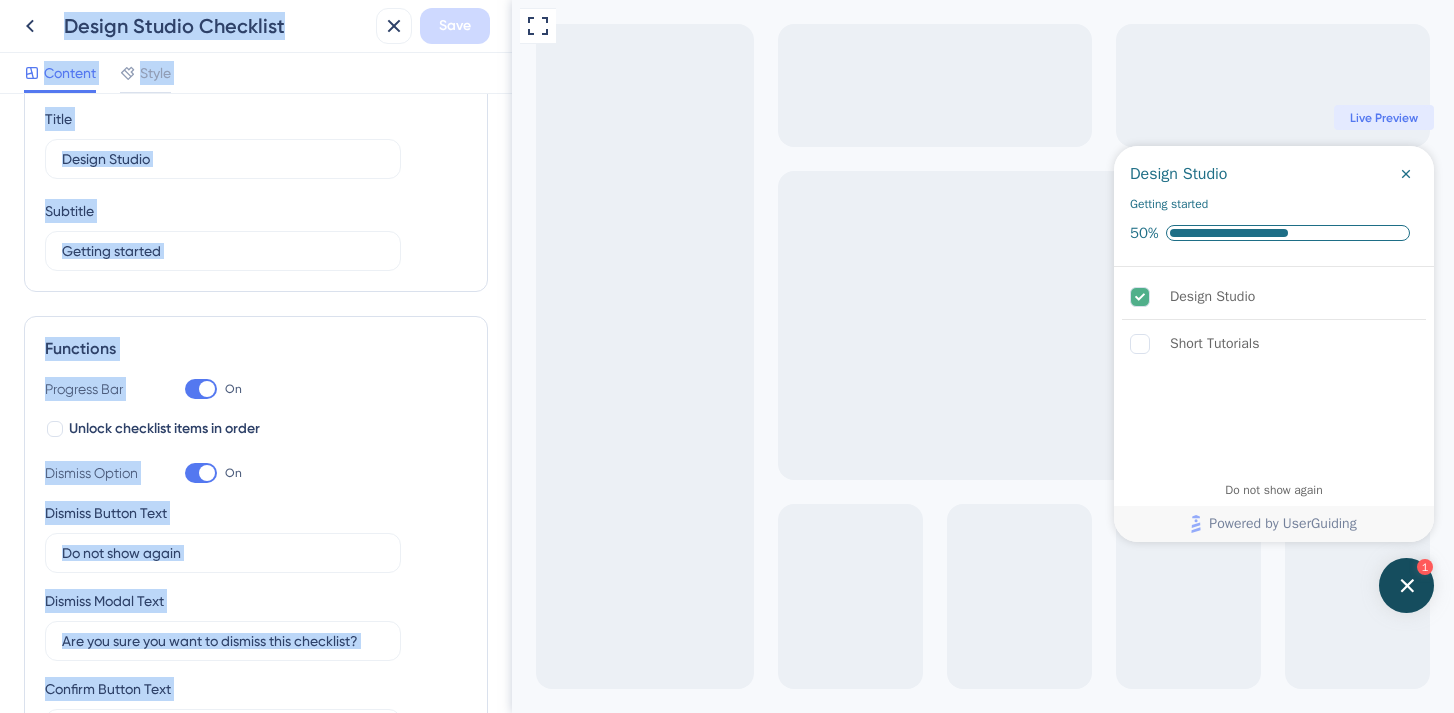 scroll, scrollTop: 0, scrollLeft: 0, axis: both 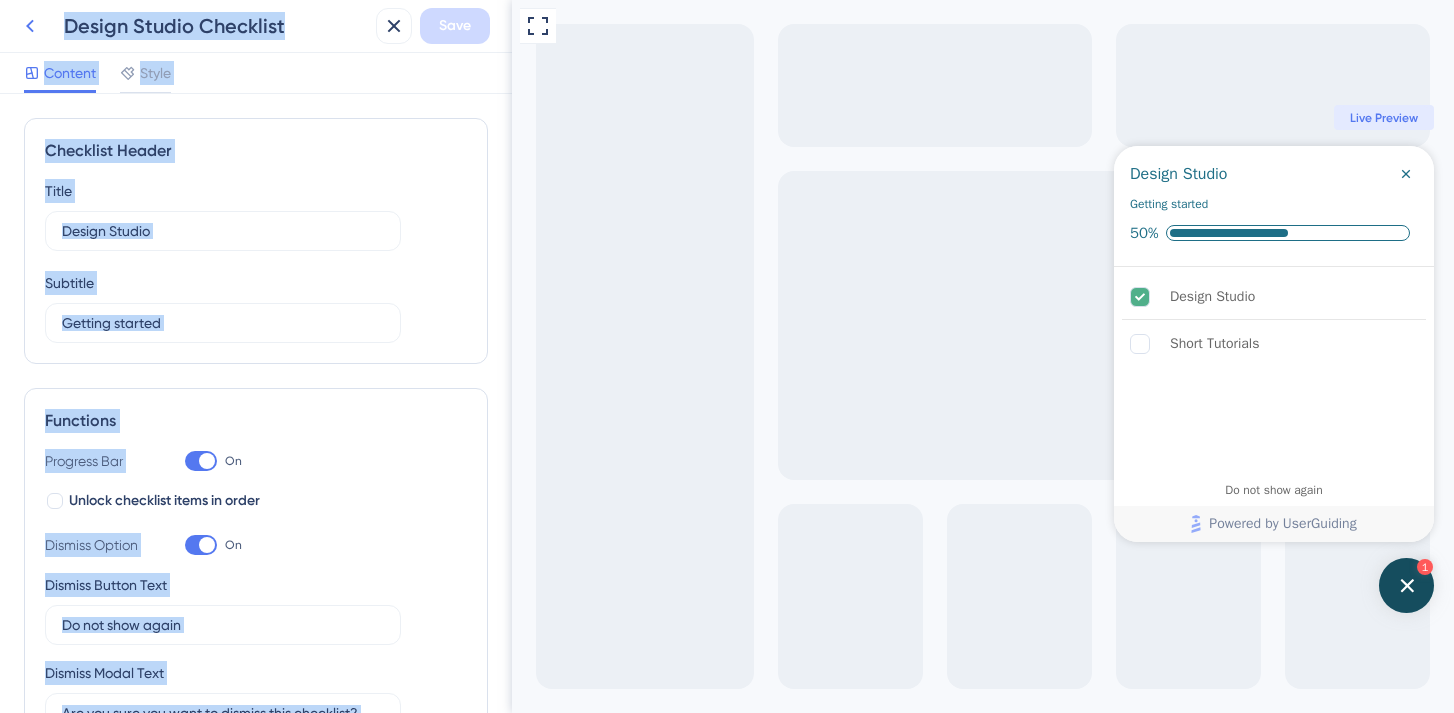 click 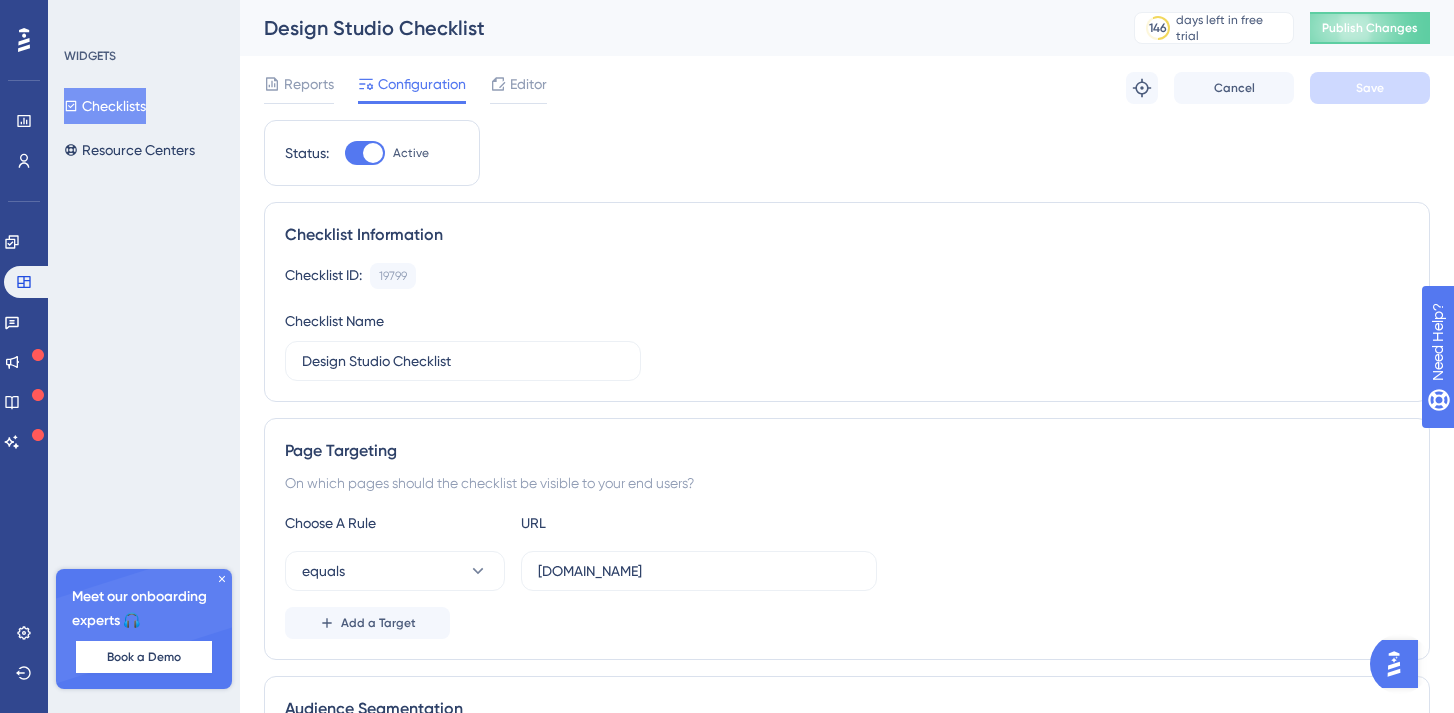 scroll, scrollTop: 0, scrollLeft: 0, axis: both 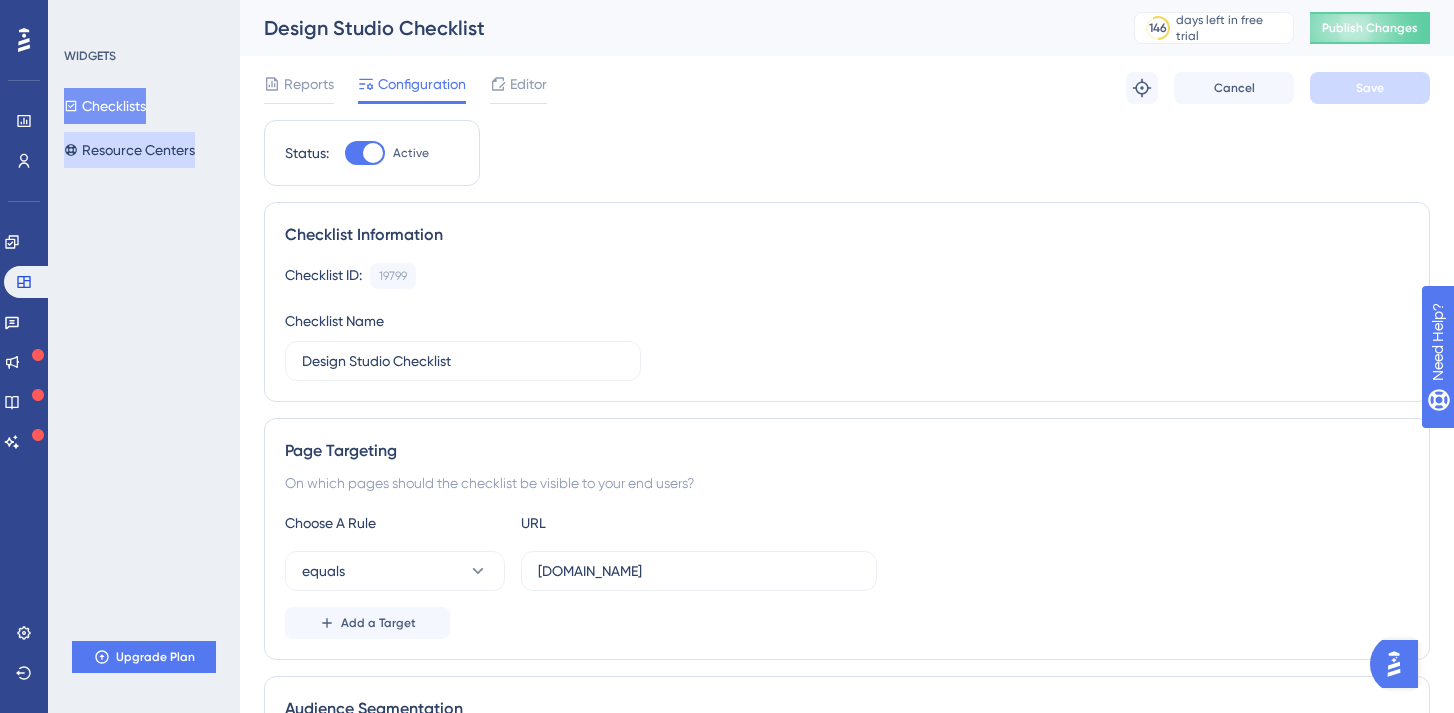 click on "Resource Centers" at bounding box center [129, 150] 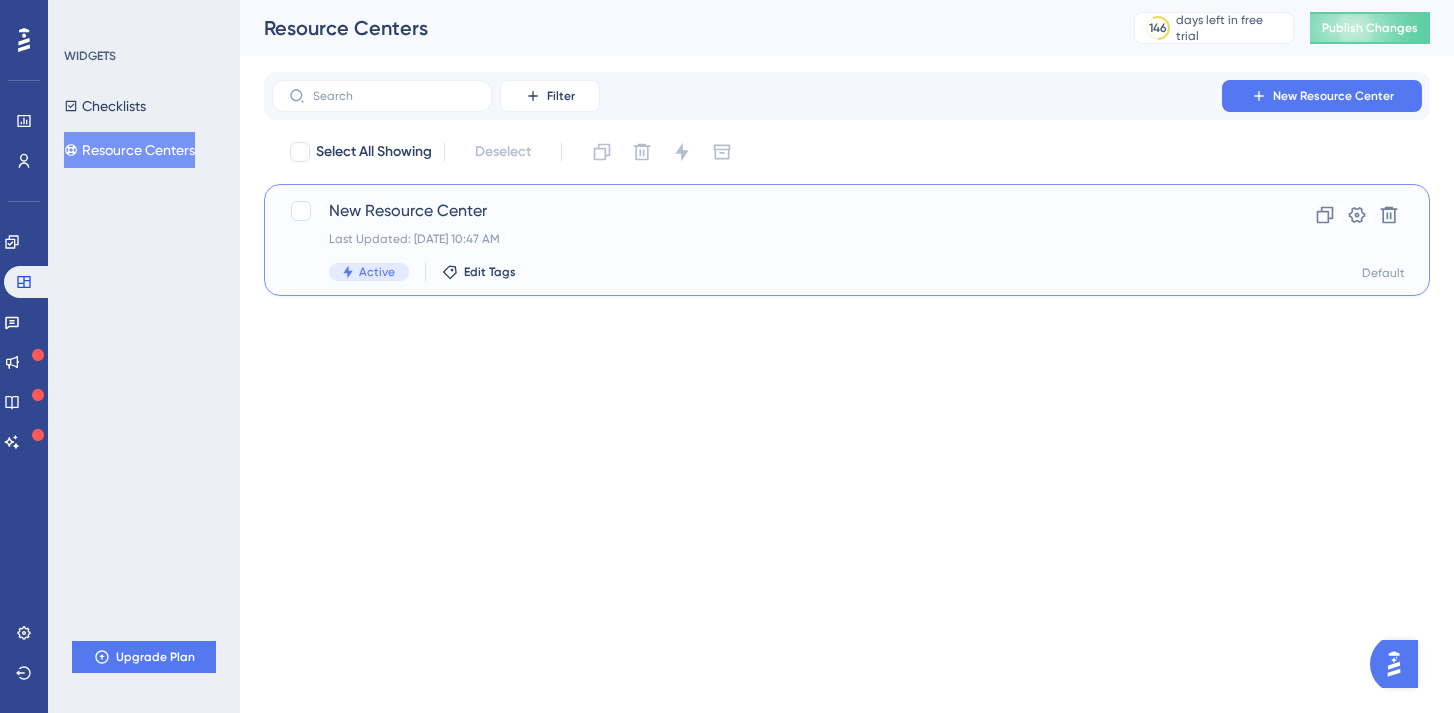 click on "New Resource Center" at bounding box center [767, 211] 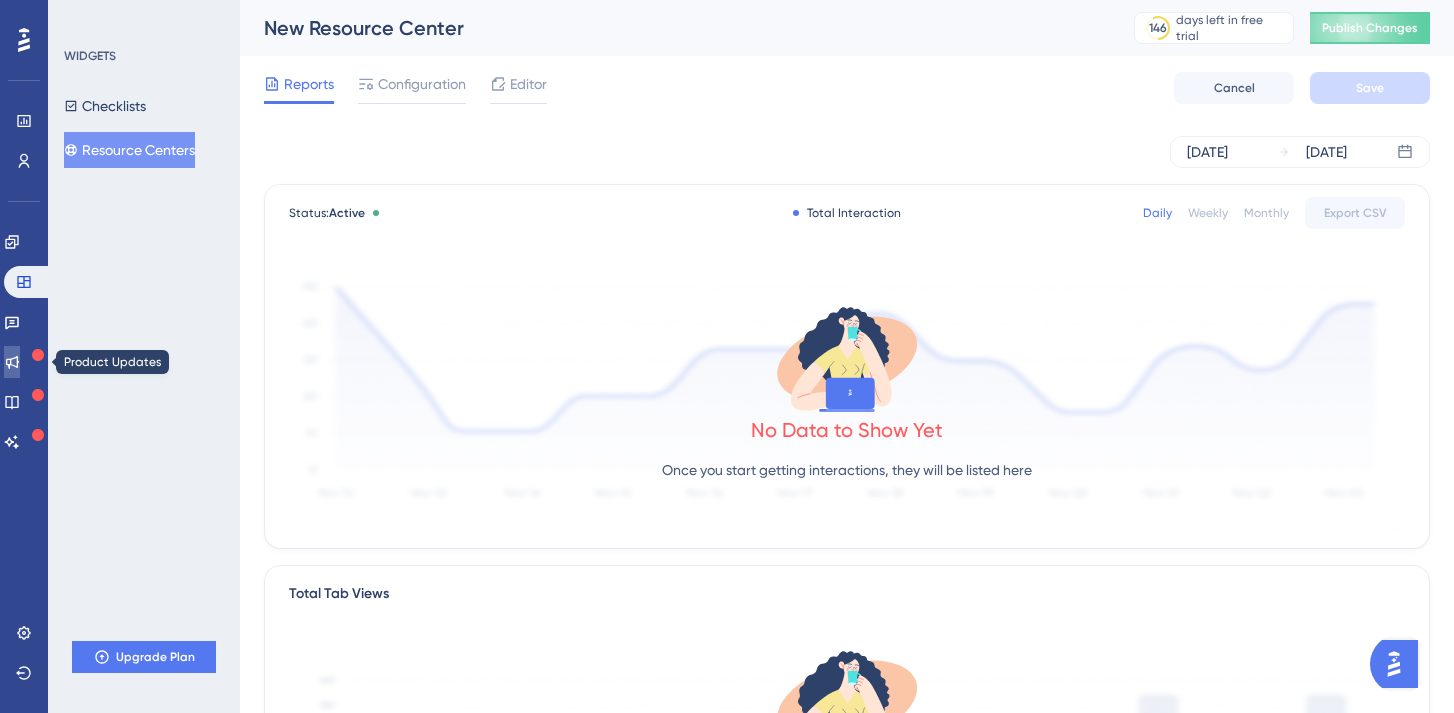 click 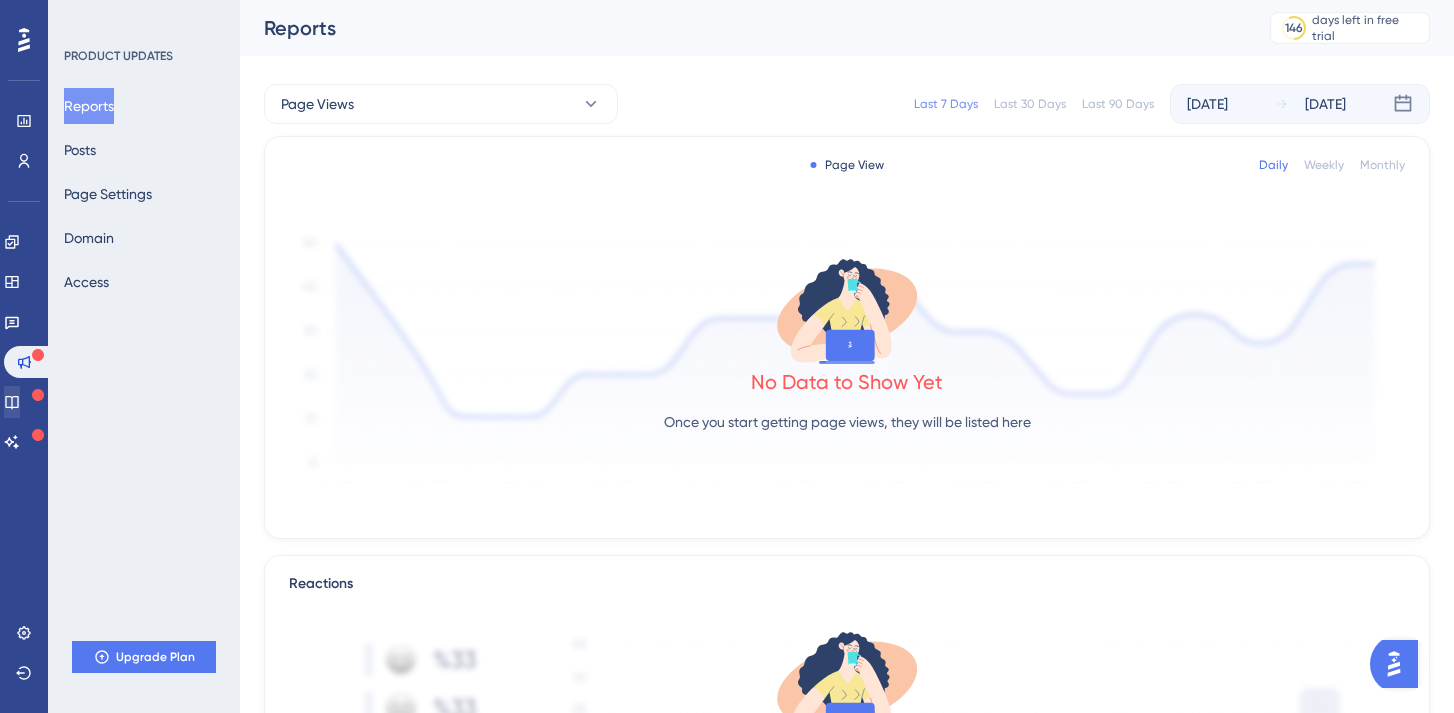 scroll, scrollTop: 0, scrollLeft: 0, axis: both 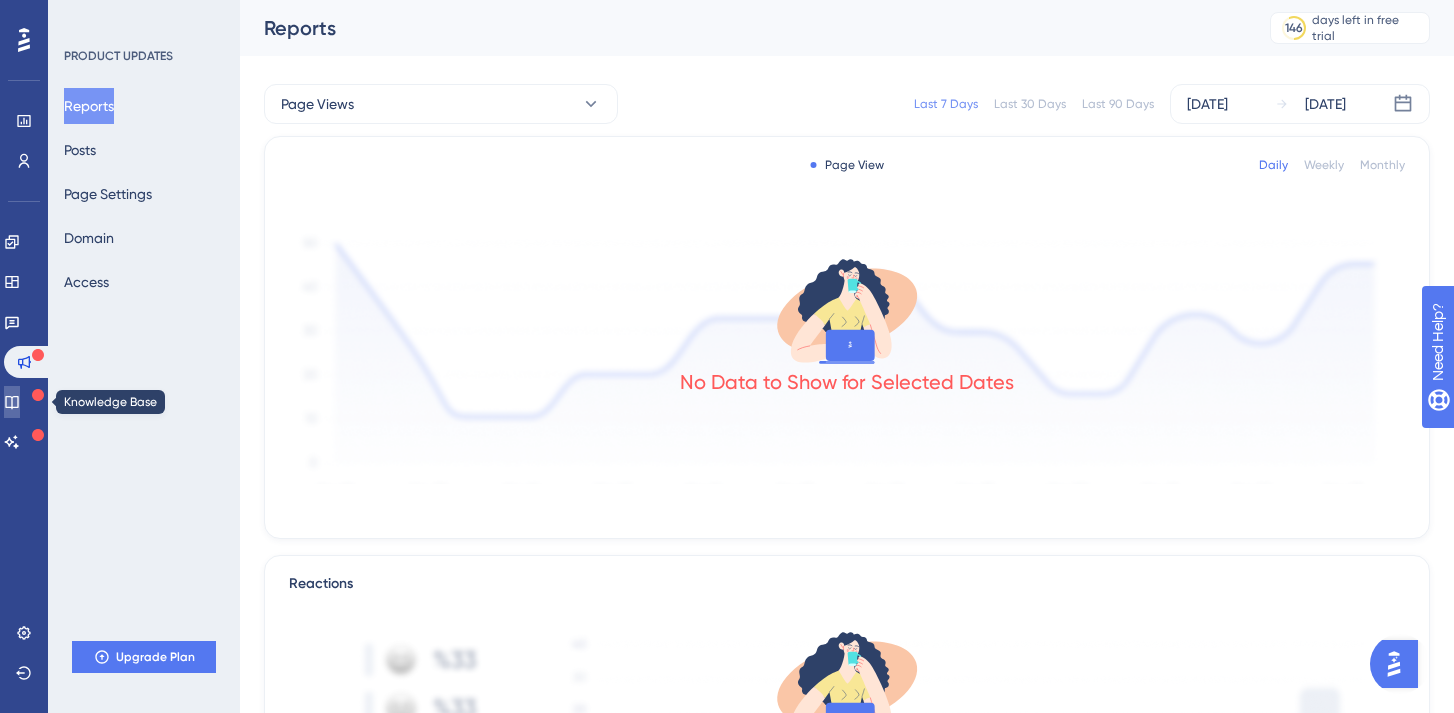 click at bounding box center [12, 402] 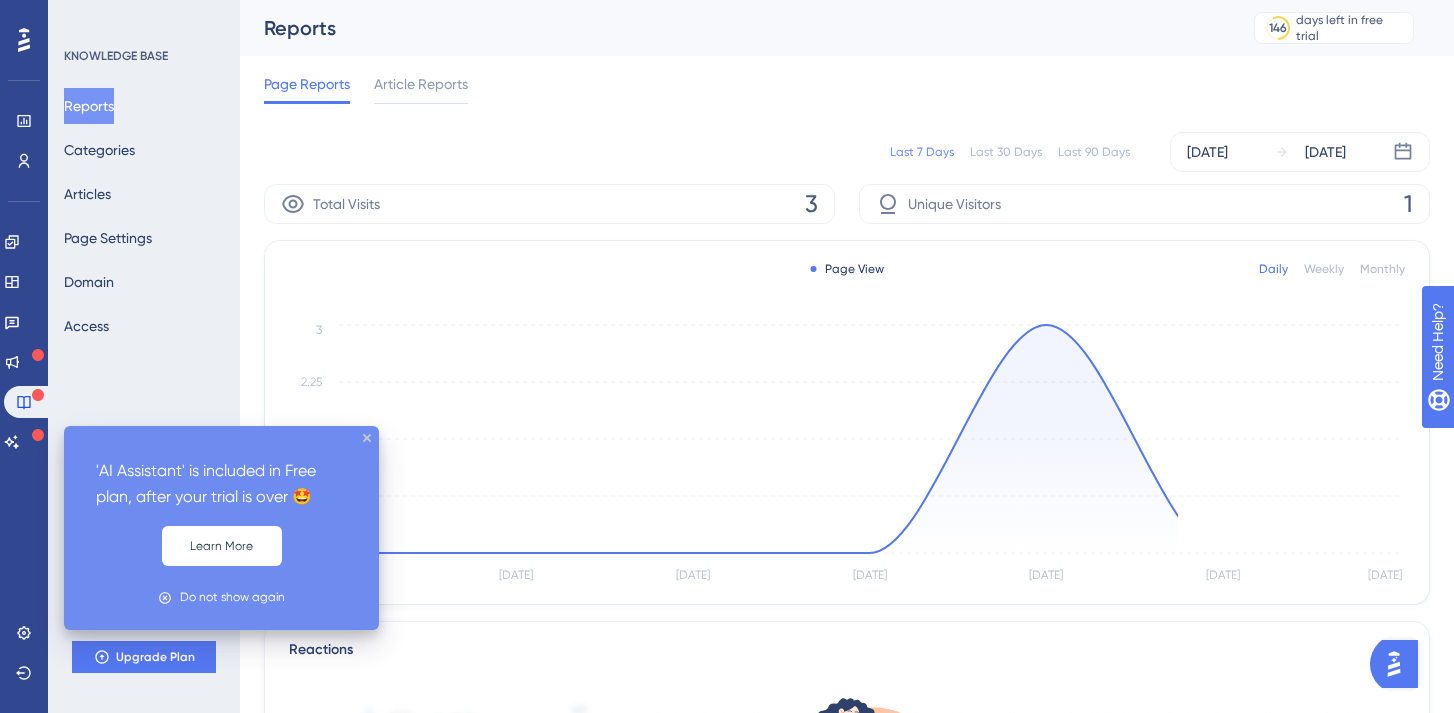 click at bounding box center (38, 435) 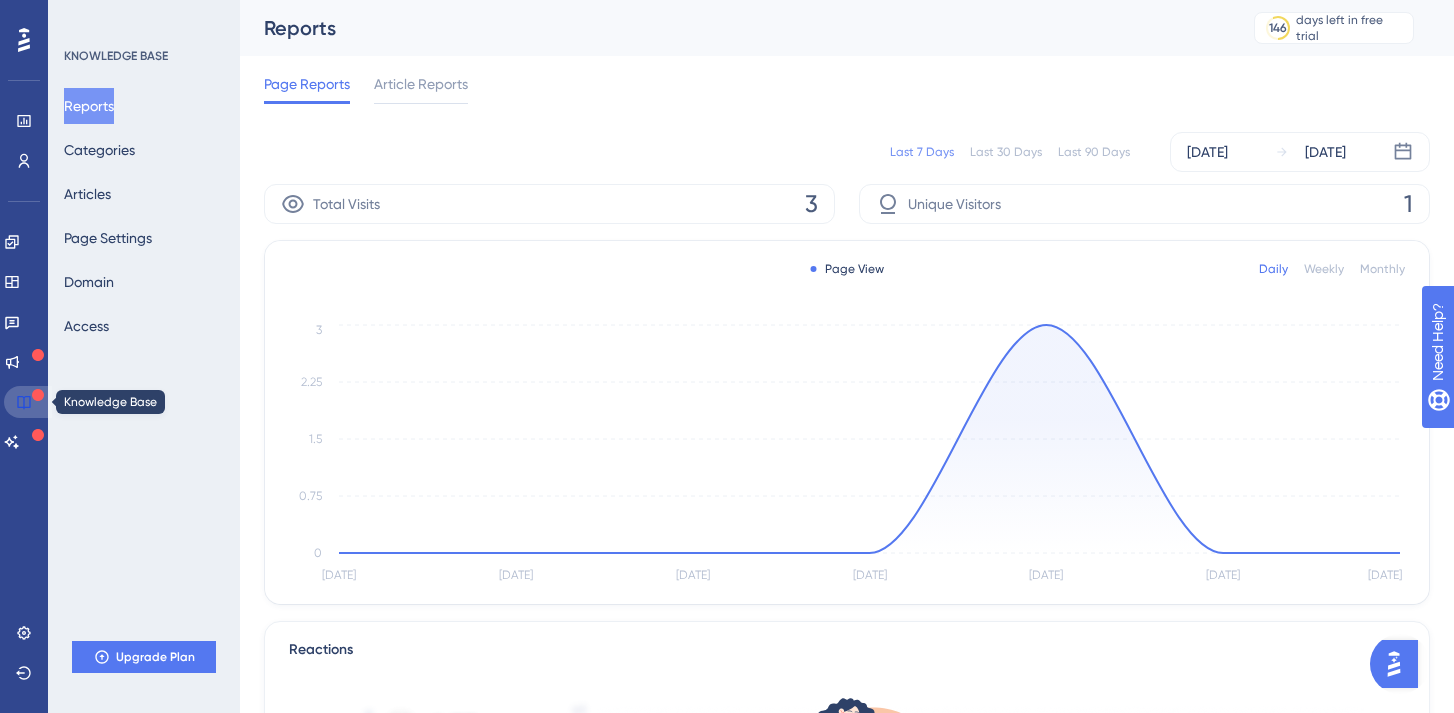 click 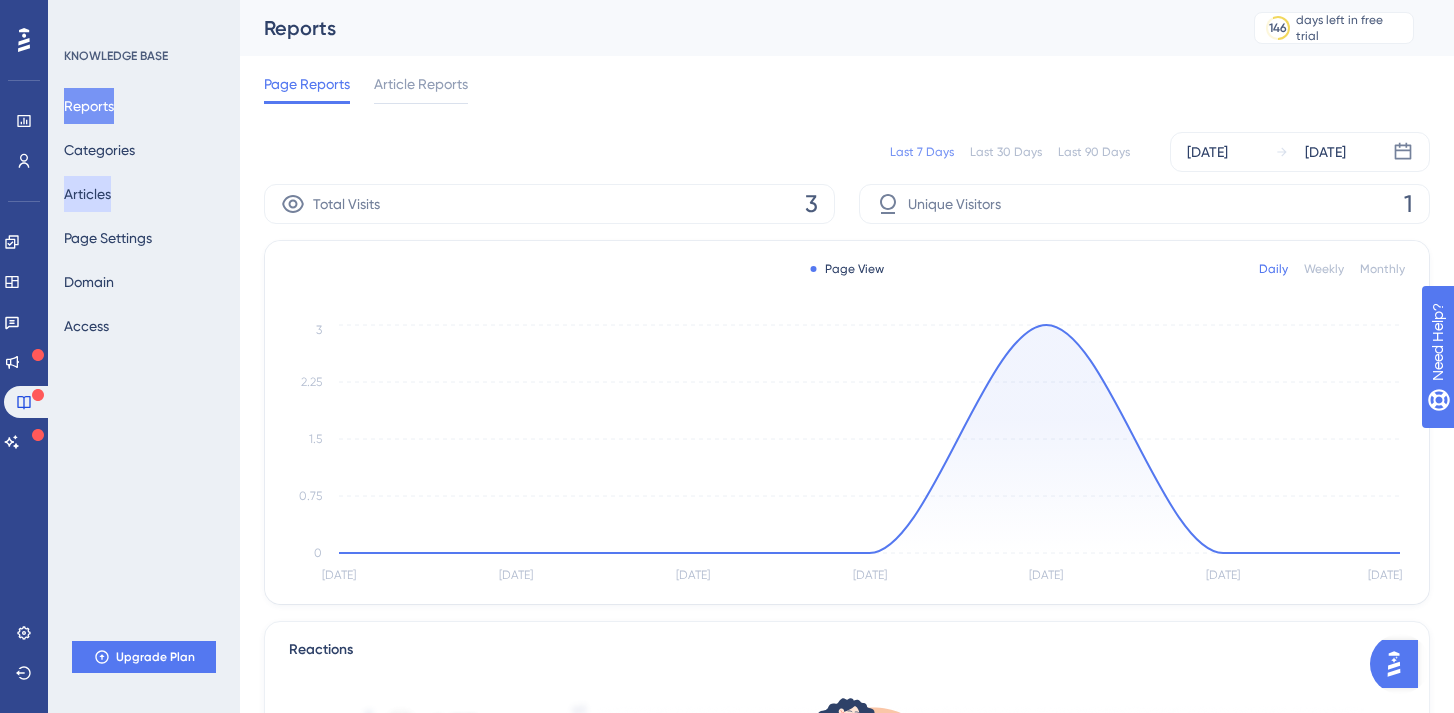 click on "Articles" at bounding box center [87, 194] 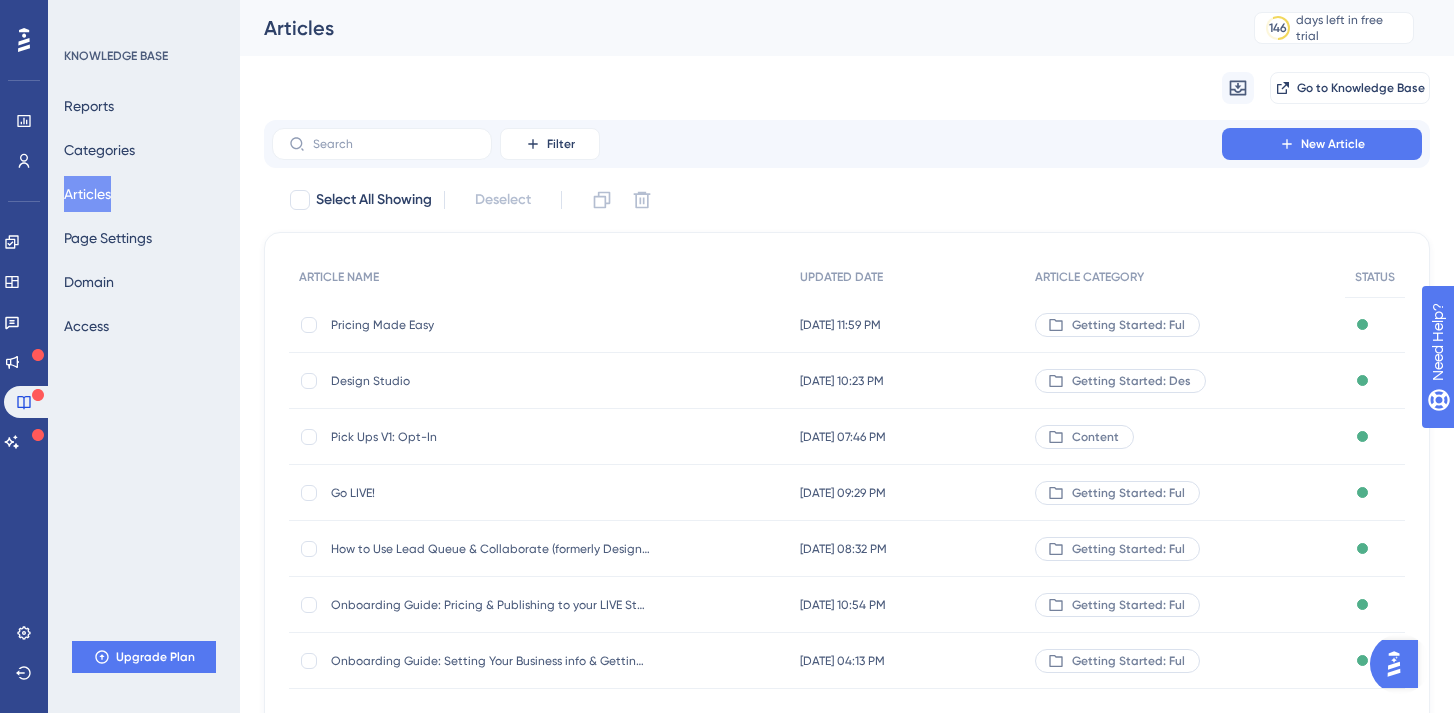 click on "Design Studio" at bounding box center (491, 381) 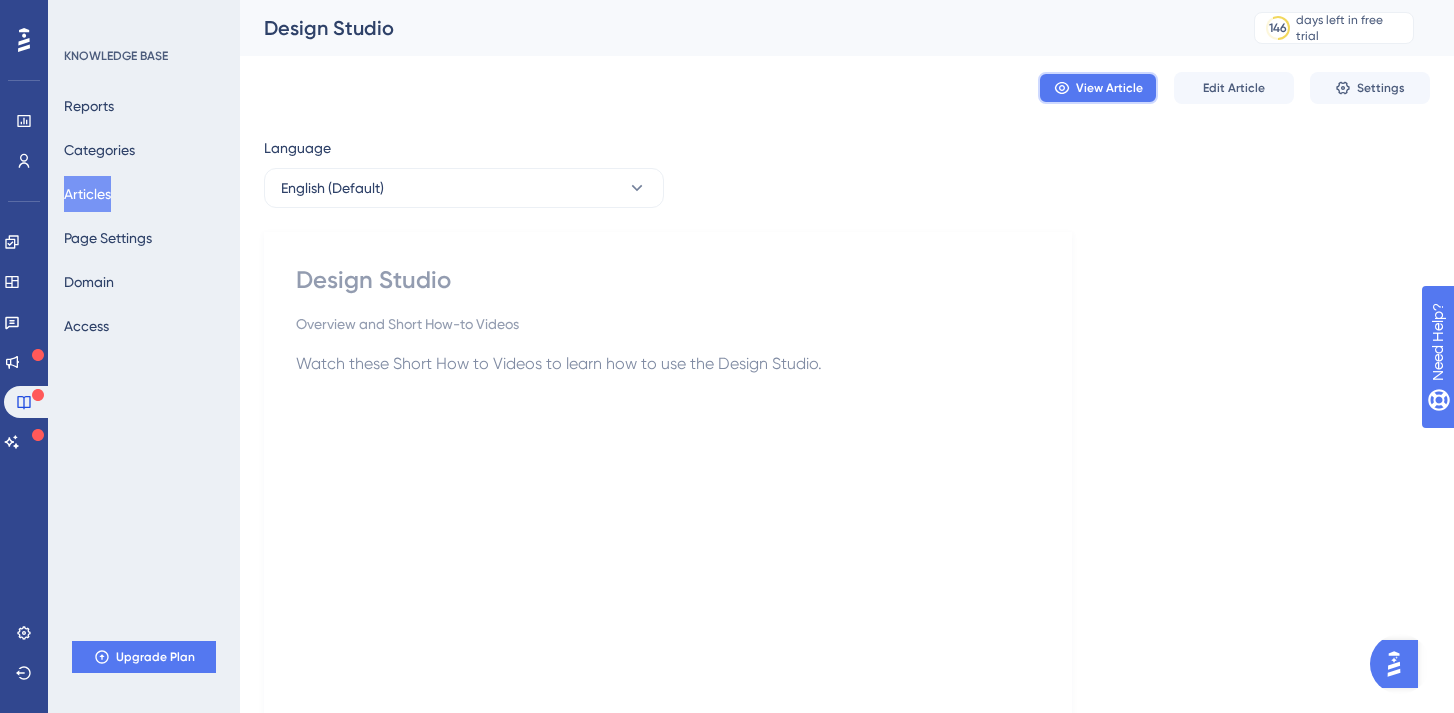 click on "View Article" at bounding box center (1109, 88) 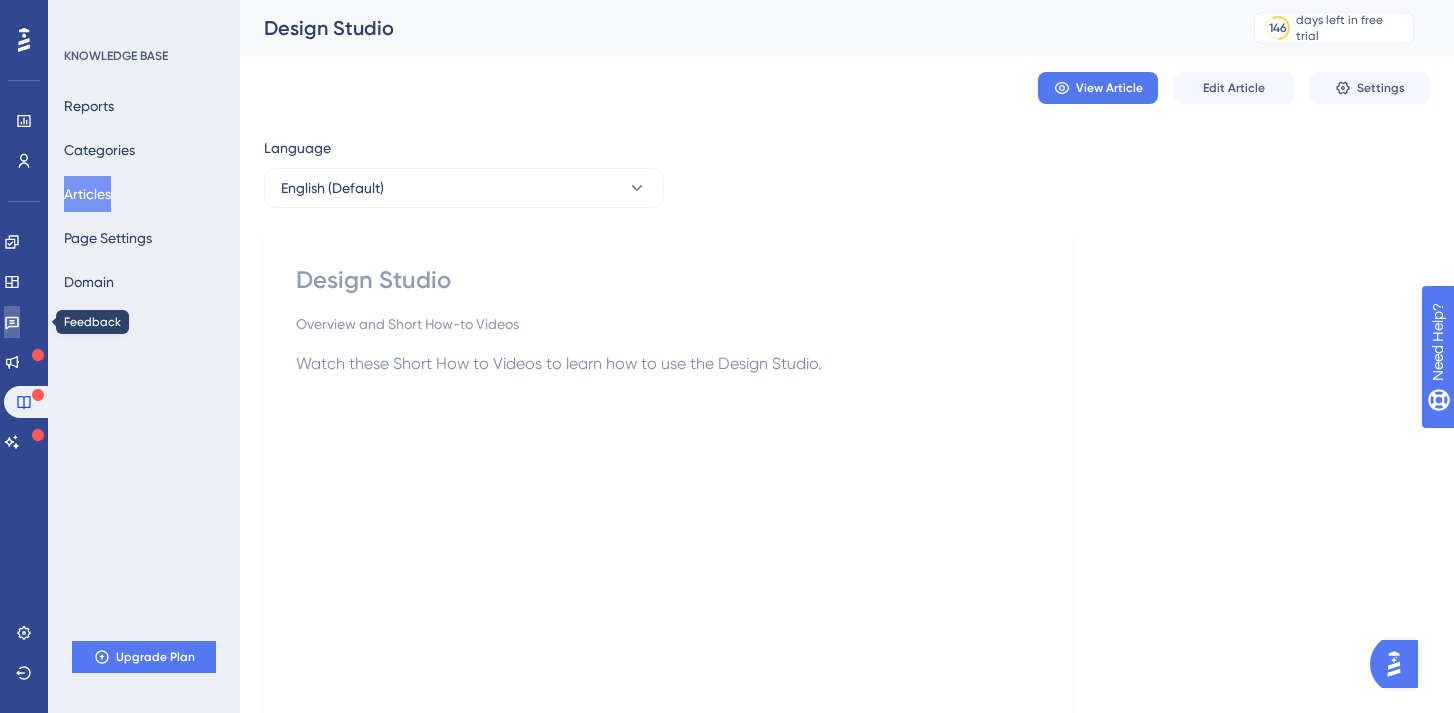 click 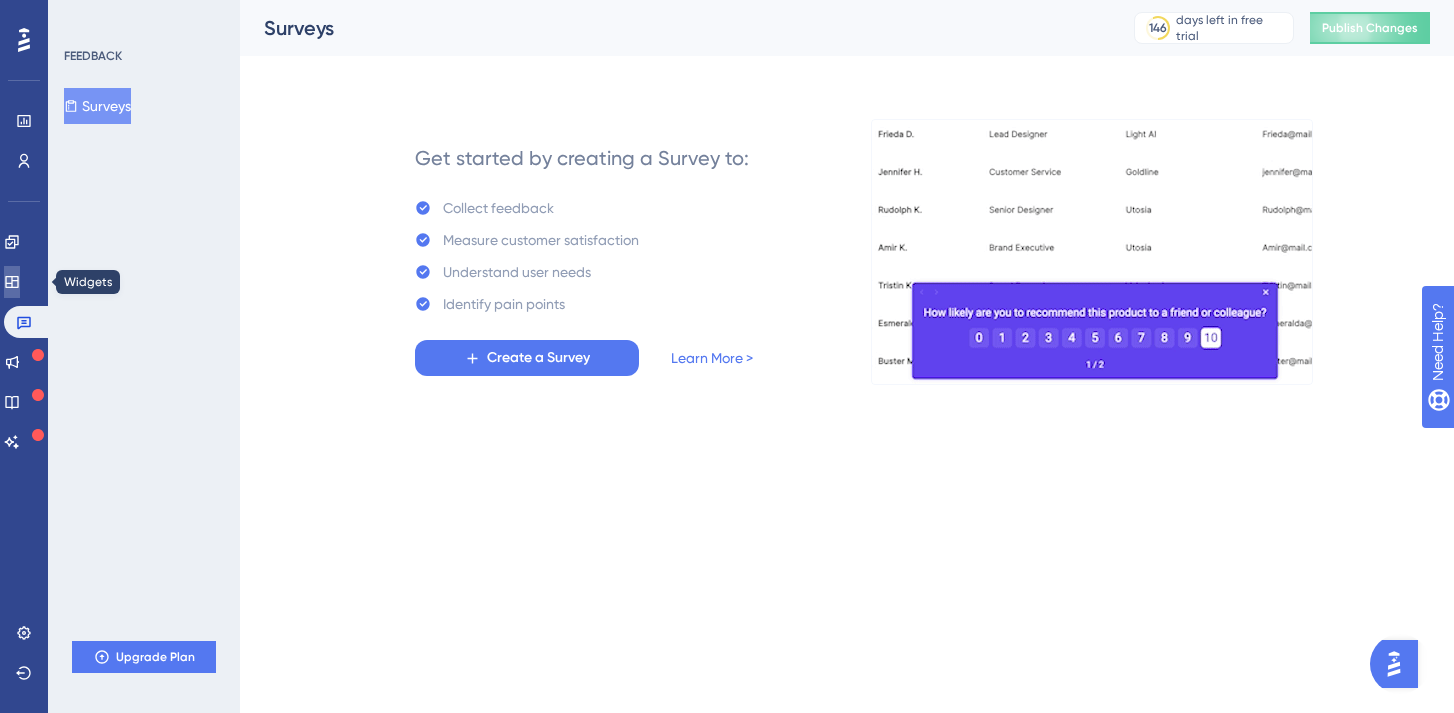 click at bounding box center [12, 282] 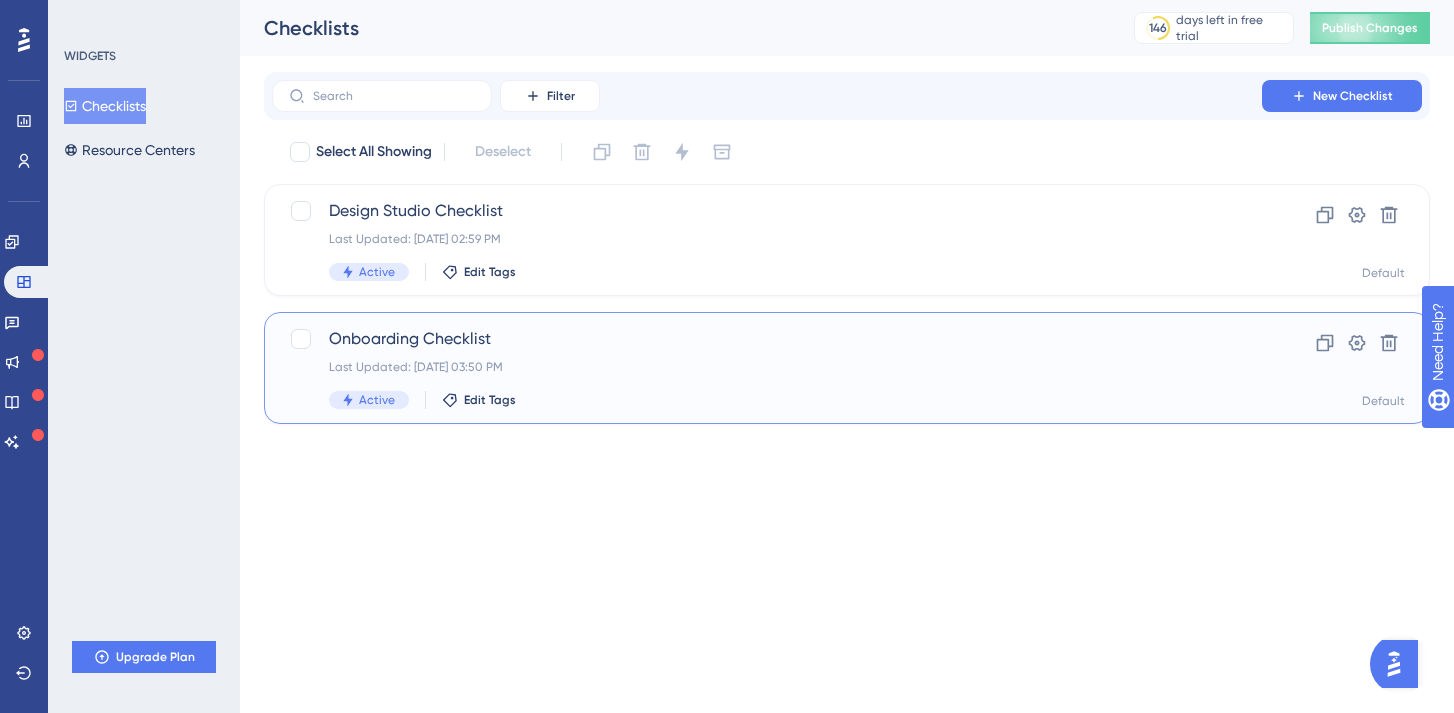 click on "Onboarding Checklist" at bounding box center (767, 339) 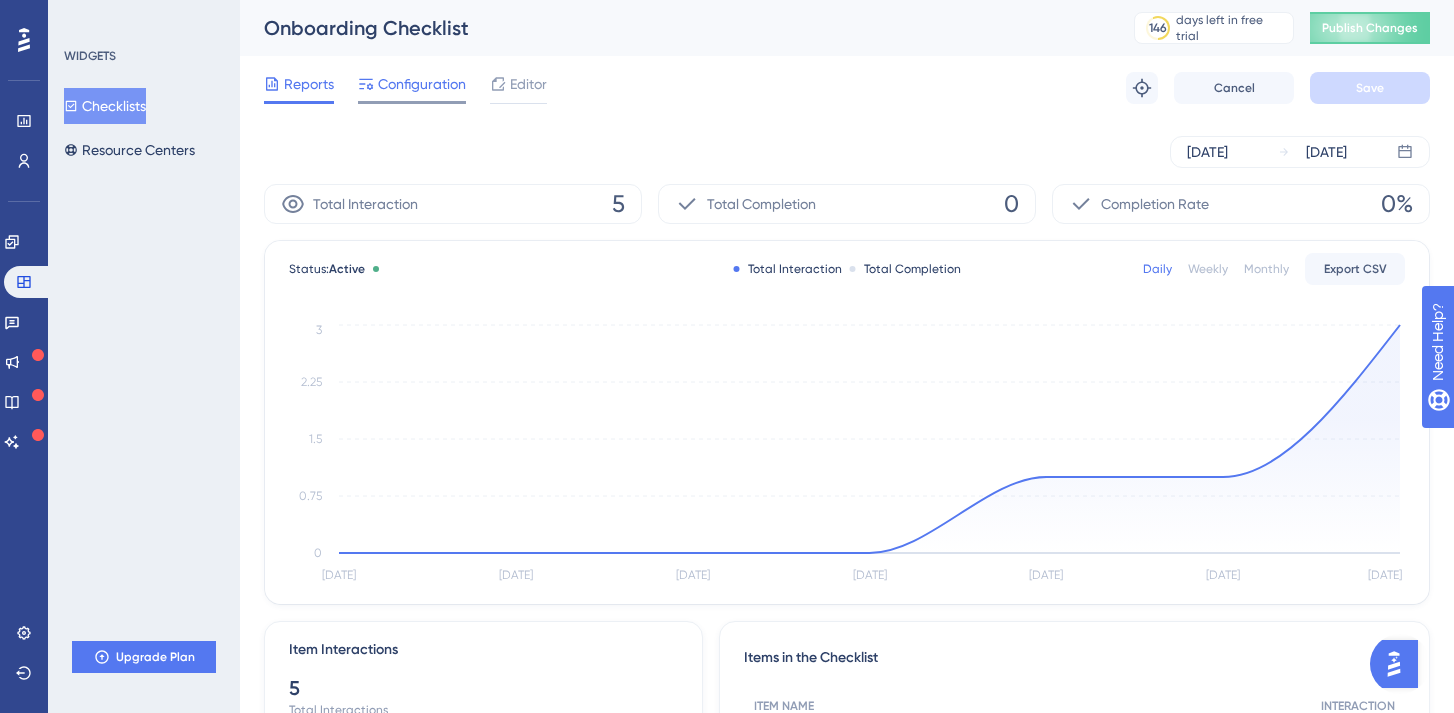 click on "Configuration" at bounding box center [422, 84] 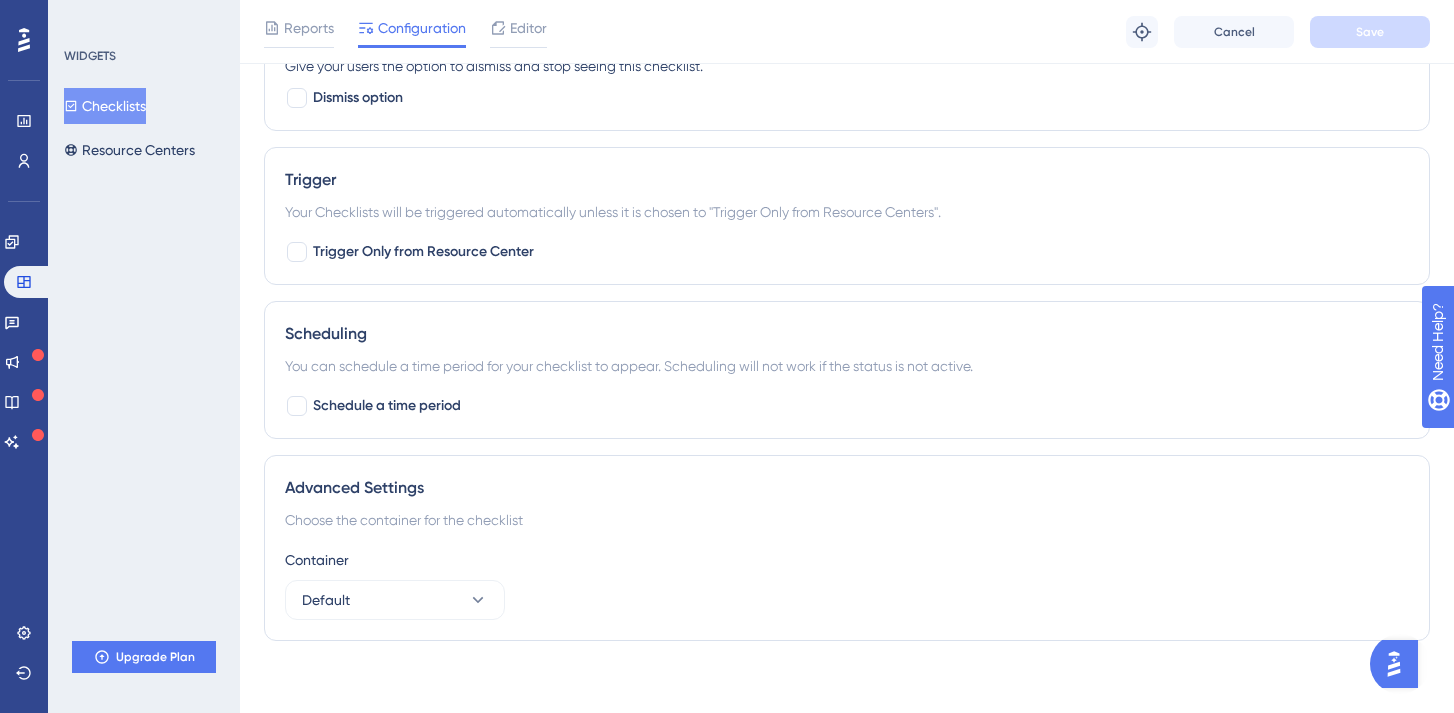 scroll, scrollTop: 1021, scrollLeft: 0, axis: vertical 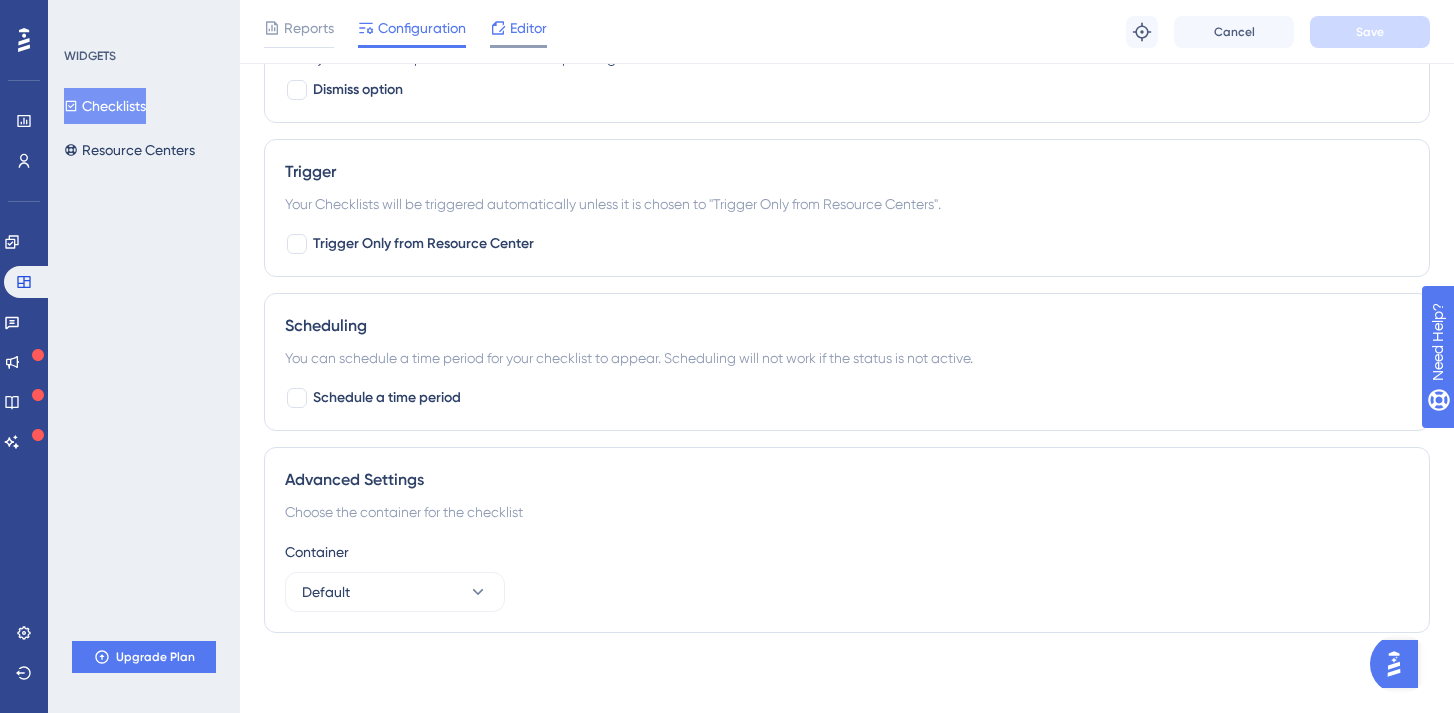 click on "Editor" at bounding box center (528, 28) 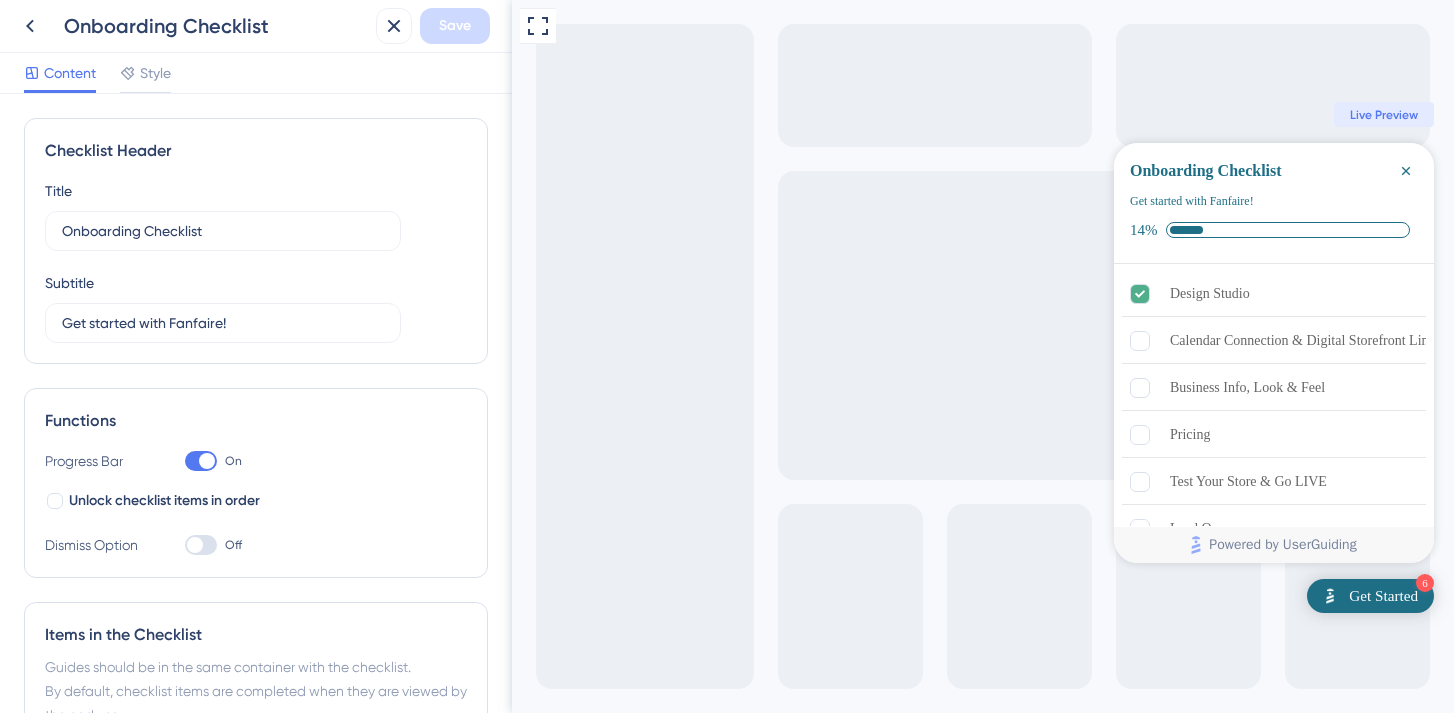 scroll, scrollTop: 0, scrollLeft: 0, axis: both 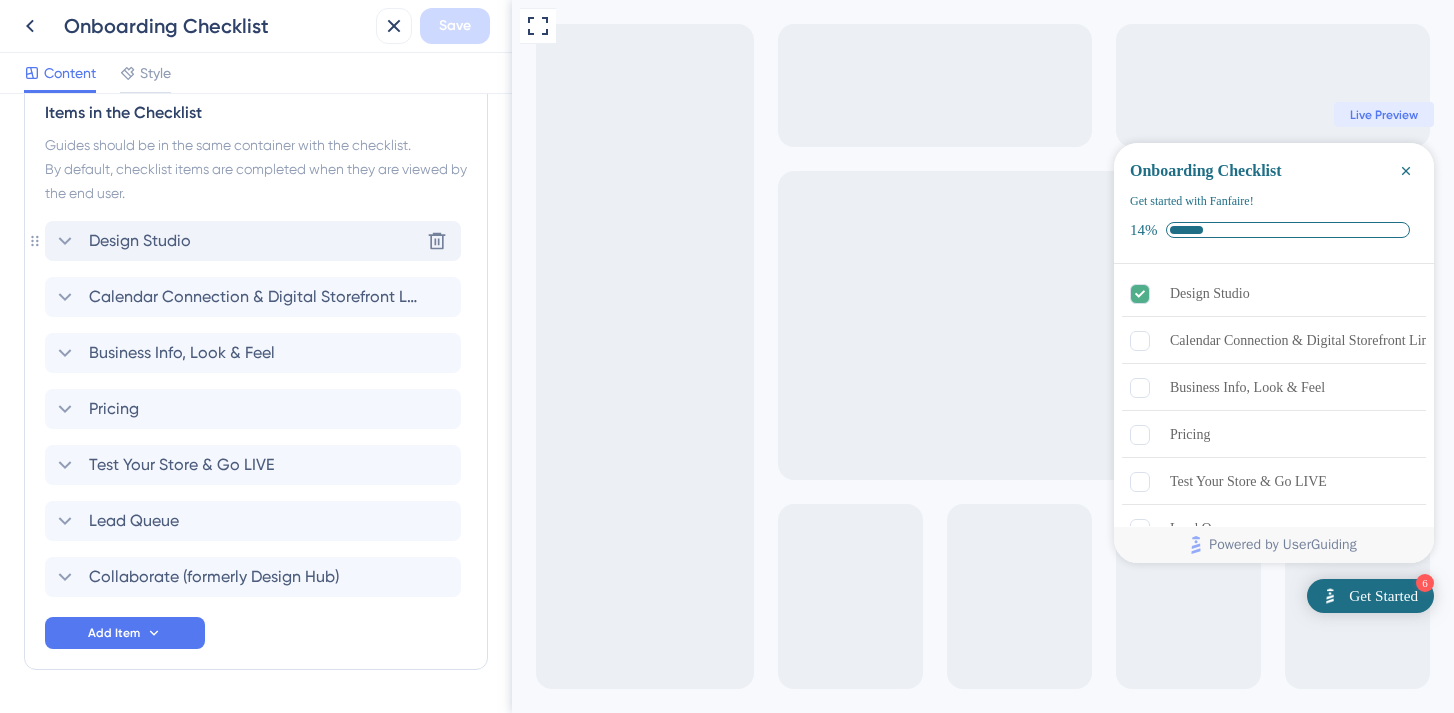 click 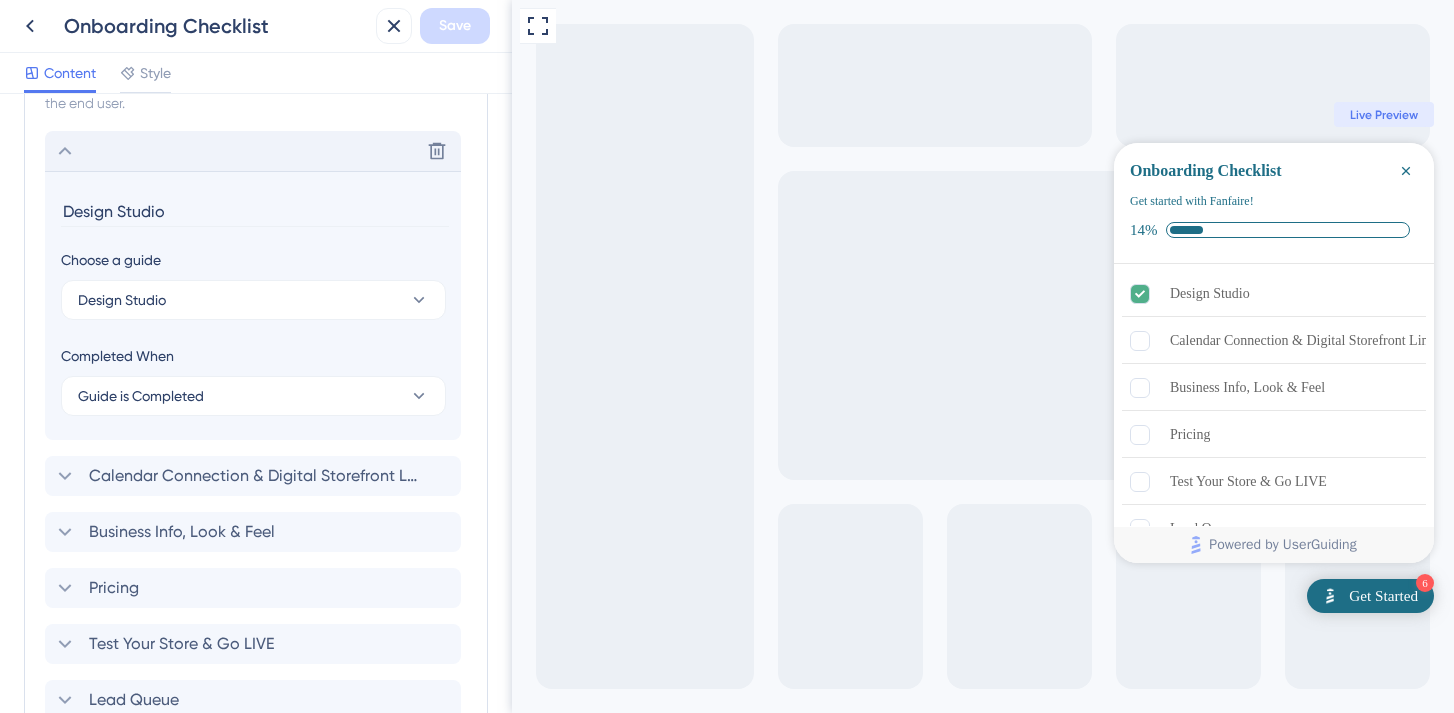scroll, scrollTop: 649, scrollLeft: 0, axis: vertical 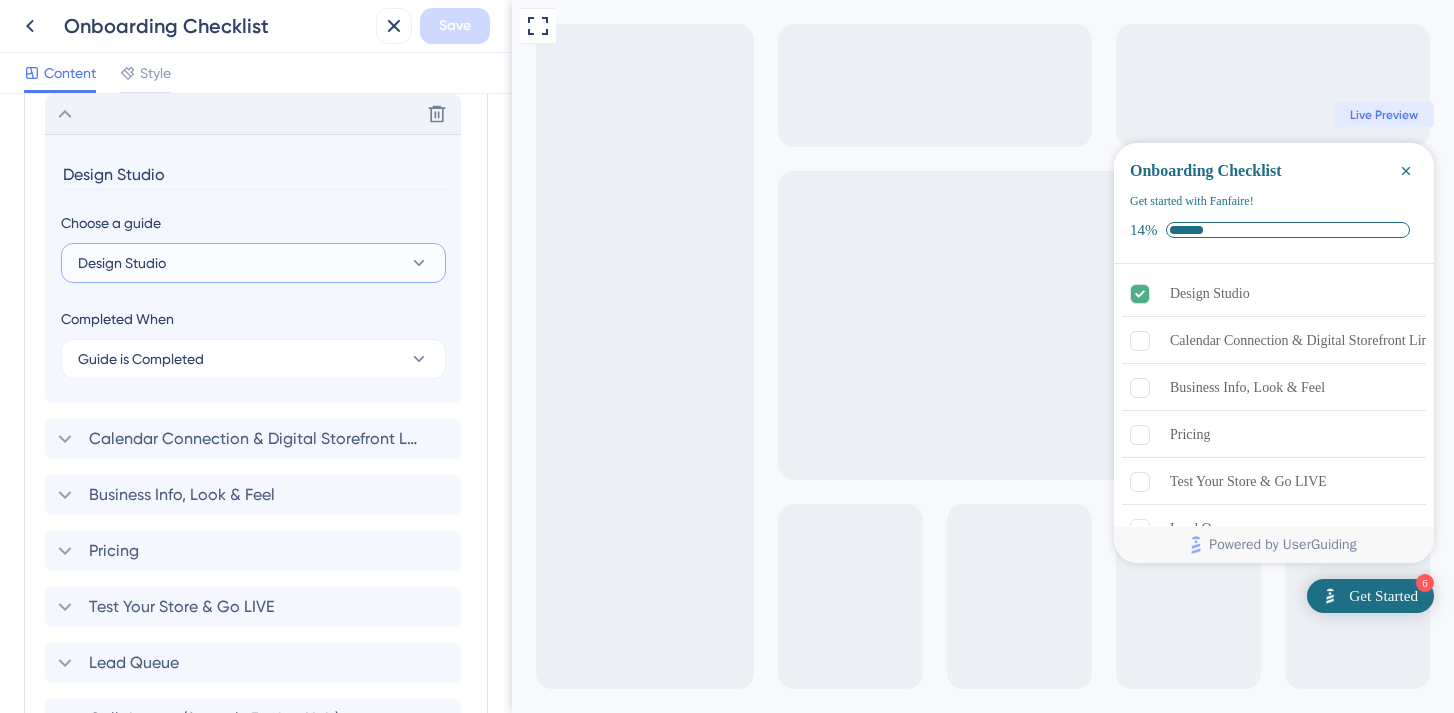 click on "Design Studio" at bounding box center [122, 263] 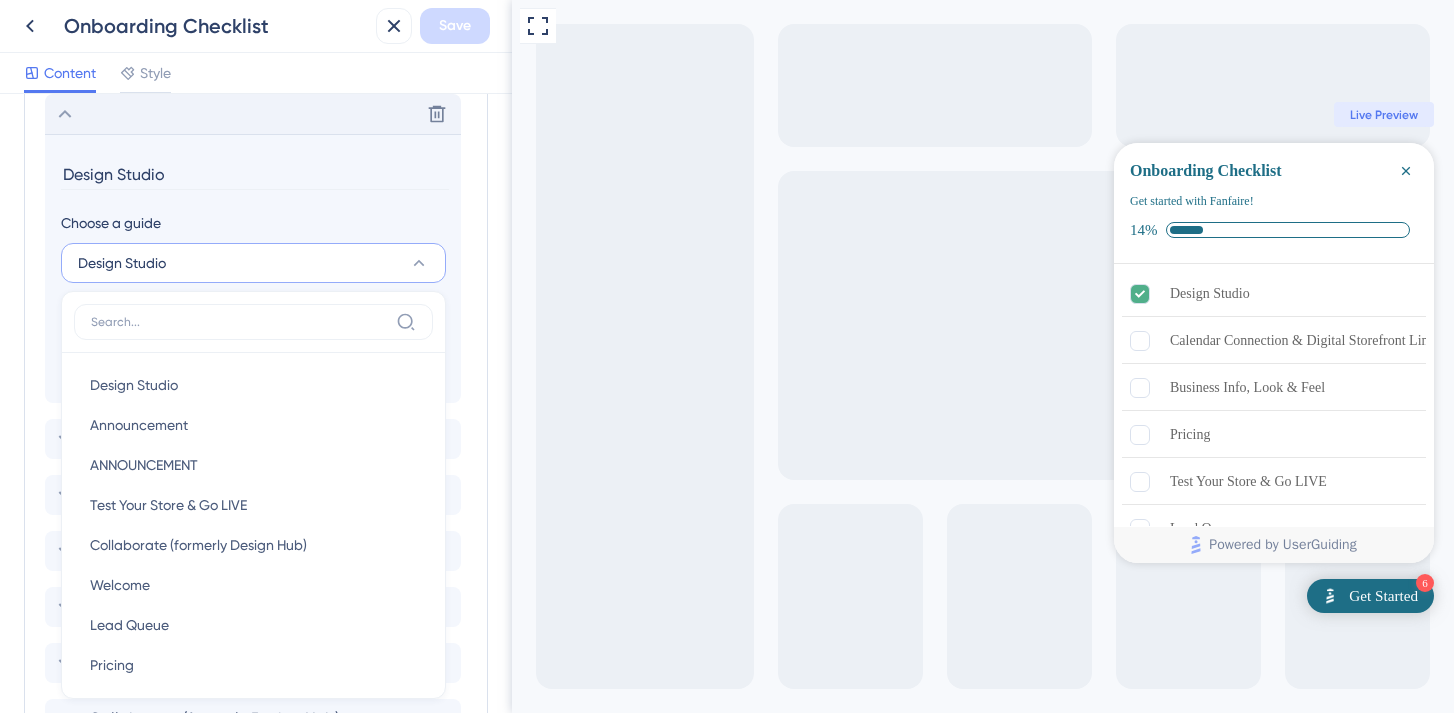 scroll, scrollTop: 740, scrollLeft: 0, axis: vertical 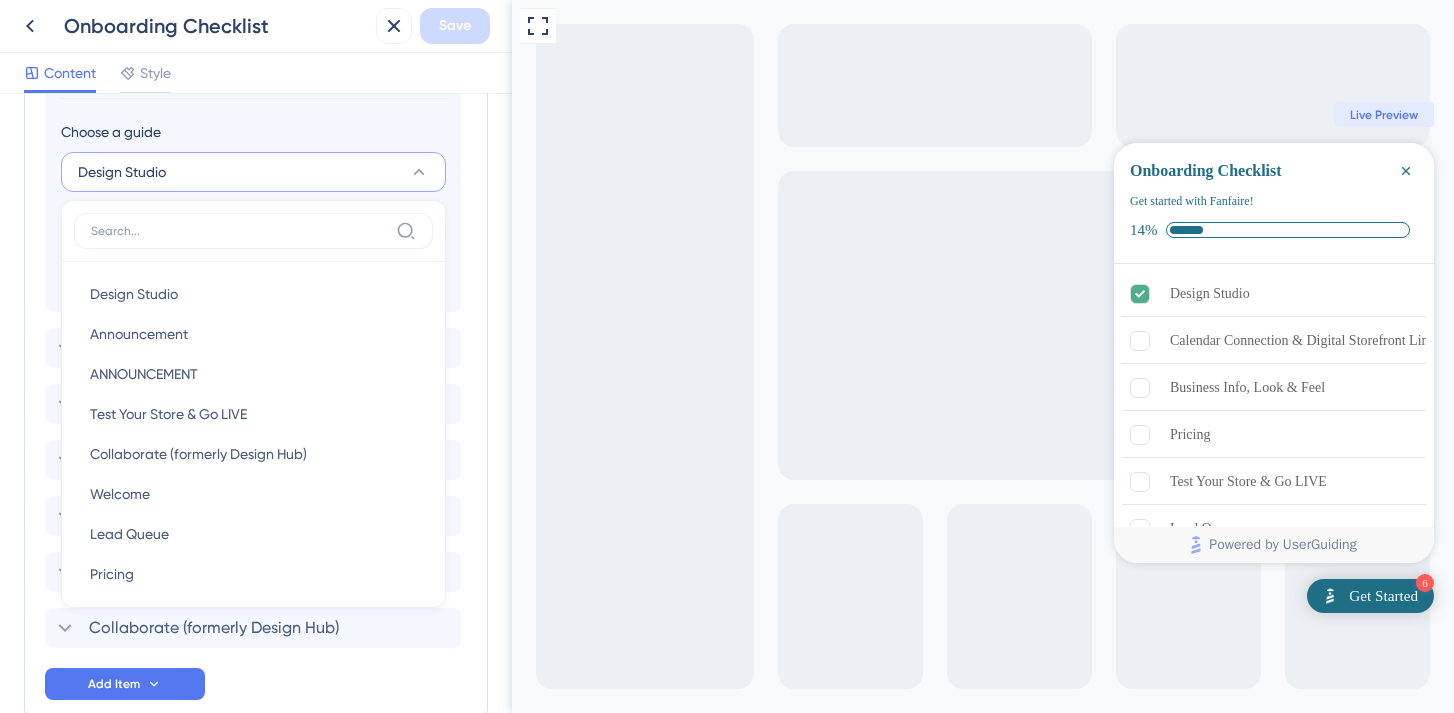 click on "Choose a guide" at bounding box center (253, 132) 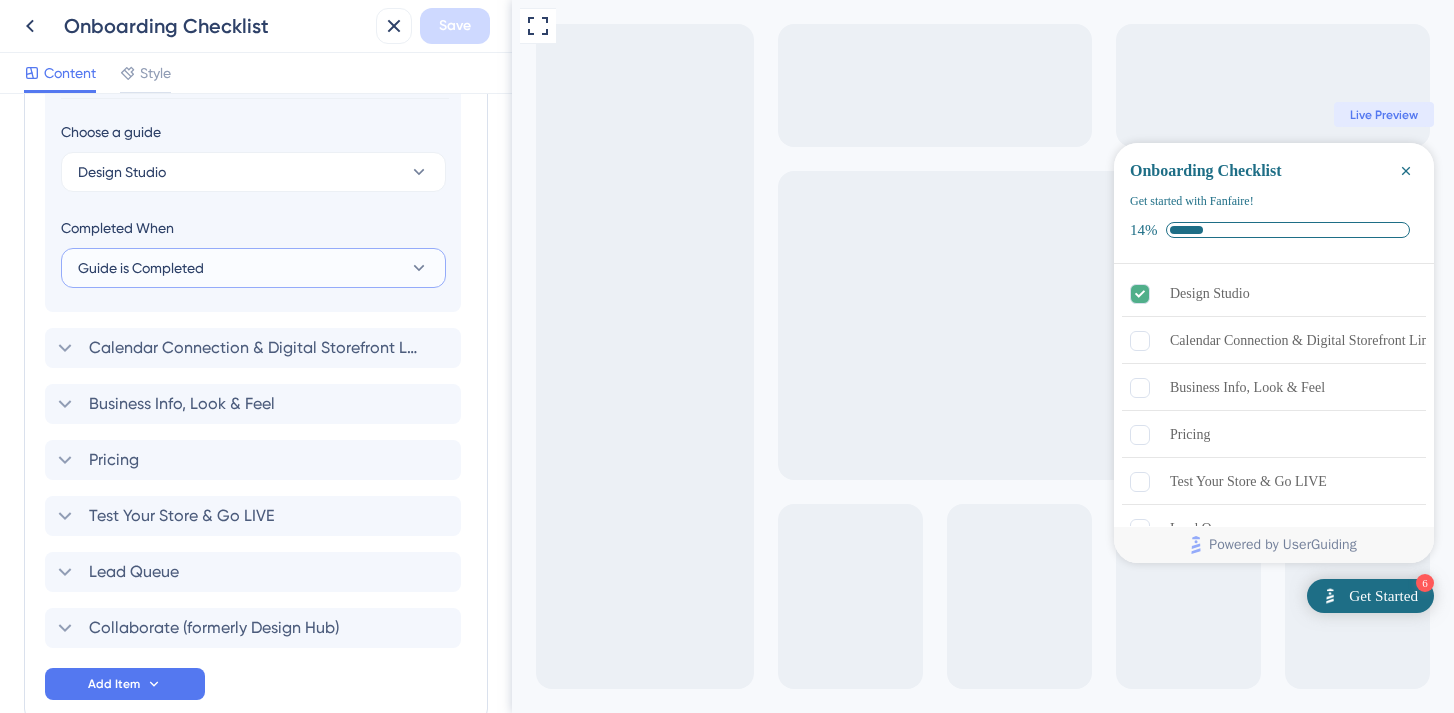 click on "Guide is Completed" at bounding box center (141, 268) 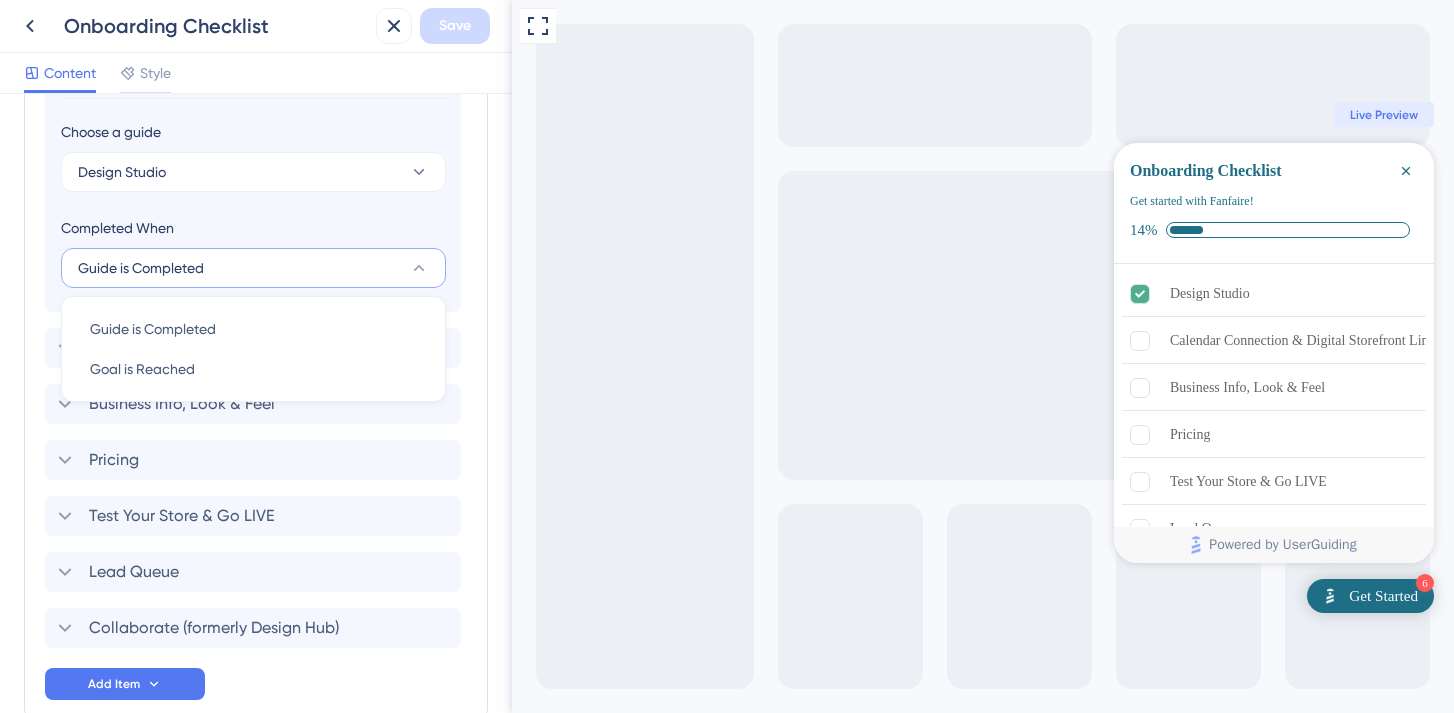 click on "Design Studio Choose a guide Design Studio Completed When Guide is Completed Guide is Completed Guide is Completed Goal is Reached Goal is Reached" at bounding box center (253, 177) 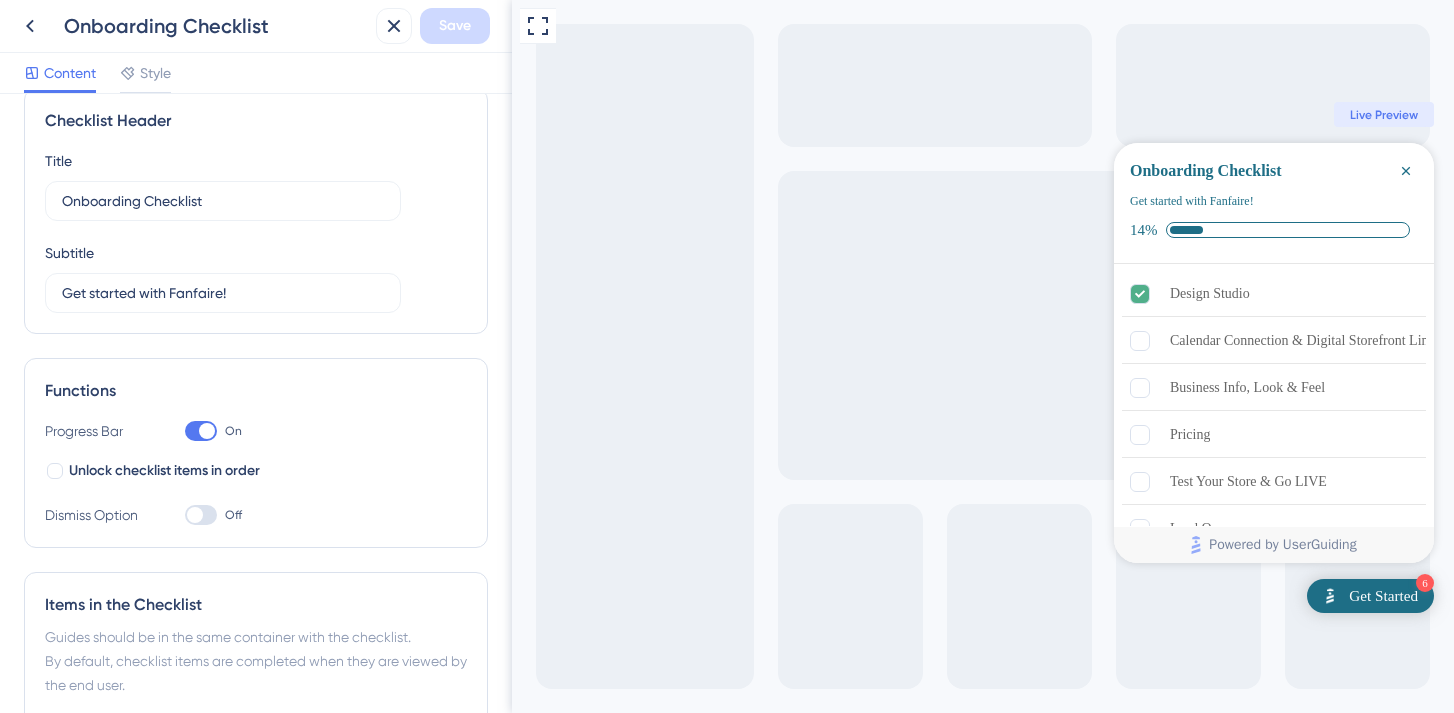 scroll, scrollTop: 0, scrollLeft: 0, axis: both 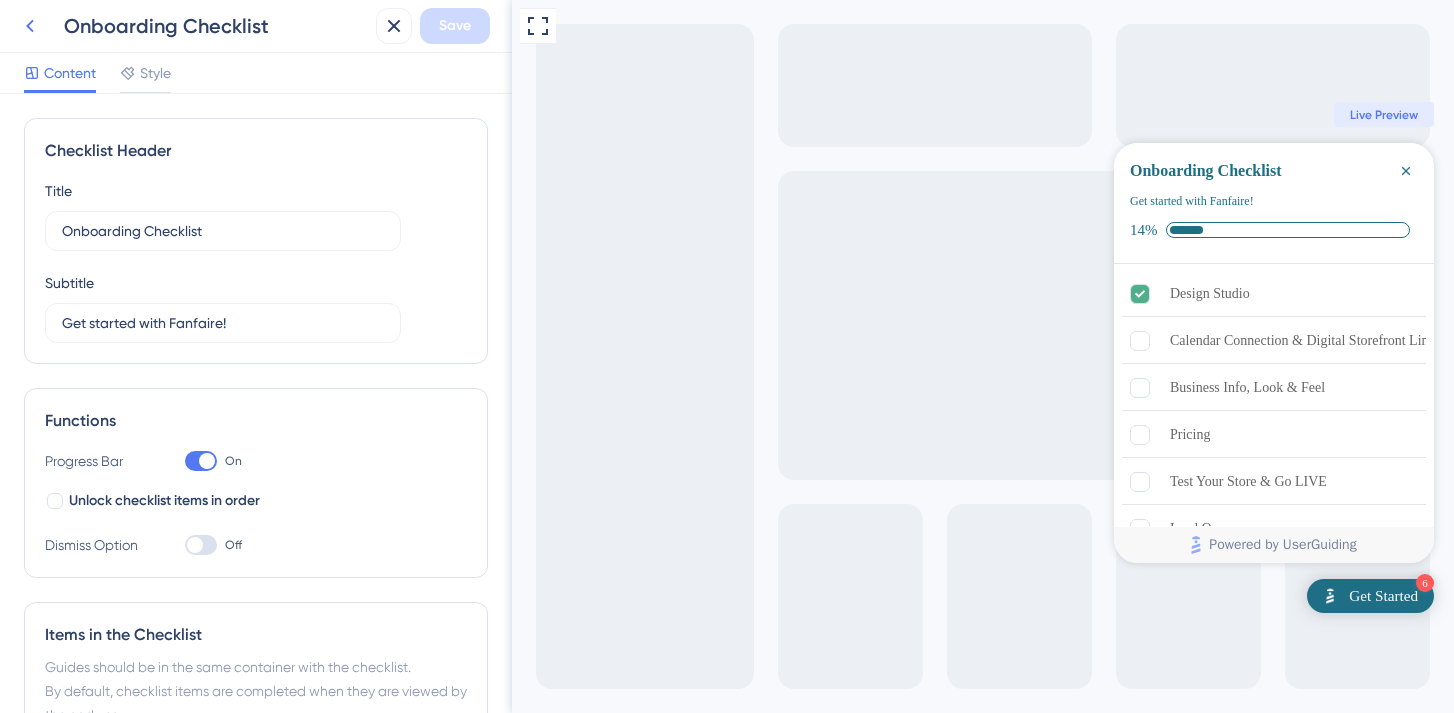 click 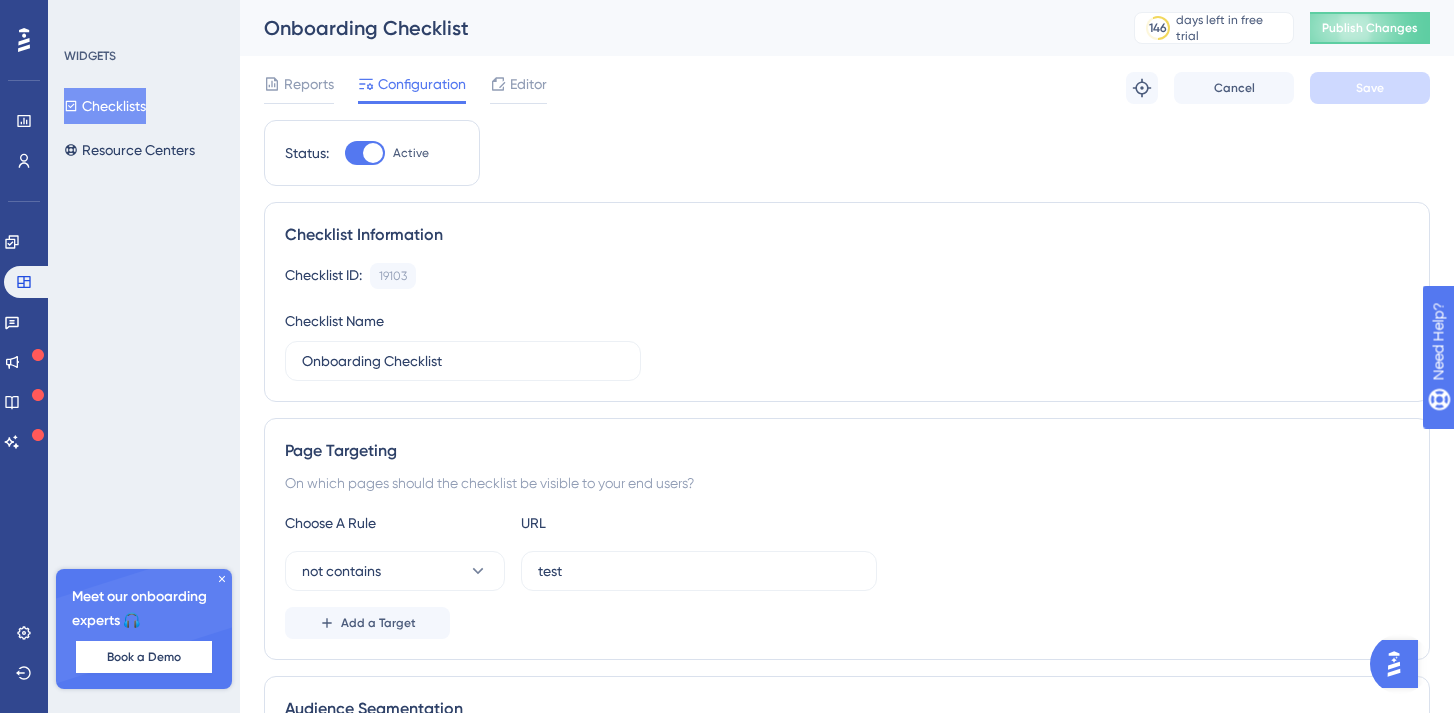 scroll, scrollTop: 0, scrollLeft: 0, axis: both 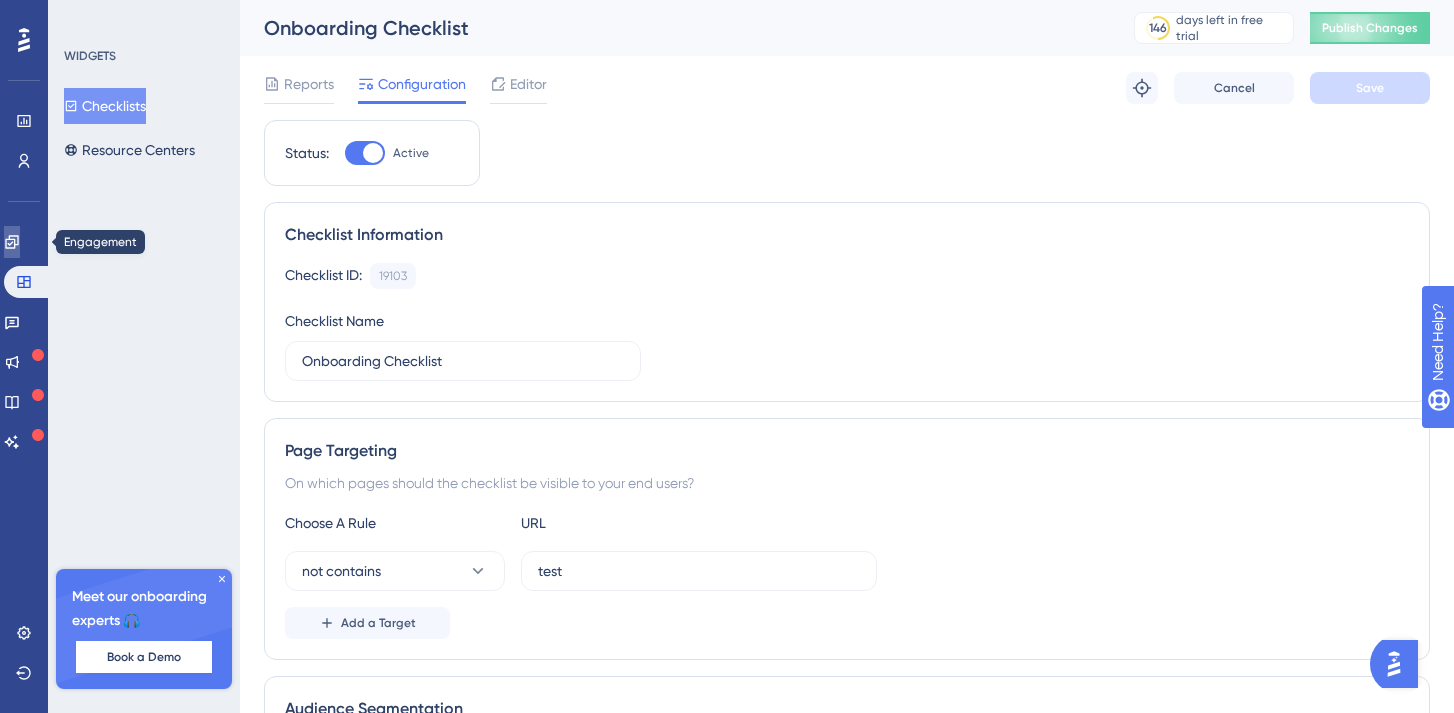 click 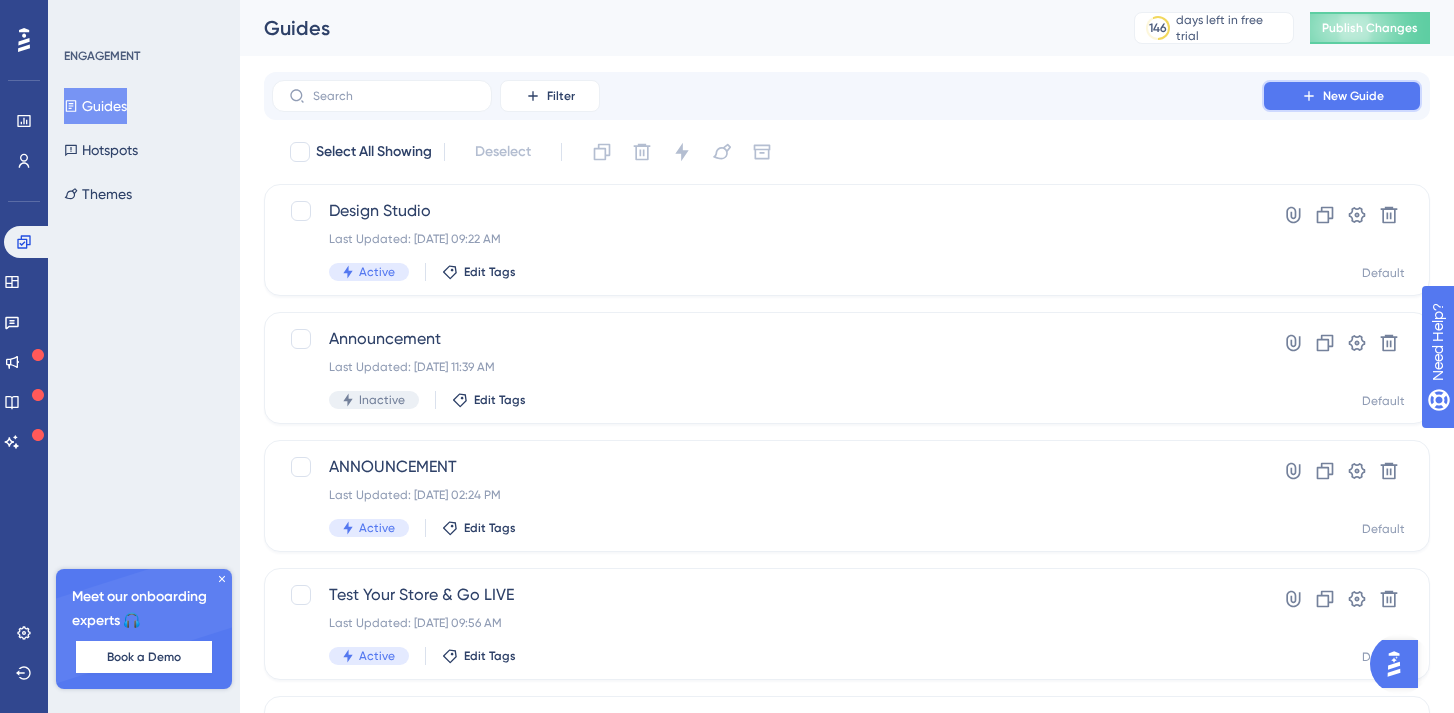 click on "New Guide" at bounding box center (1353, 96) 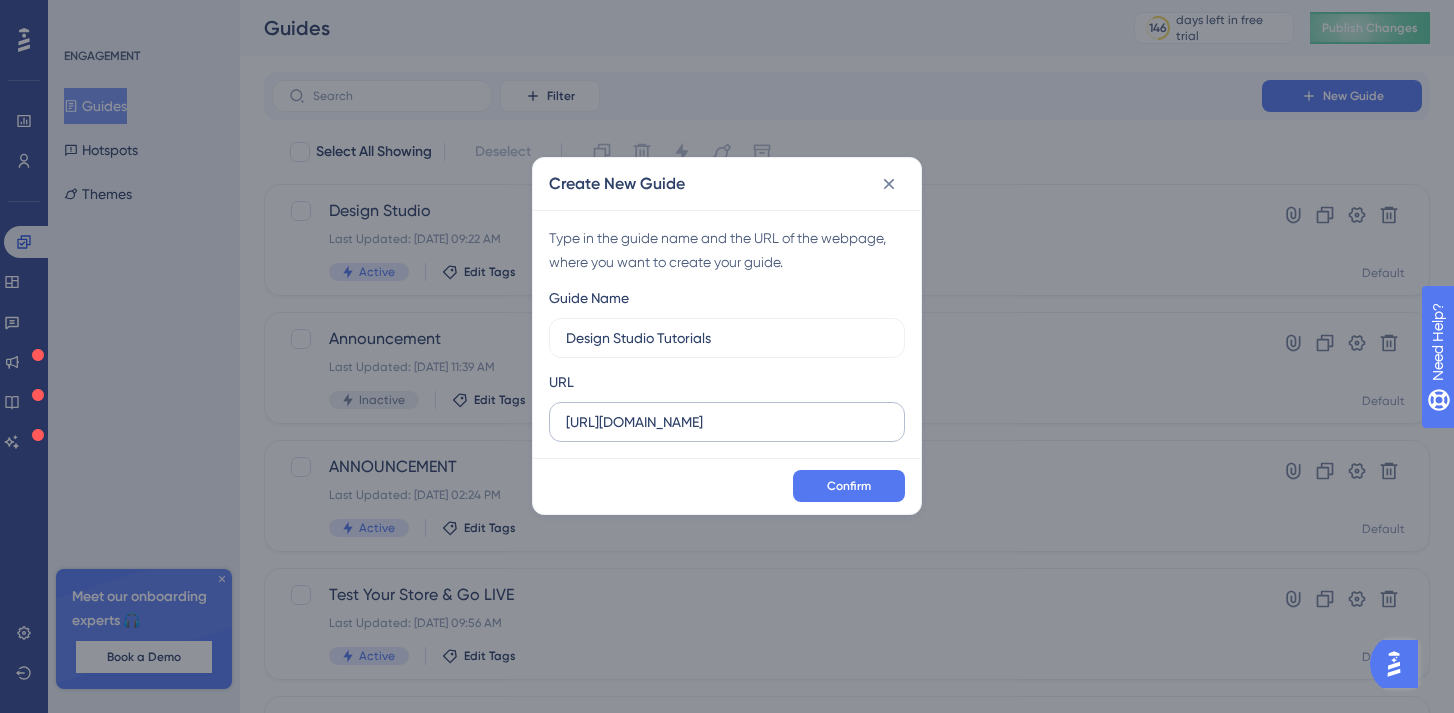 type on "Design Studio Tutorials" 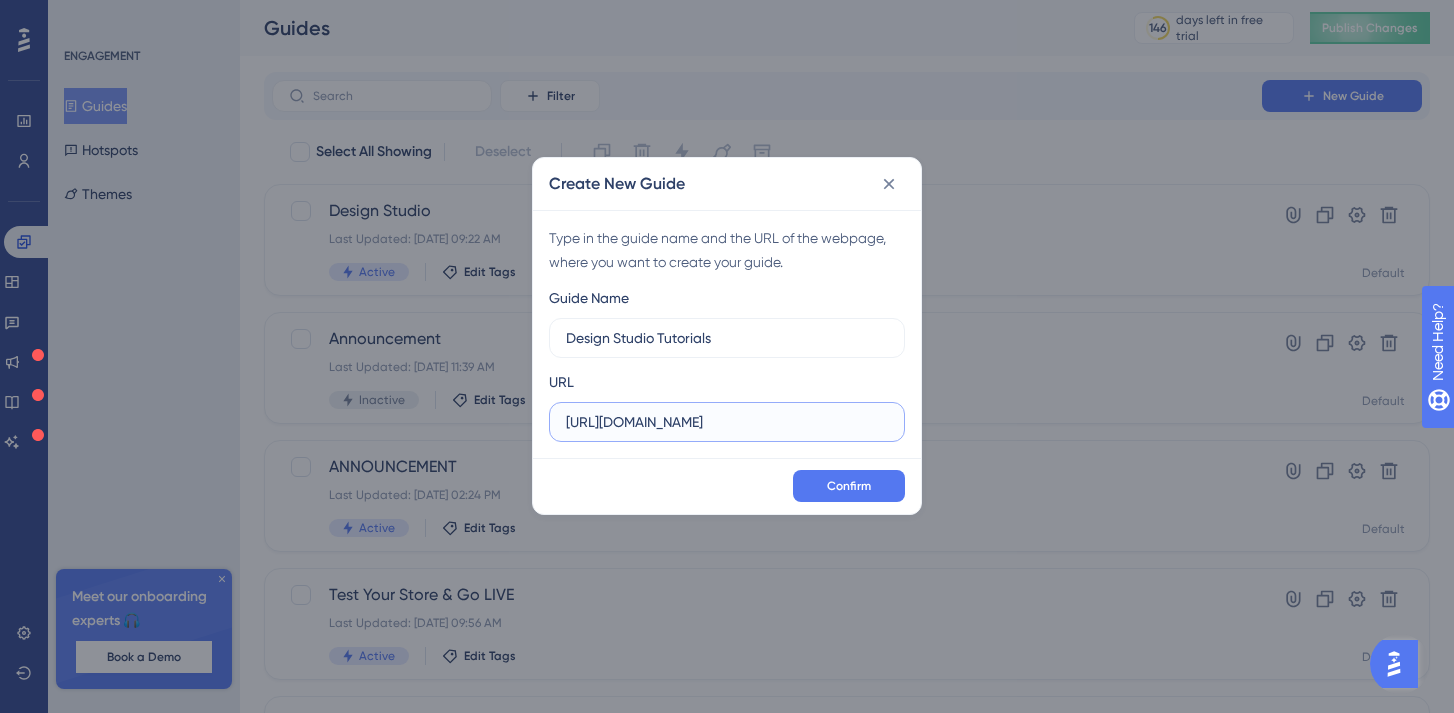 click on "https://app.fanfaire.io" at bounding box center [727, 422] 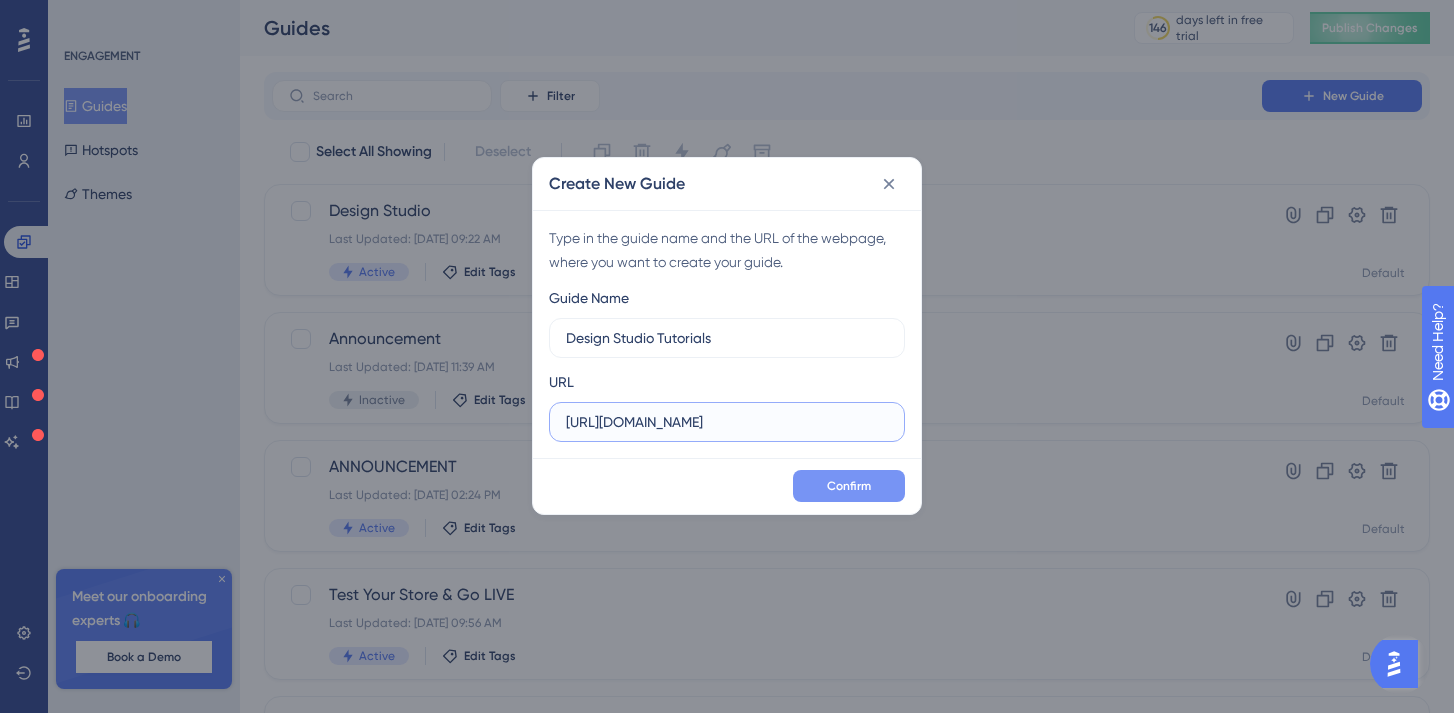 type on "https://fanfaire-di4v.help.userguiding.com/en/articles/9463-design-studio" 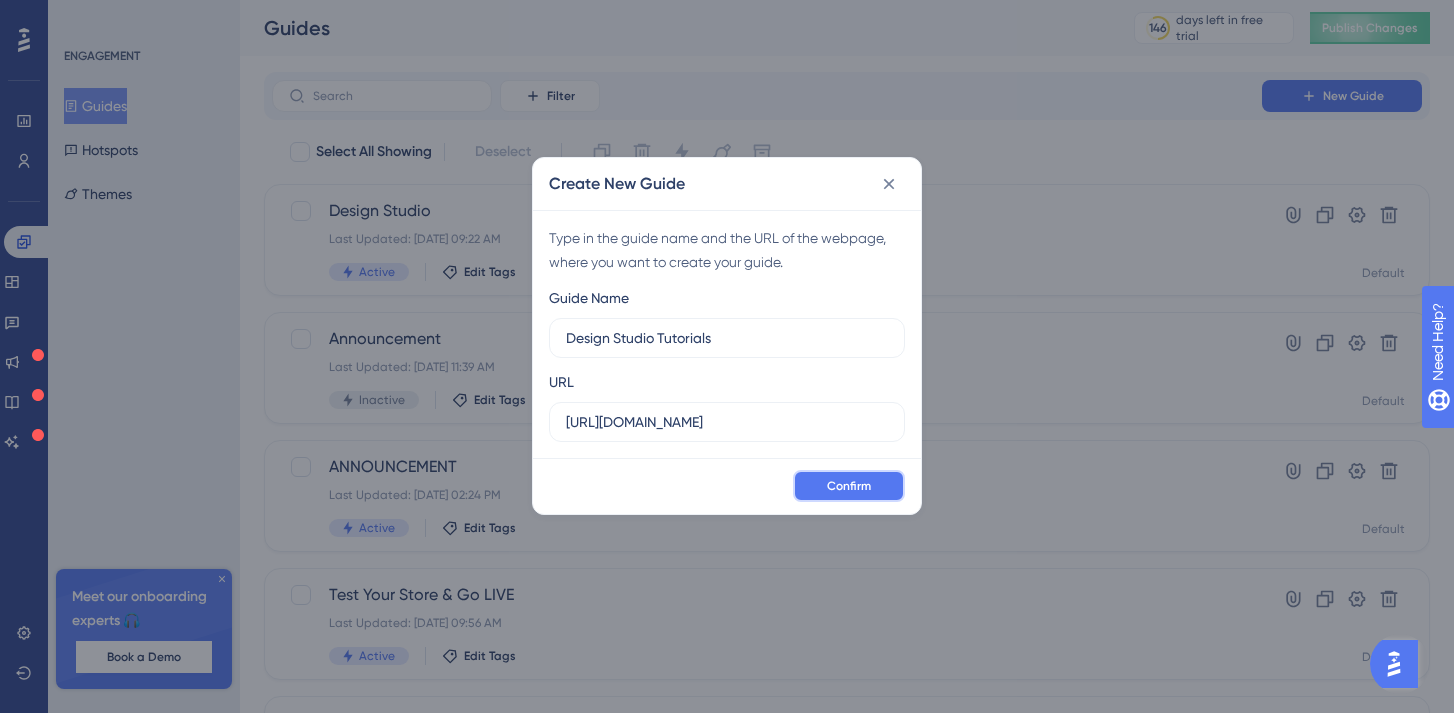 click on "Confirm" at bounding box center [849, 486] 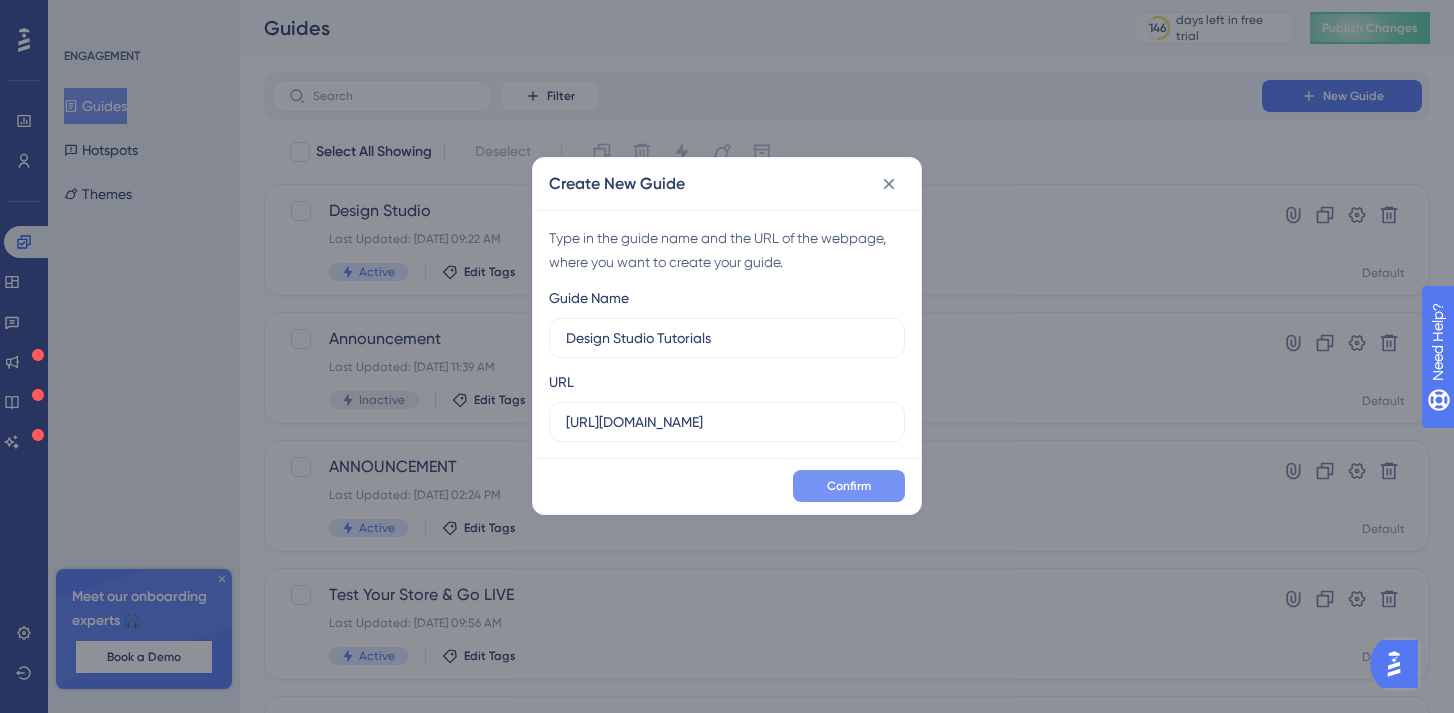 scroll, scrollTop: 0, scrollLeft: 0, axis: both 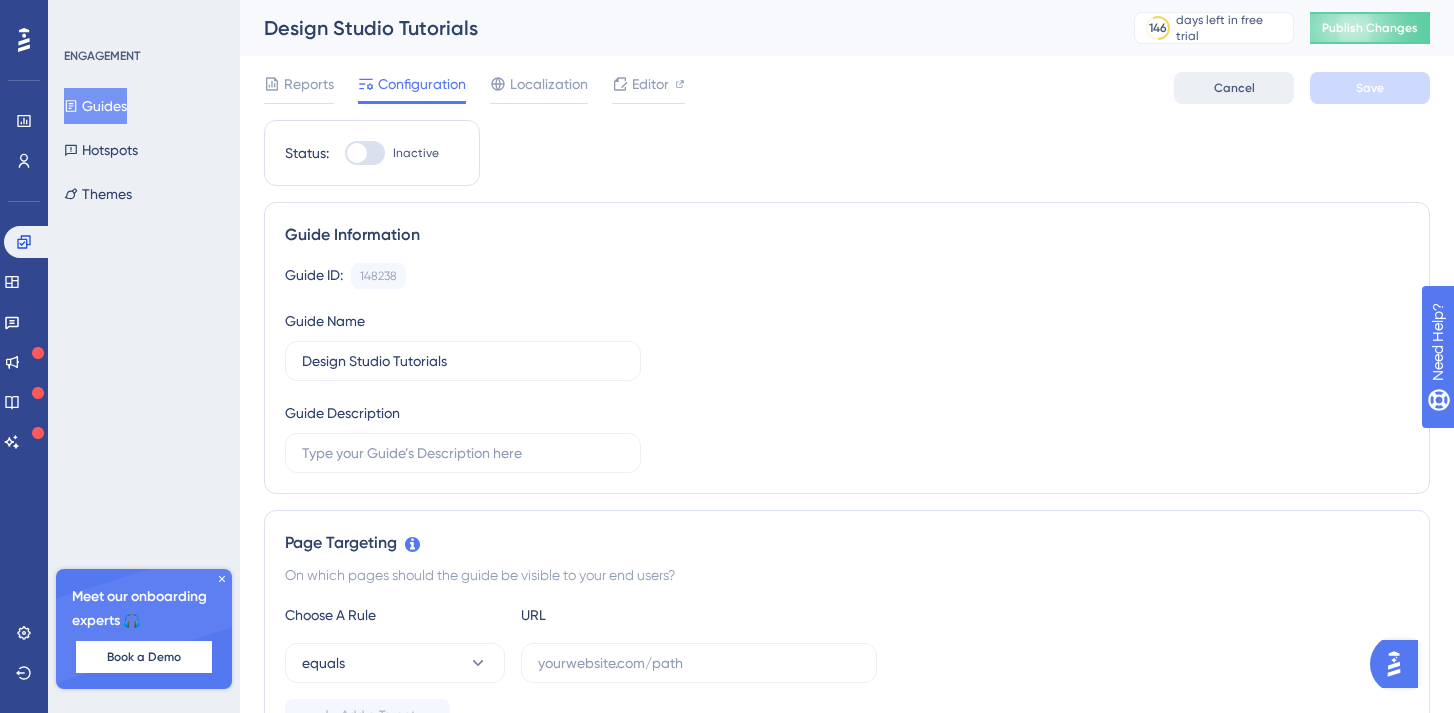 click on "Cancel" at bounding box center [1234, 88] 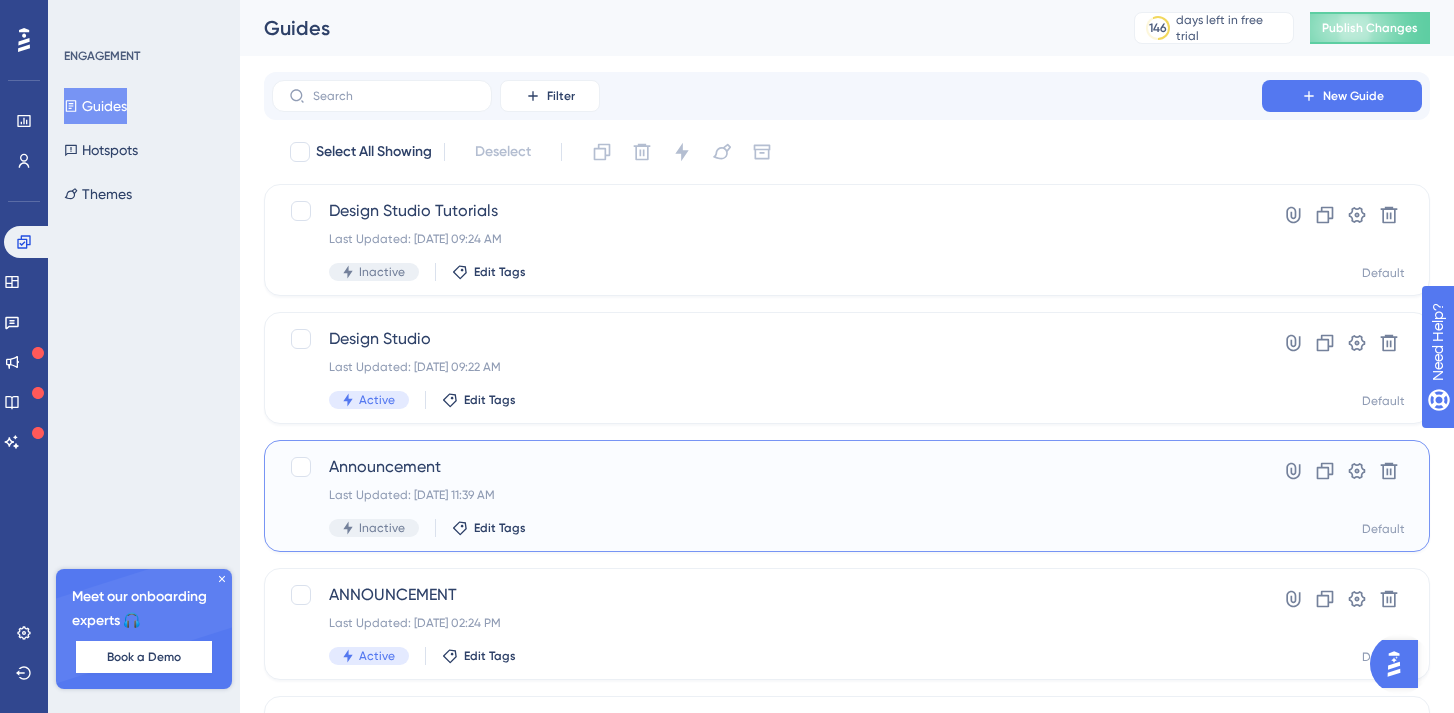 click on "Announcement" at bounding box center (767, 467) 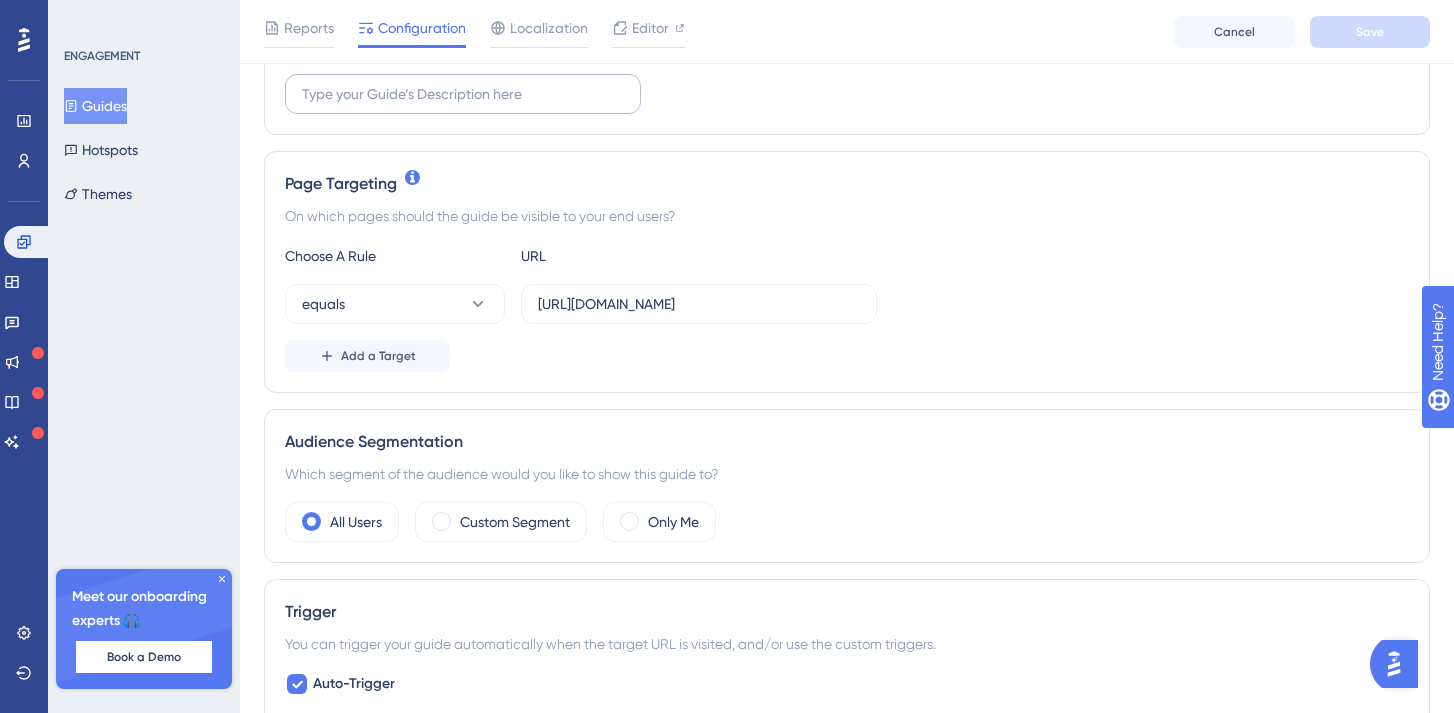 scroll, scrollTop: 369, scrollLeft: 0, axis: vertical 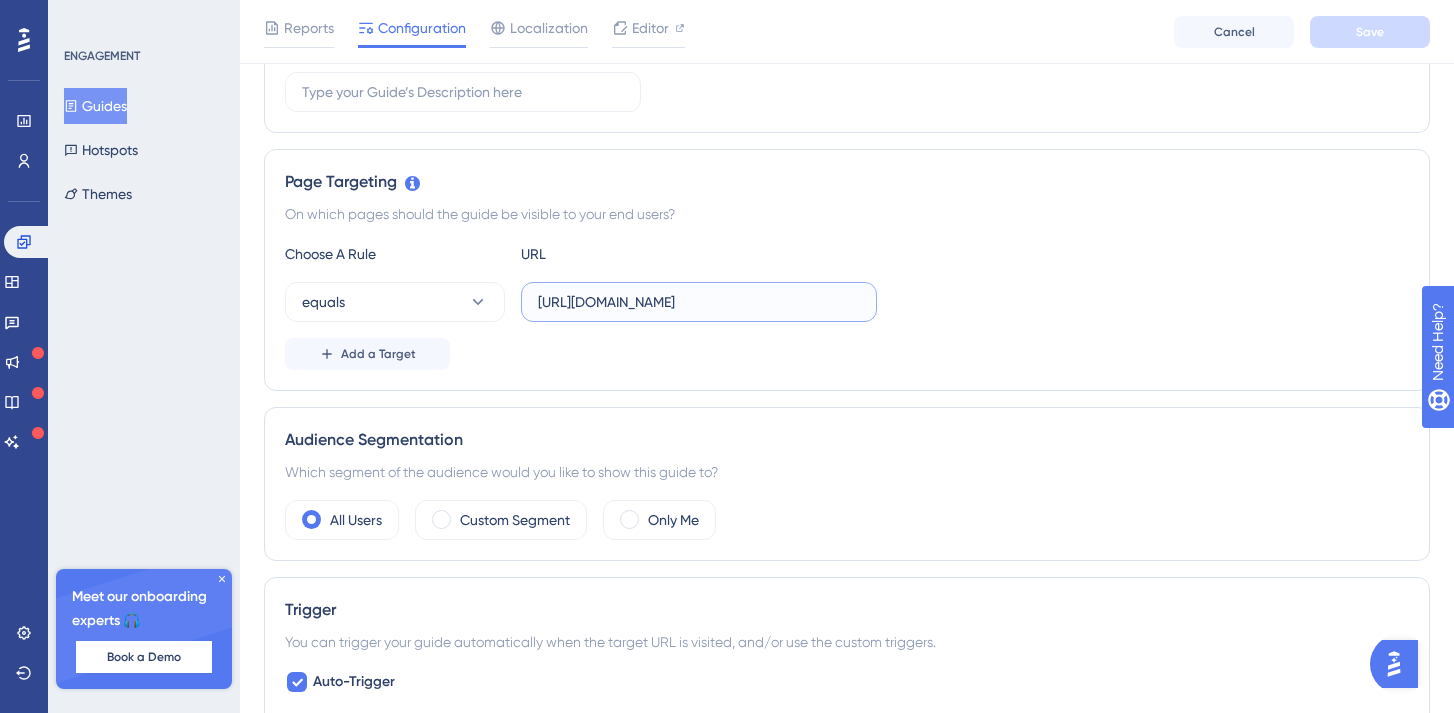 drag, startPoint x: 726, startPoint y: 302, endPoint x: 513, endPoint y: 300, distance: 213.00938 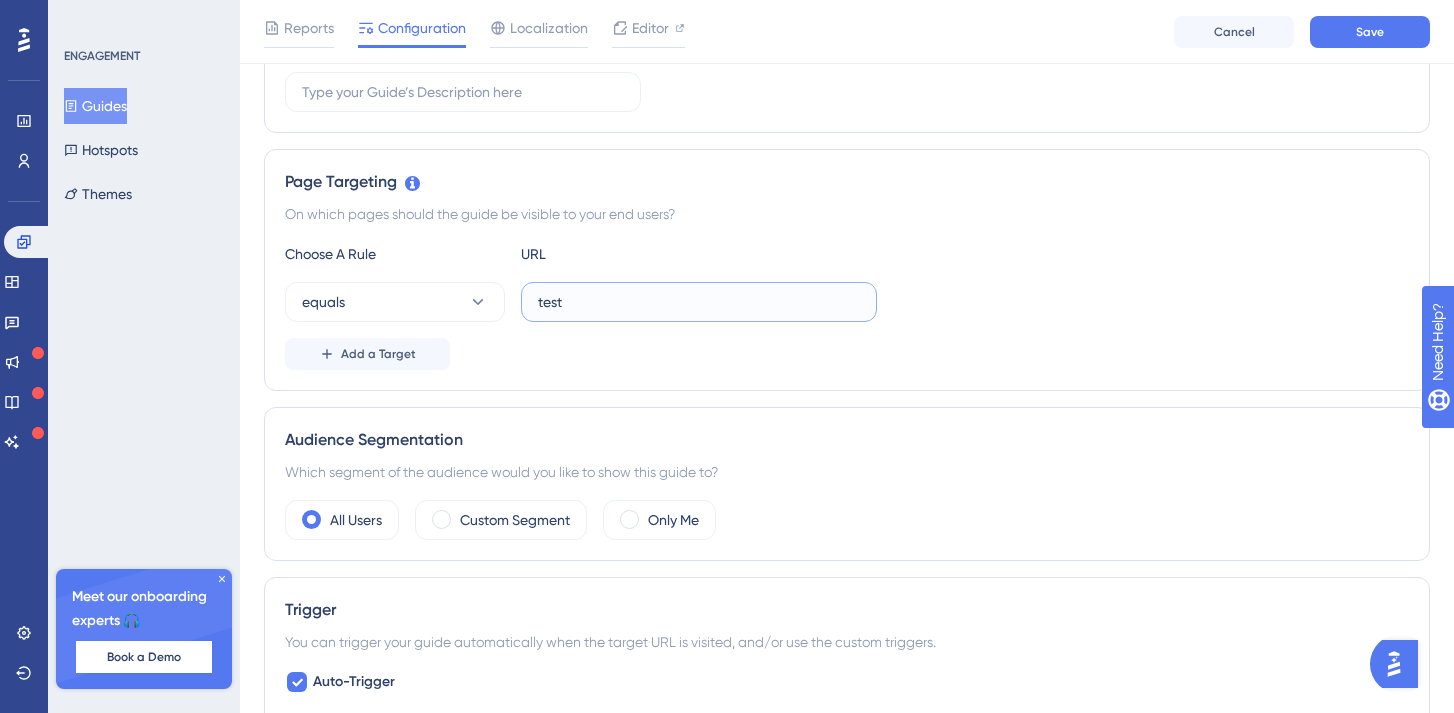 type on "test" 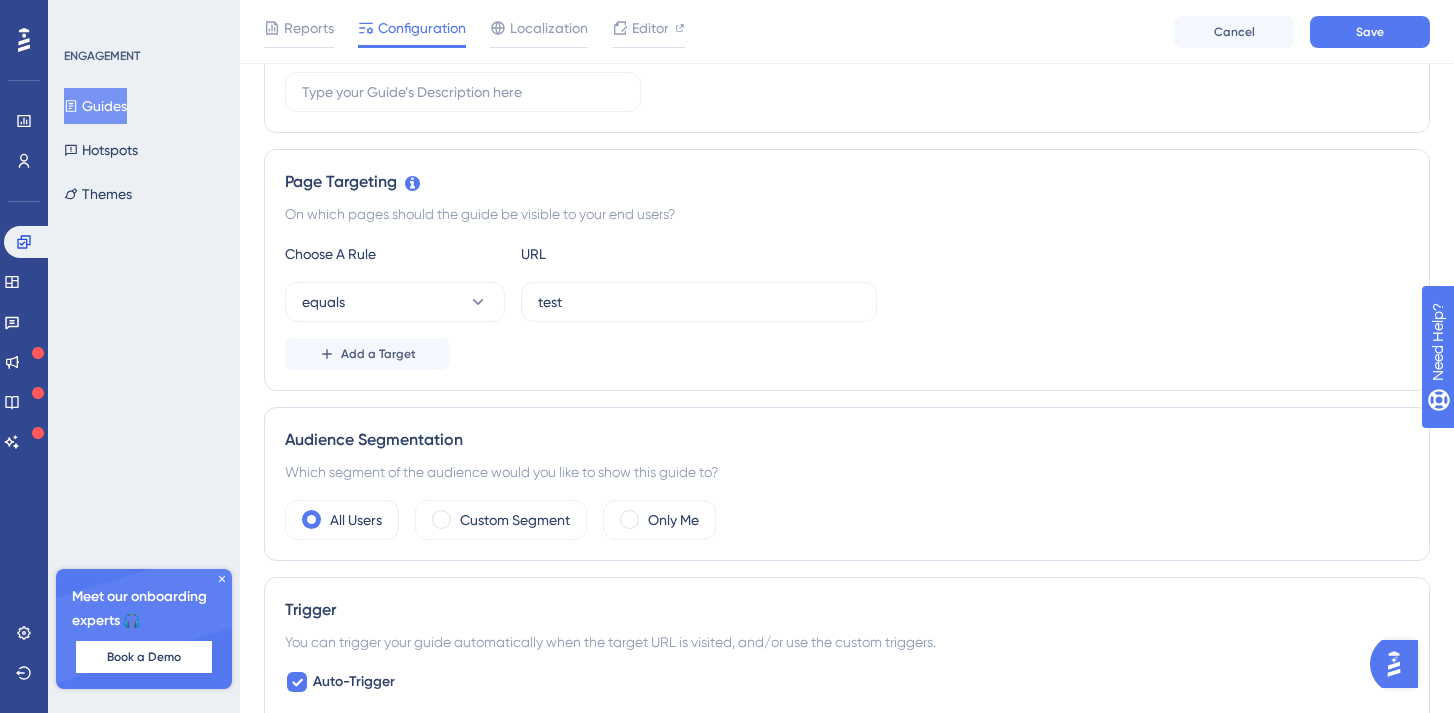 click on "Add a Target" at bounding box center (847, 354) 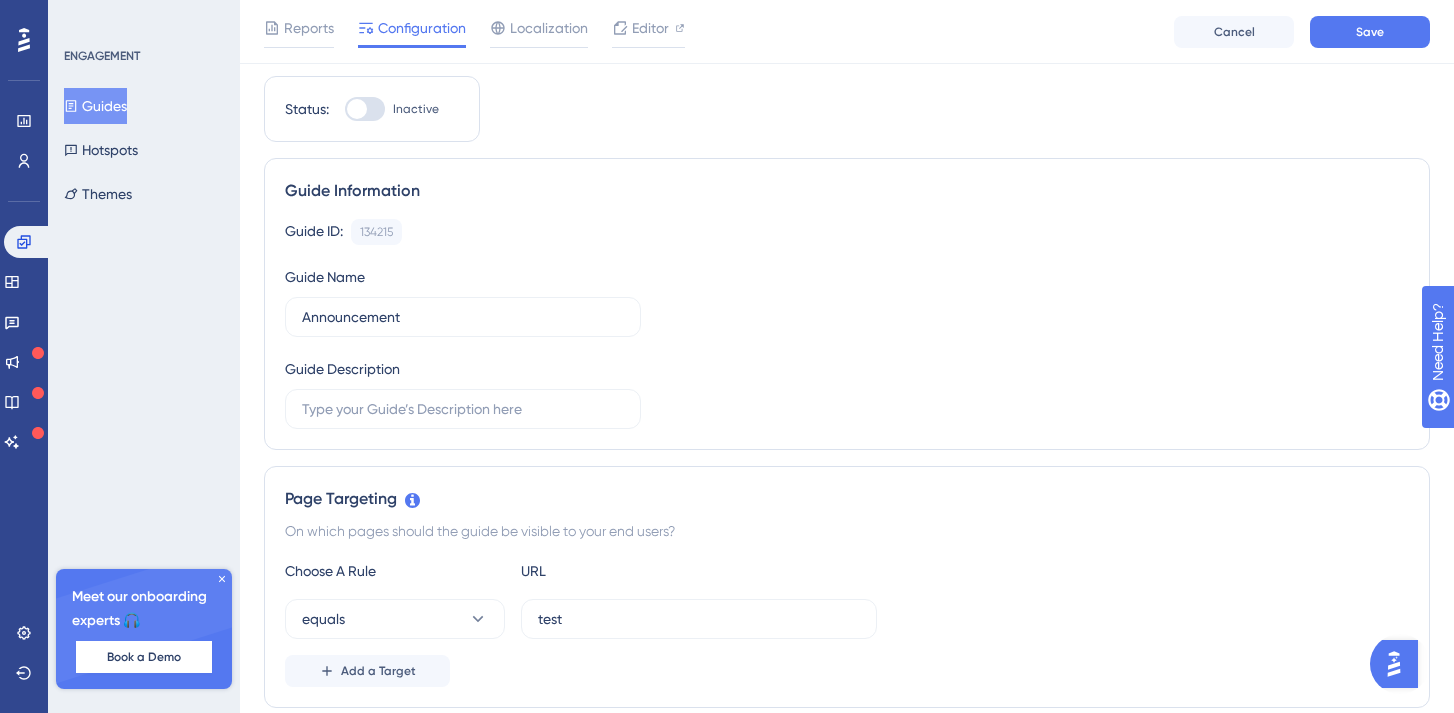 scroll, scrollTop: 0, scrollLeft: 0, axis: both 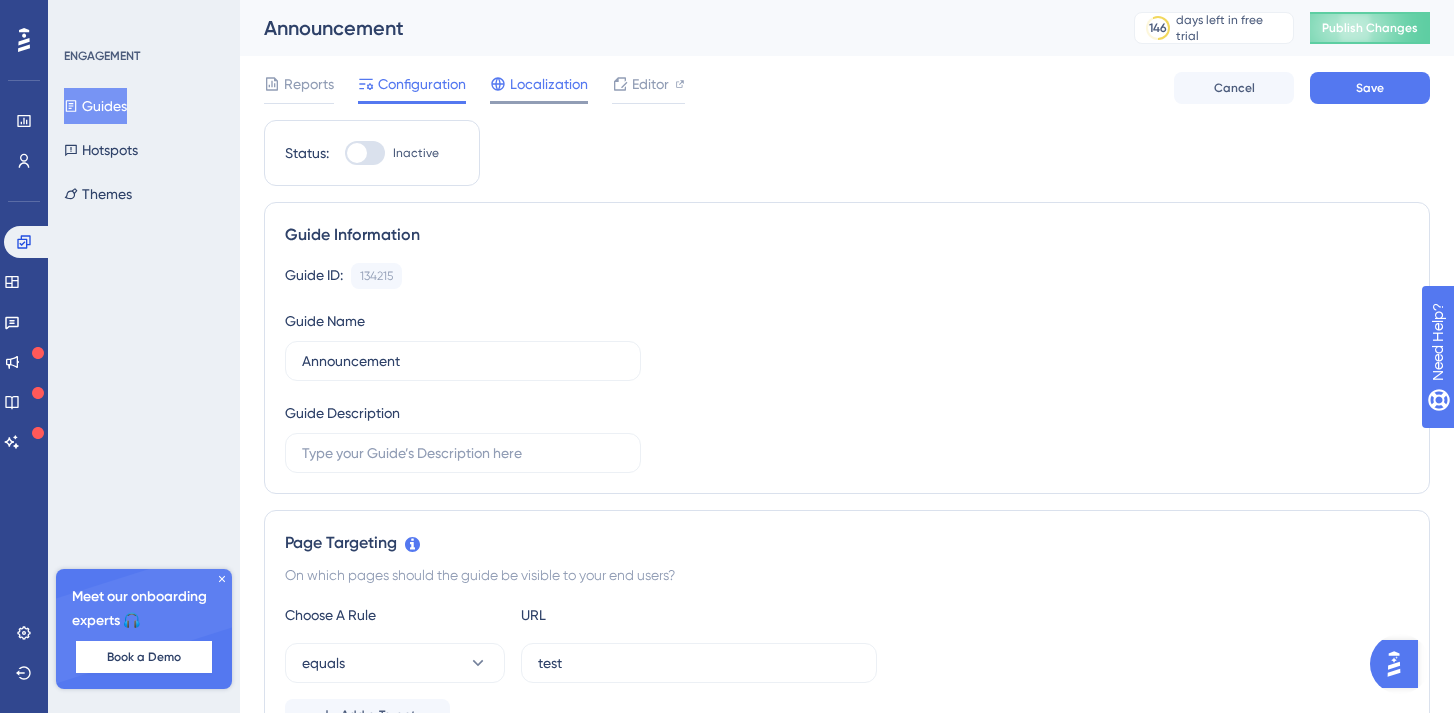click on "Localization" at bounding box center (549, 84) 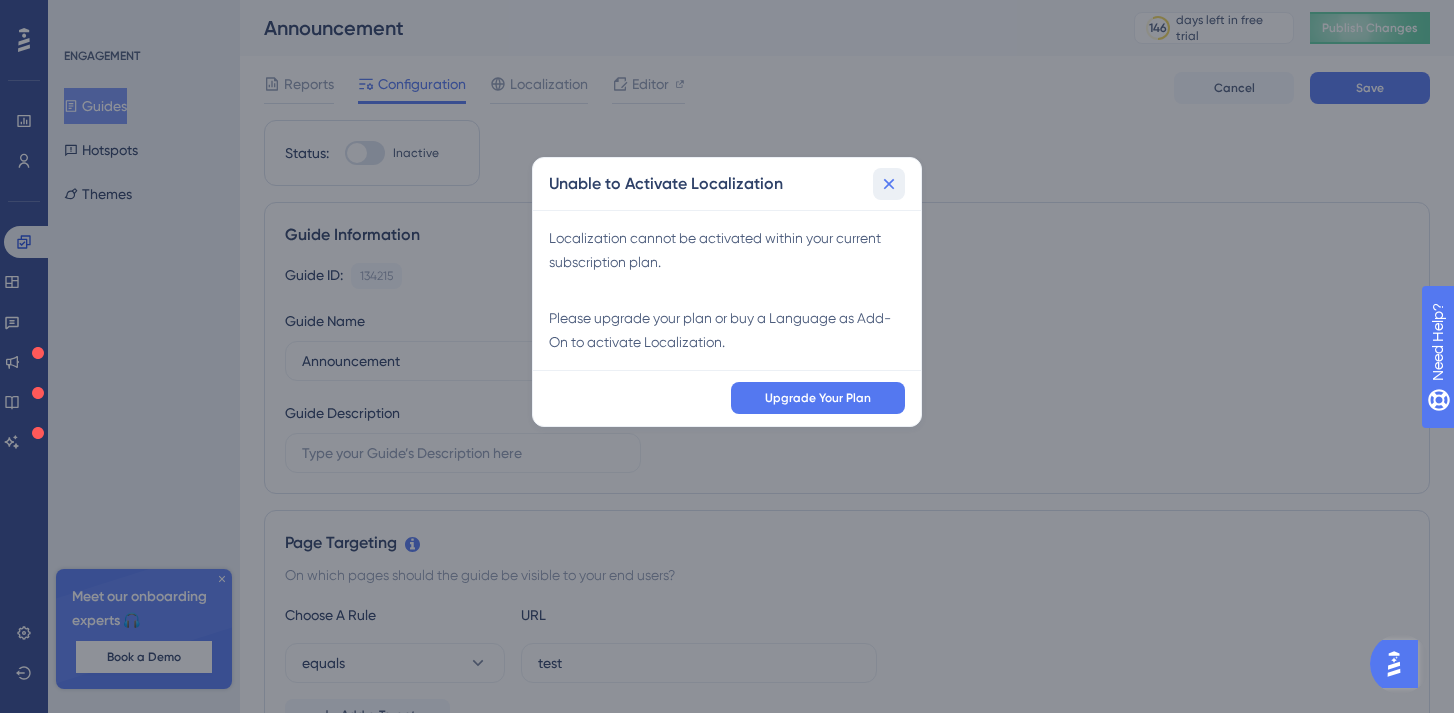 click 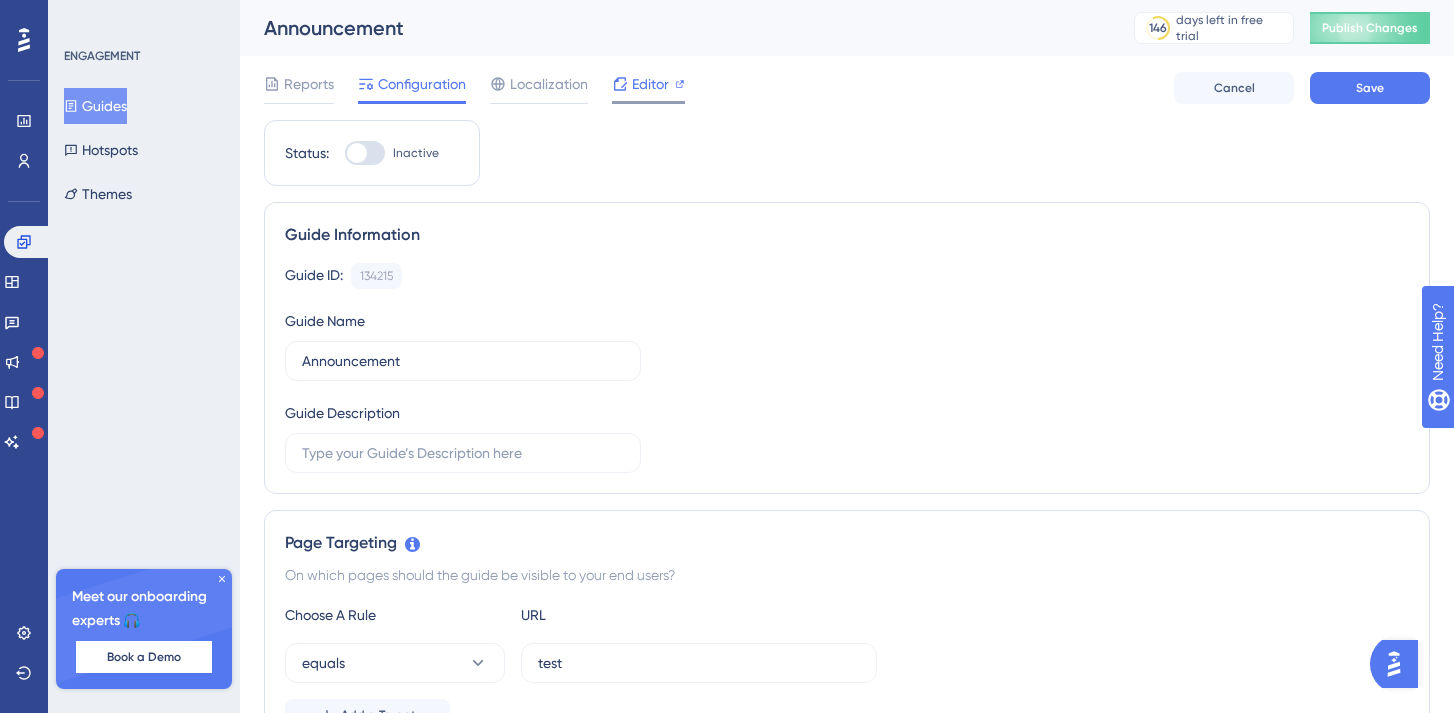 click on "Editor" at bounding box center (650, 84) 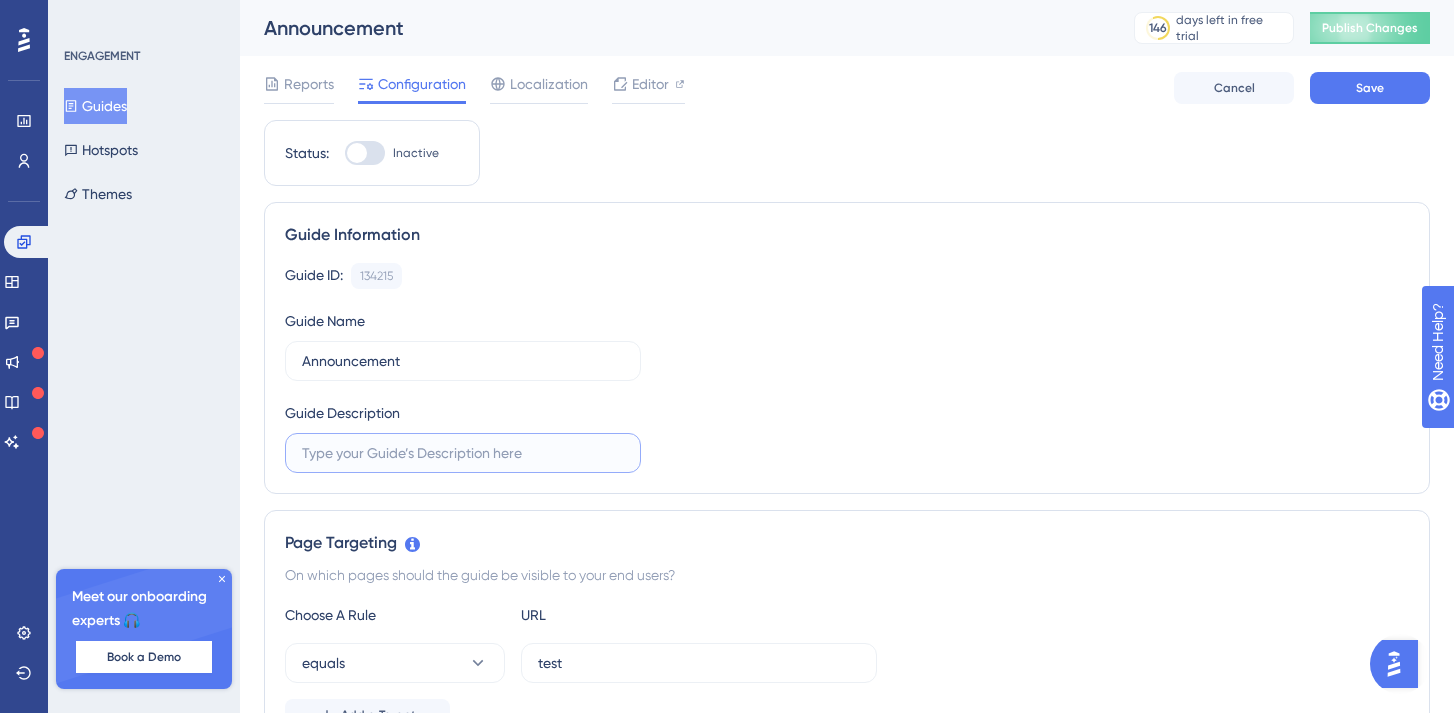 click at bounding box center [463, 453] 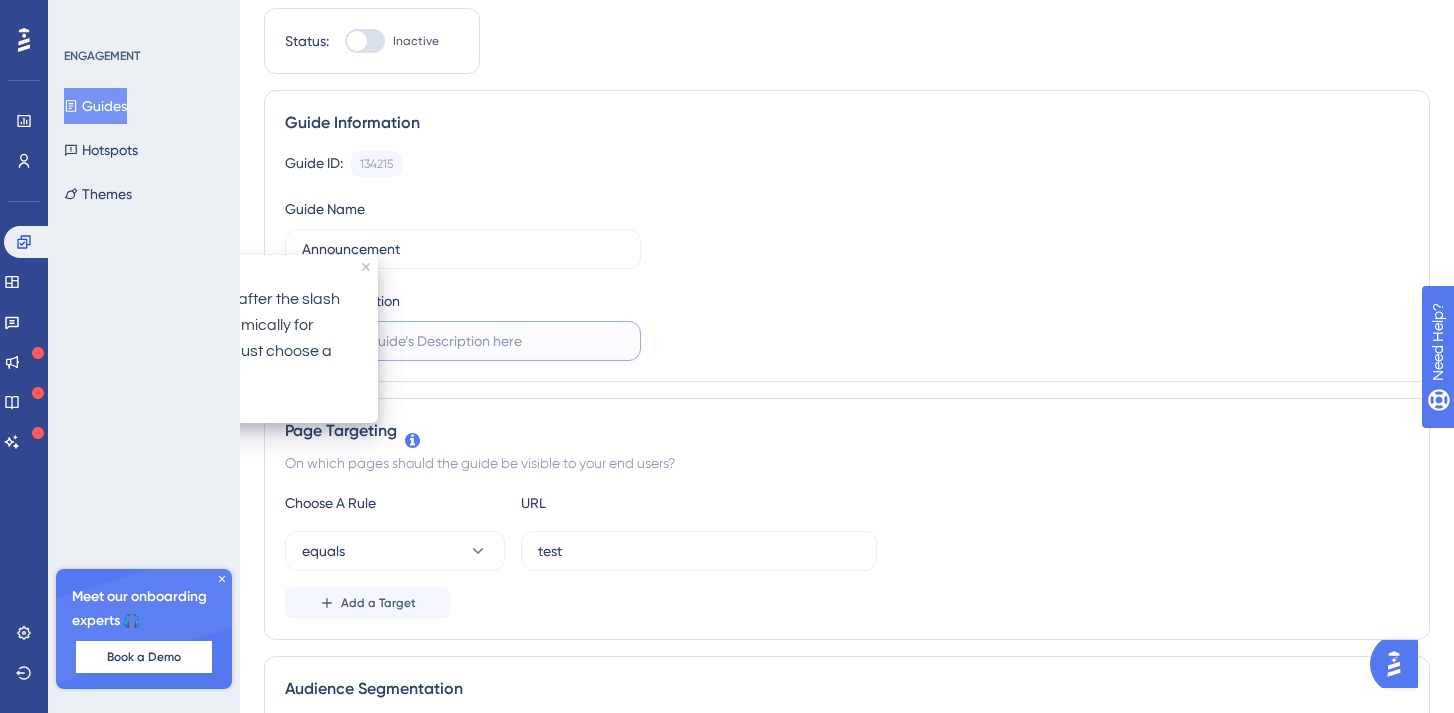 scroll, scrollTop: 0, scrollLeft: 0, axis: both 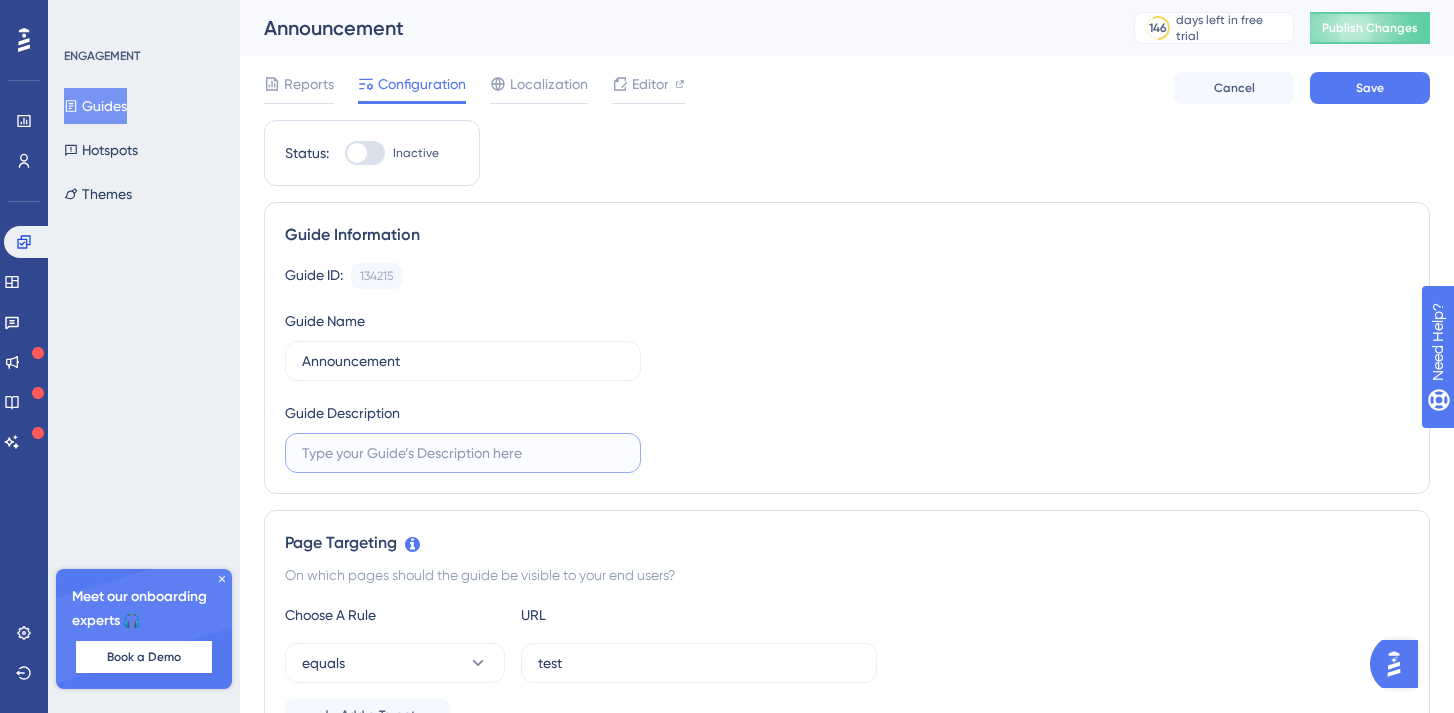 click at bounding box center [463, 453] 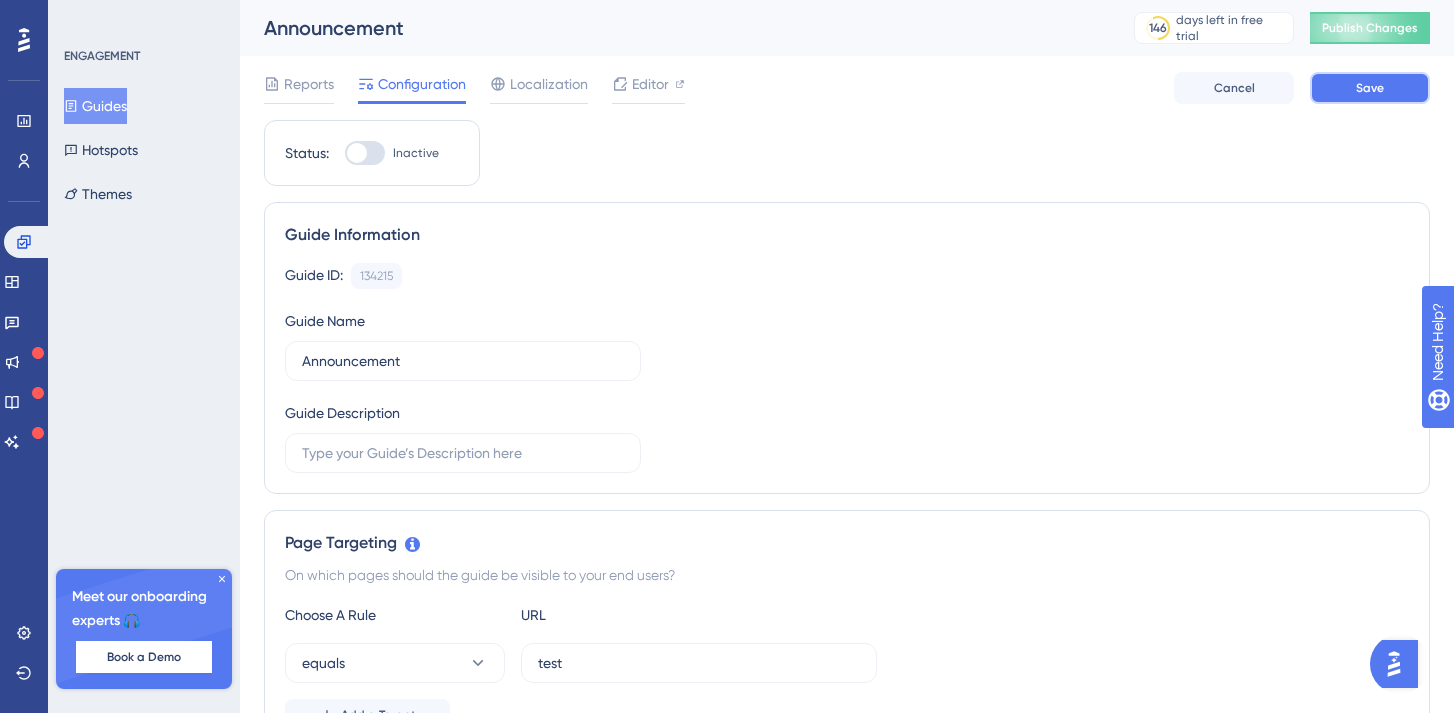 click on "Save" at bounding box center [1370, 88] 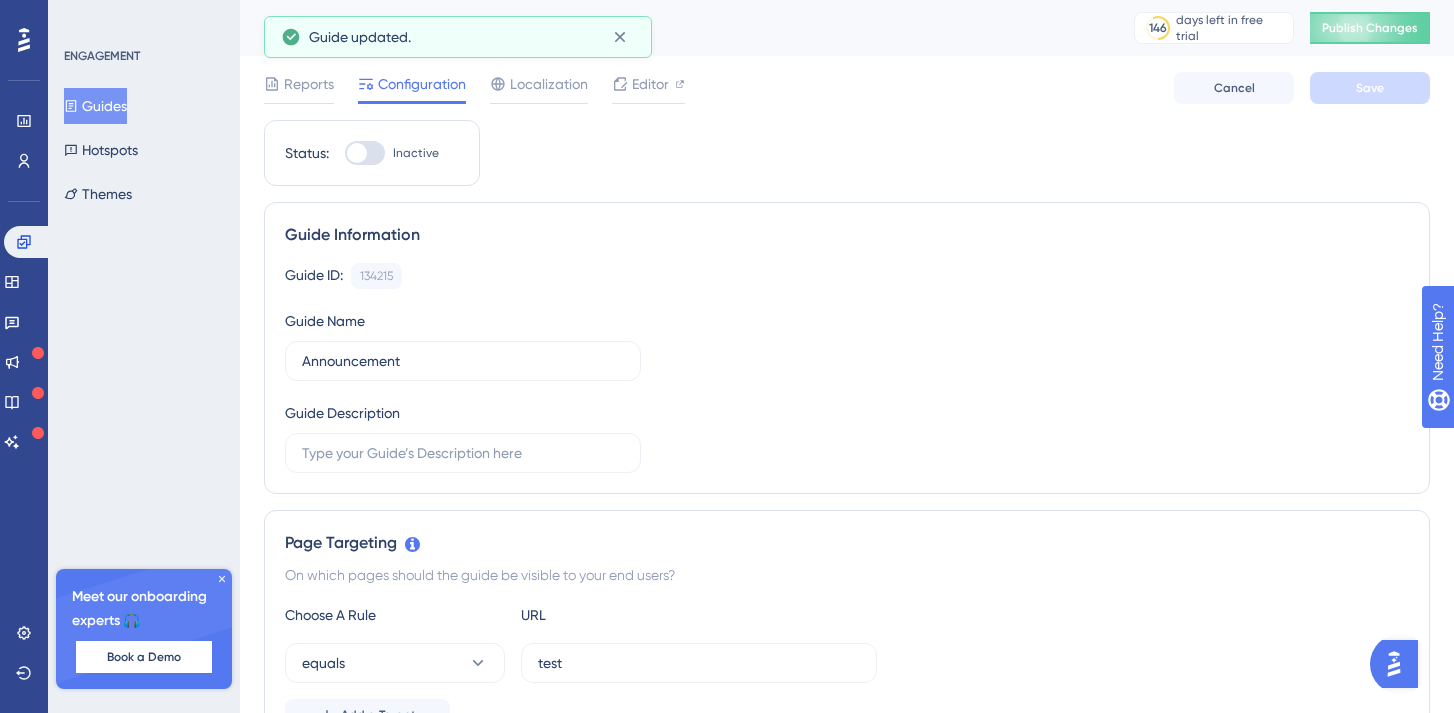 click on "Reports Configuration Localization Editor Cancel Save" at bounding box center (847, 88) 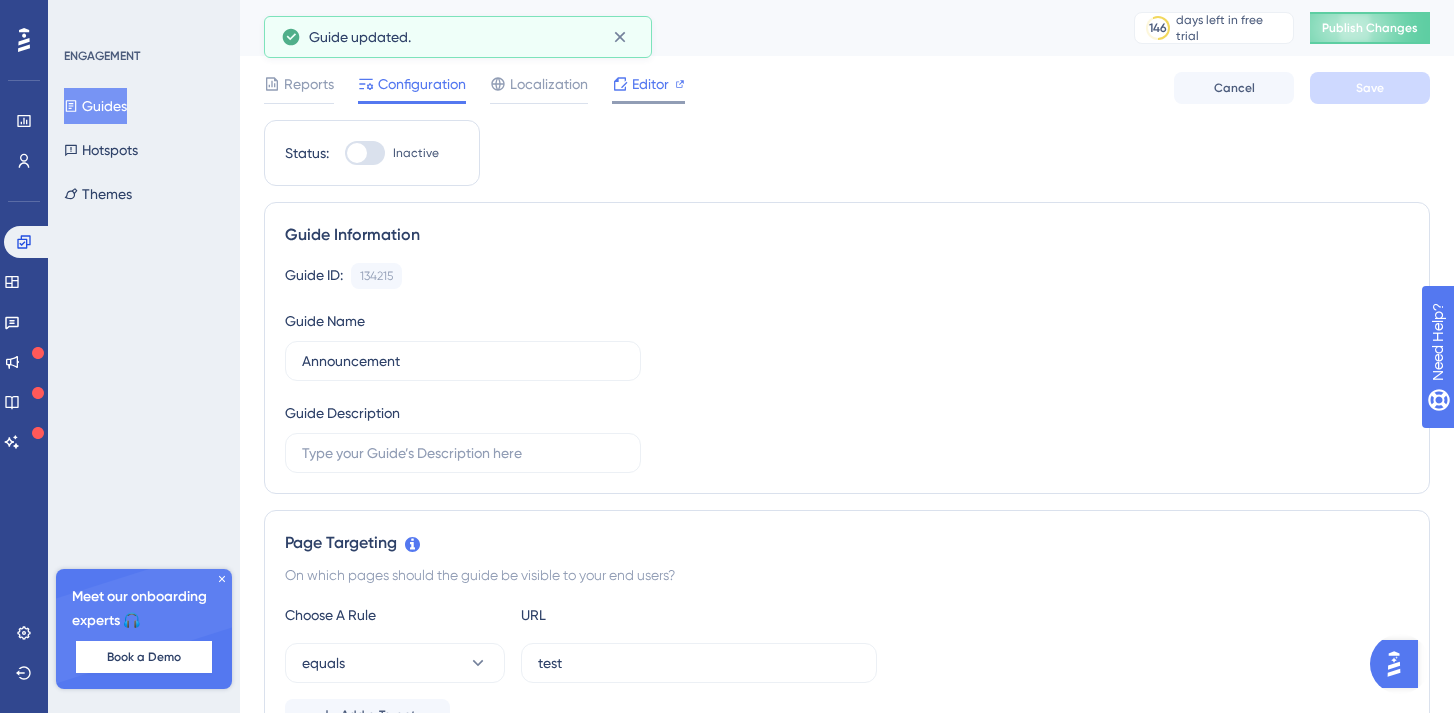 click on "Editor" at bounding box center [650, 84] 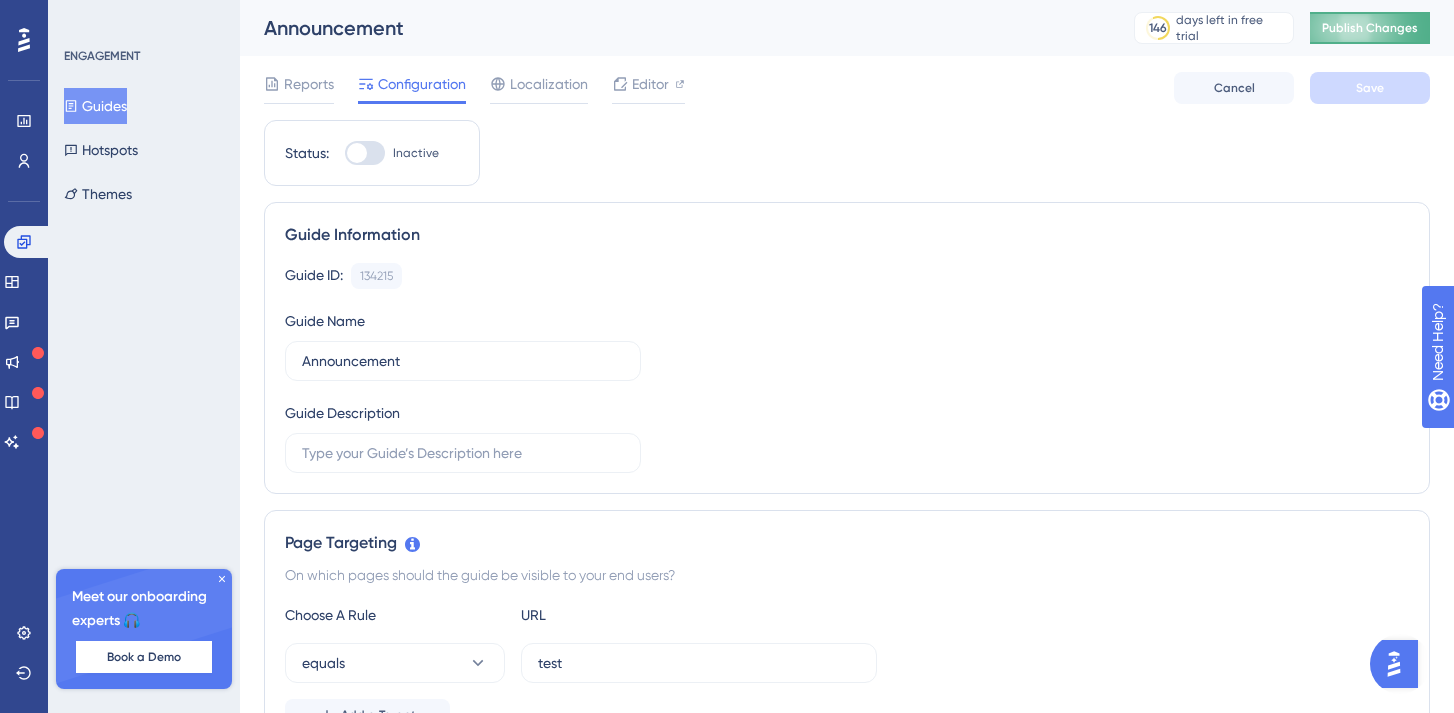 click on "Publish Changes" at bounding box center (1370, 28) 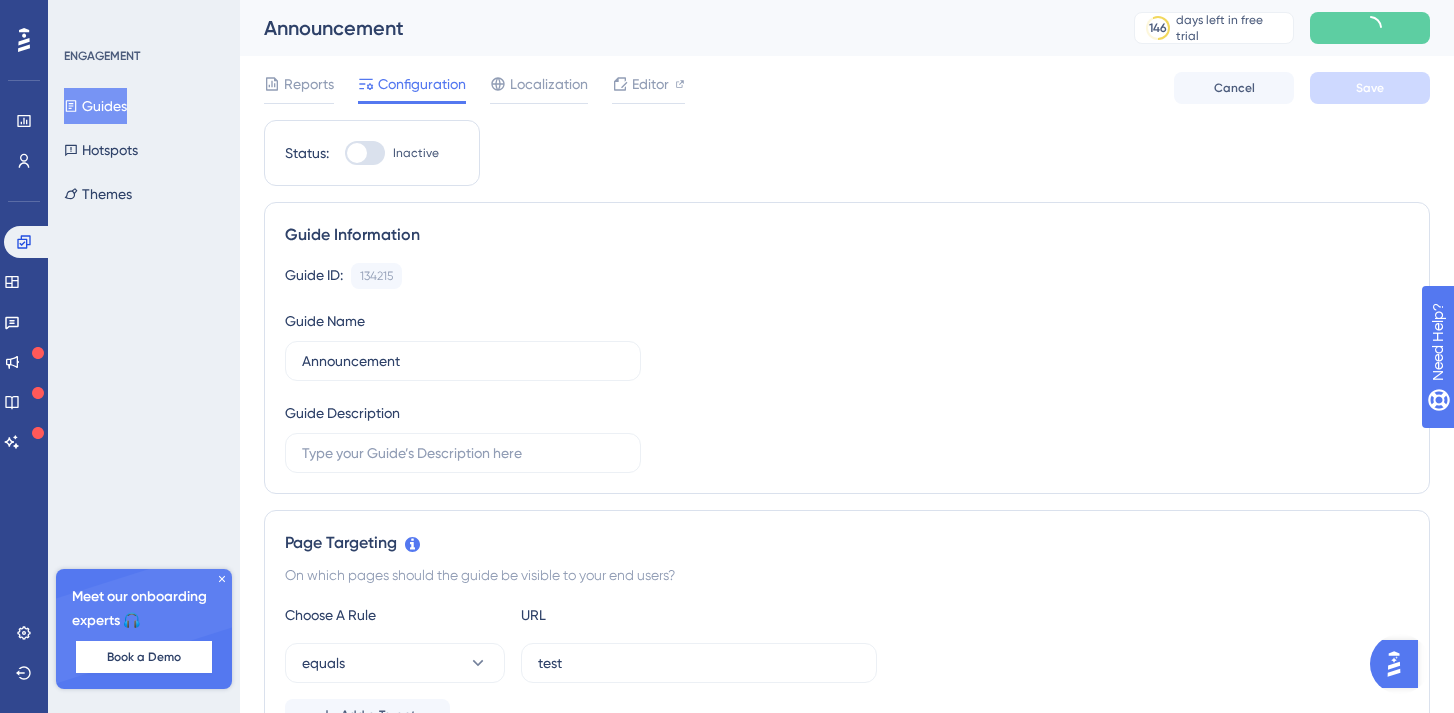 click at bounding box center [365, 153] 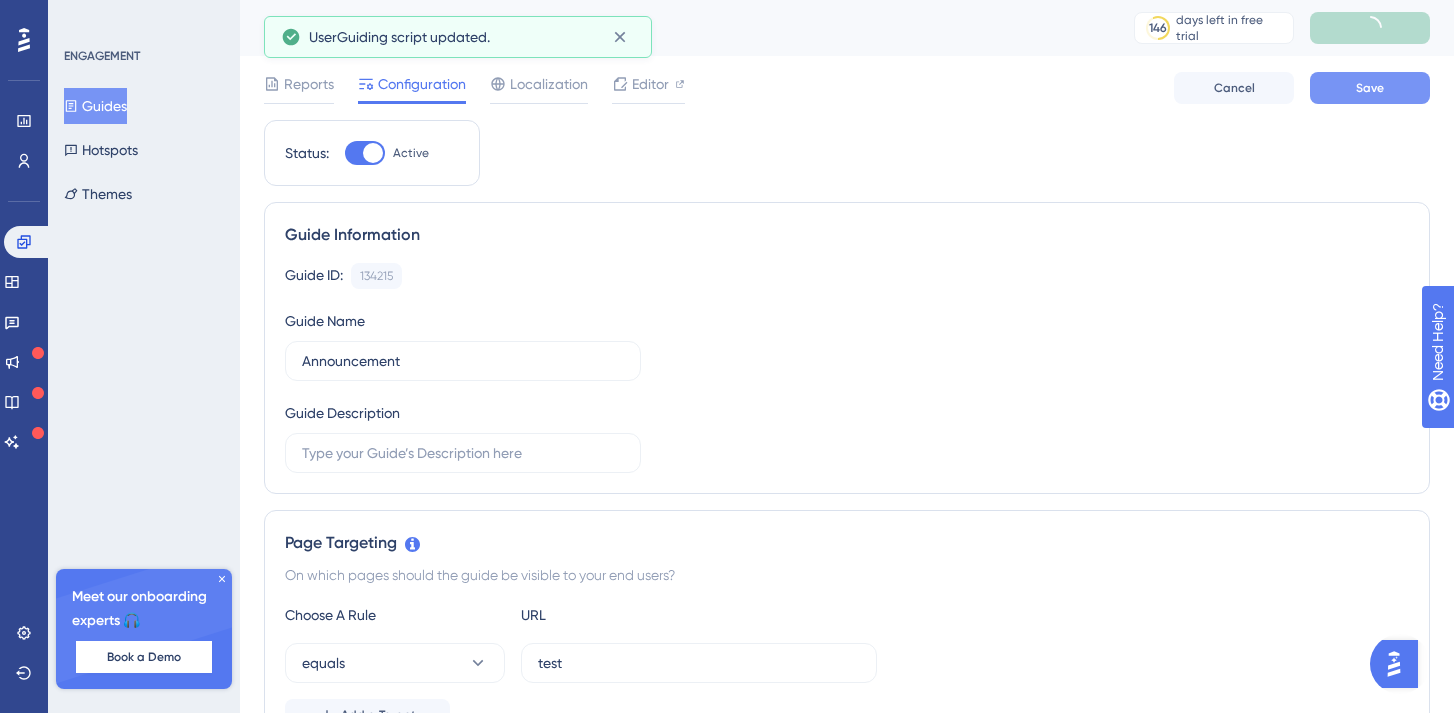 click on "Save" at bounding box center (1370, 88) 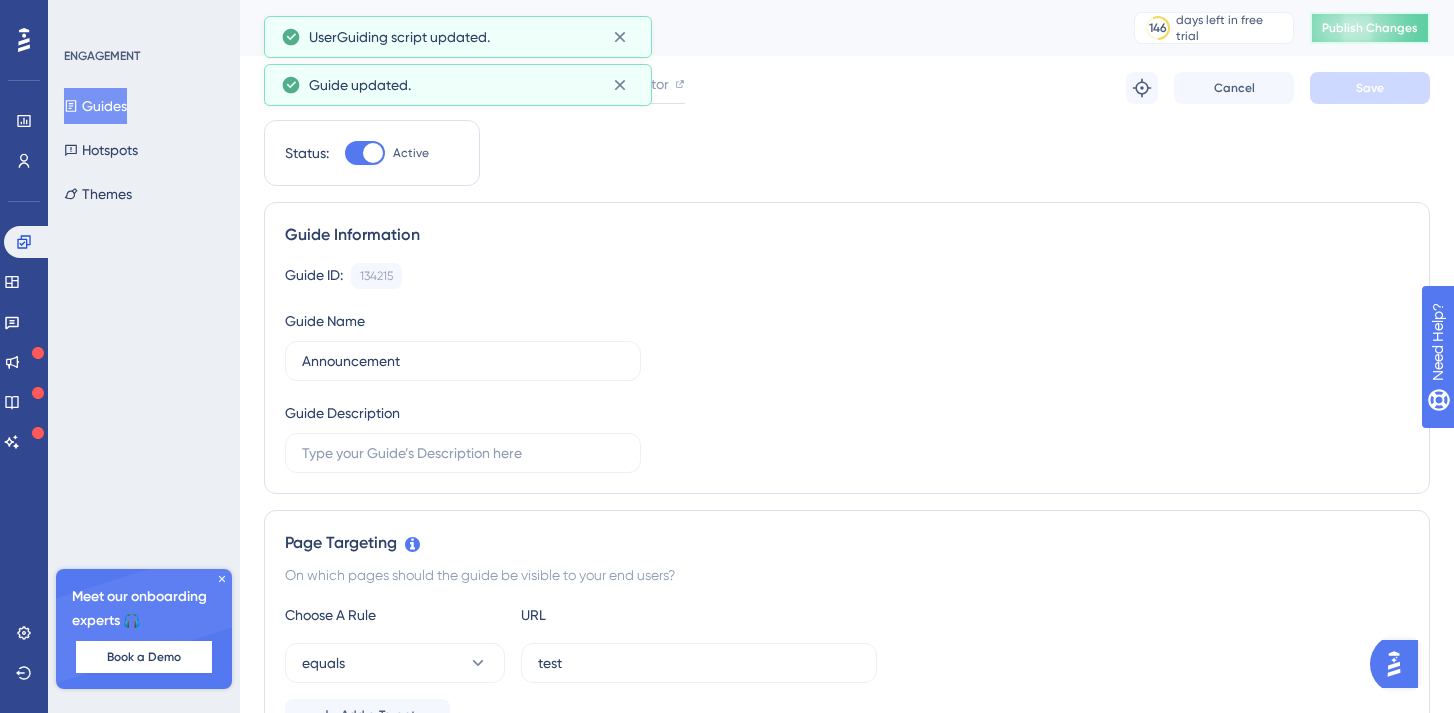 click on "Publish Changes" at bounding box center [1370, 28] 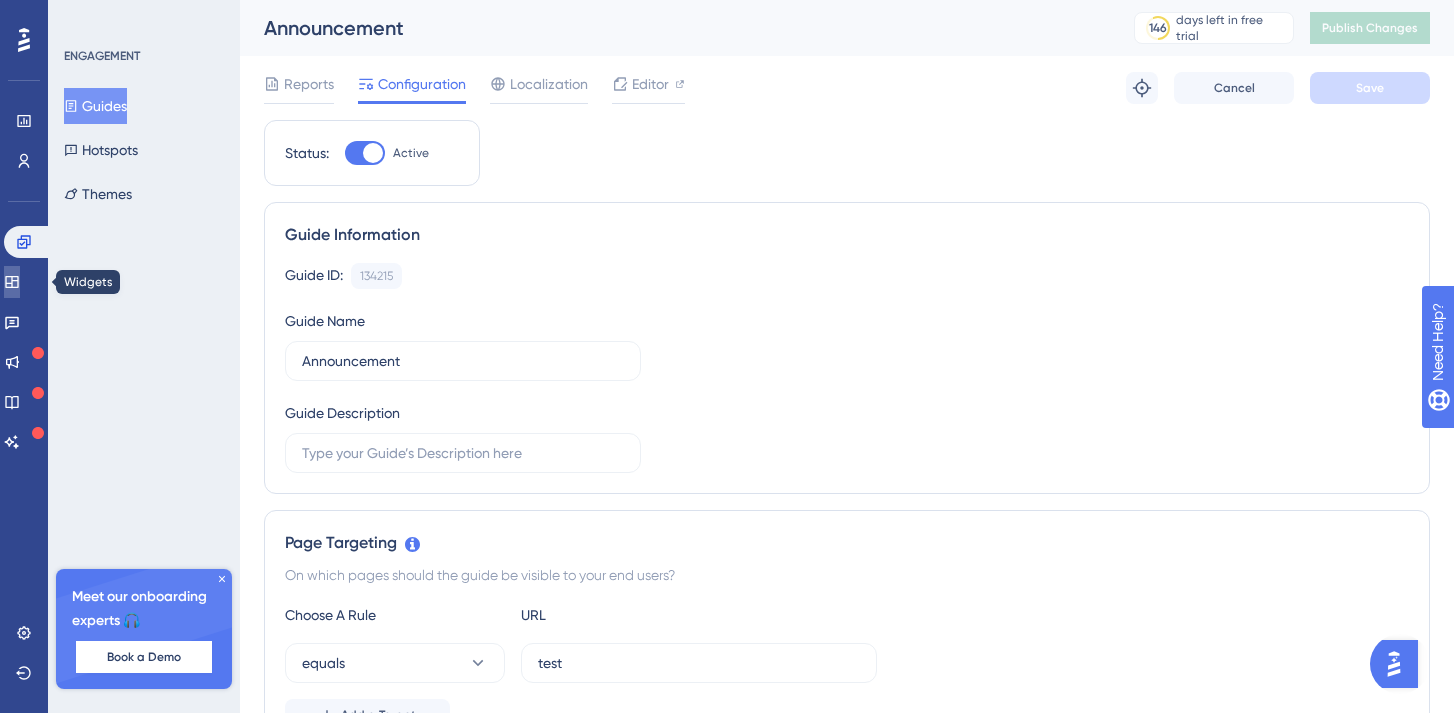 click at bounding box center (12, 282) 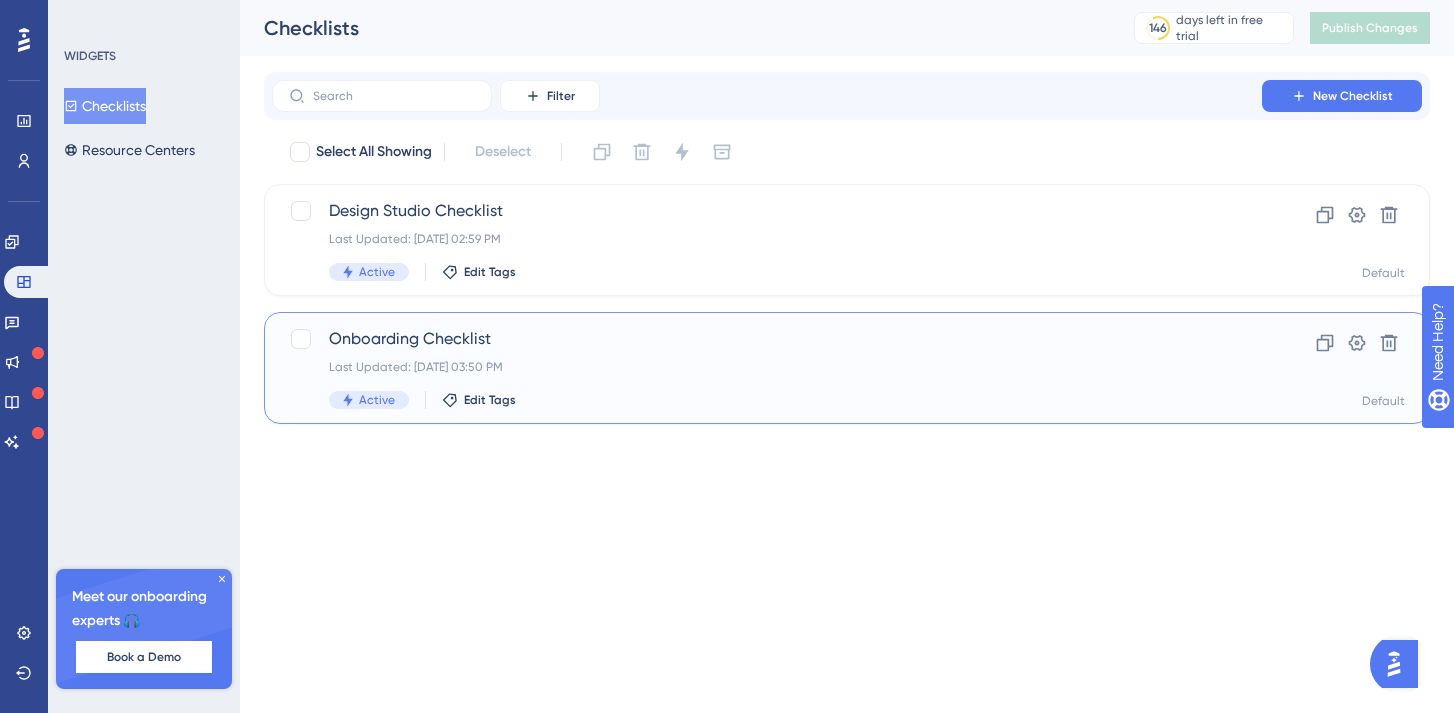 click on "Onboarding Checklist" at bounding box center [767, 339] 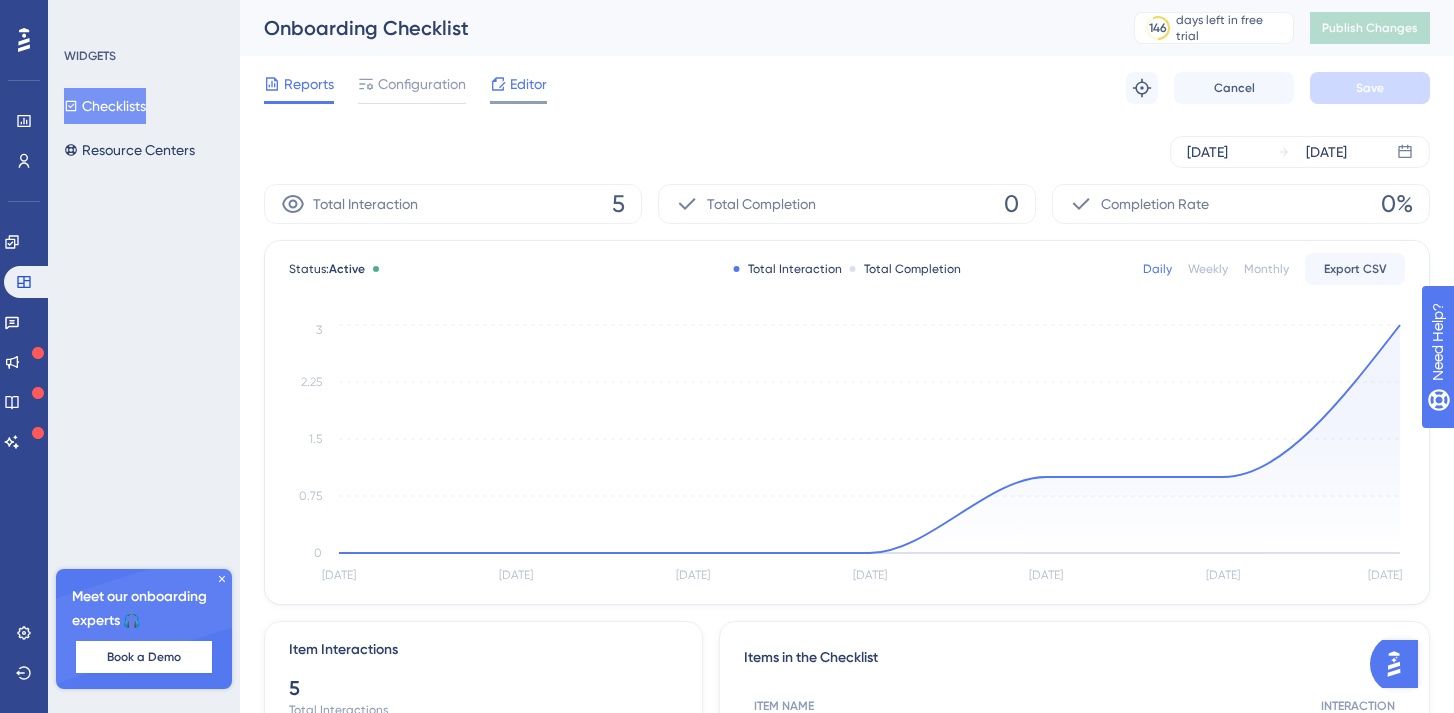 click on "Editor" at bounding box center [528, 84] 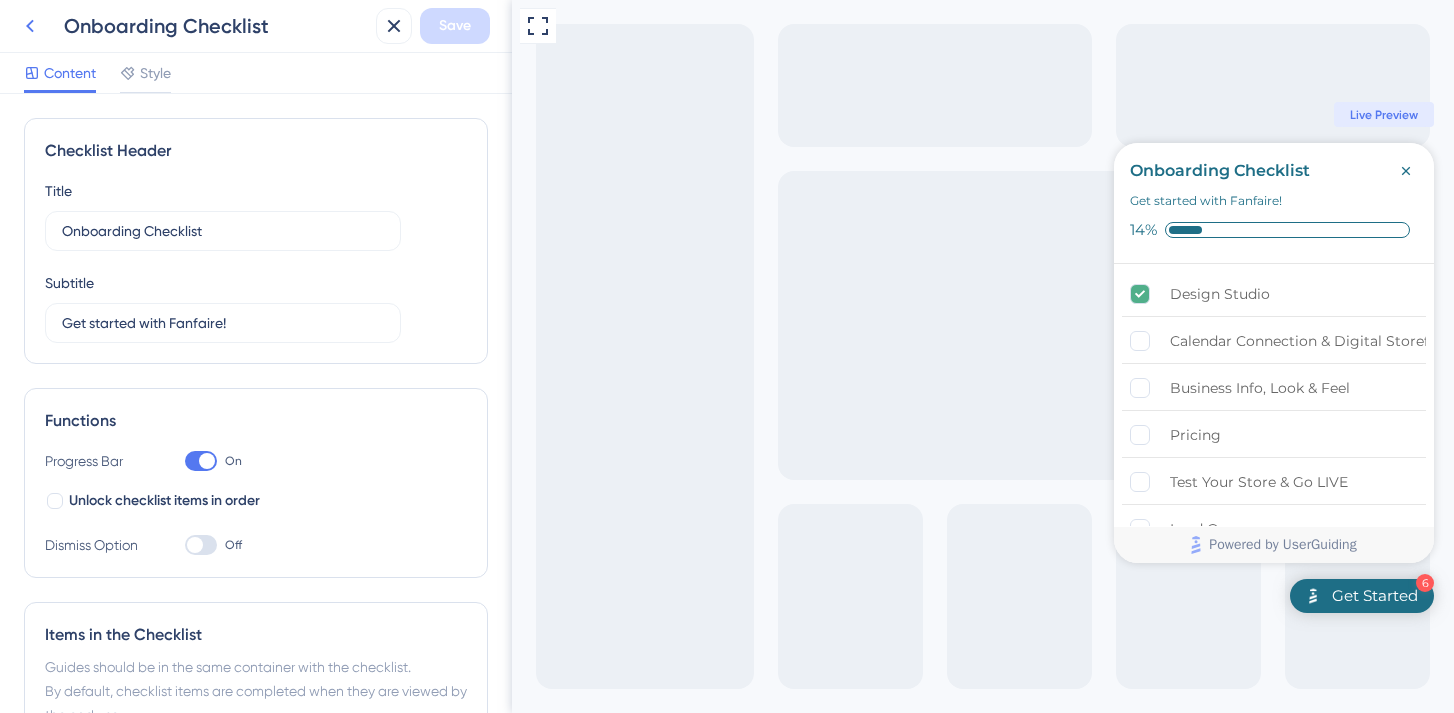 scroll, scrollTop: 0, scrollLeft: 0, axis: both 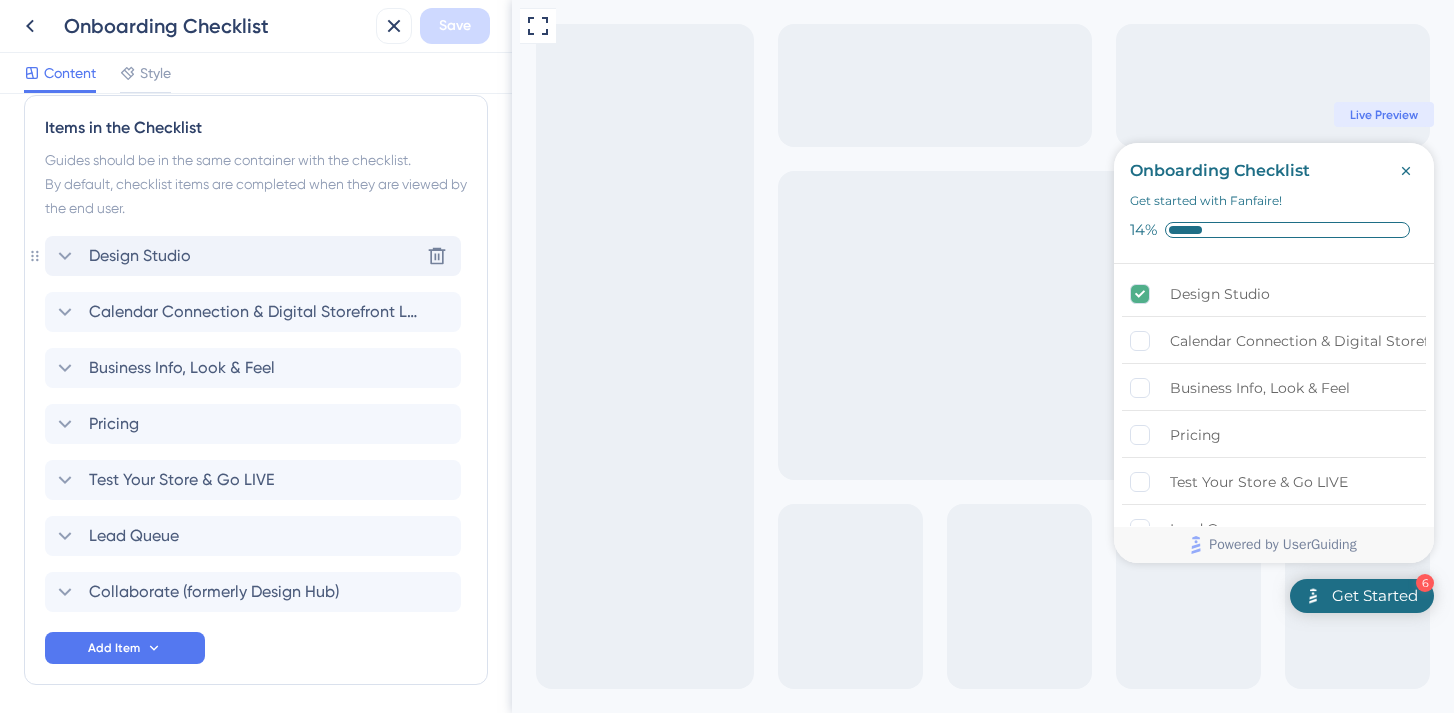 click on "Design Studio" at bounding box center [140, 256] 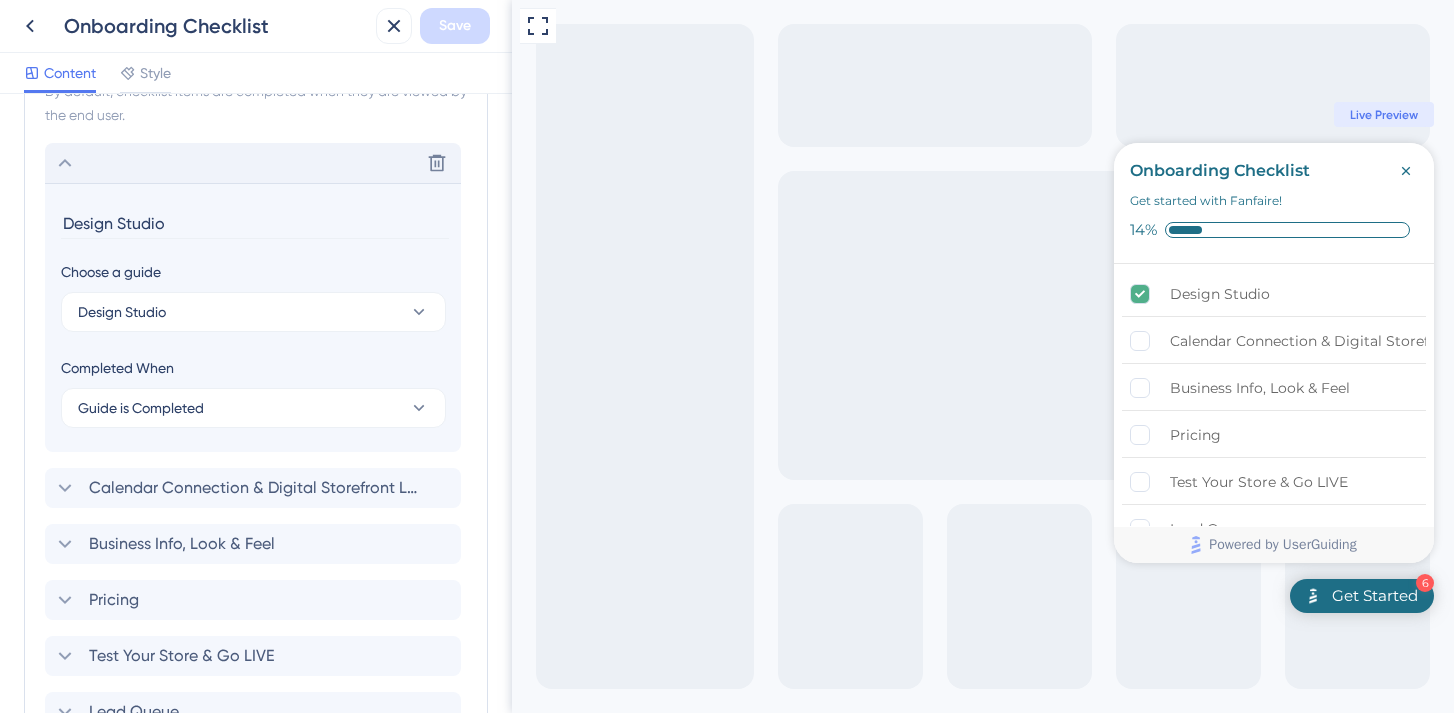 scroll, scrollTop: 649, scrollLeft: 0, axis: vertical 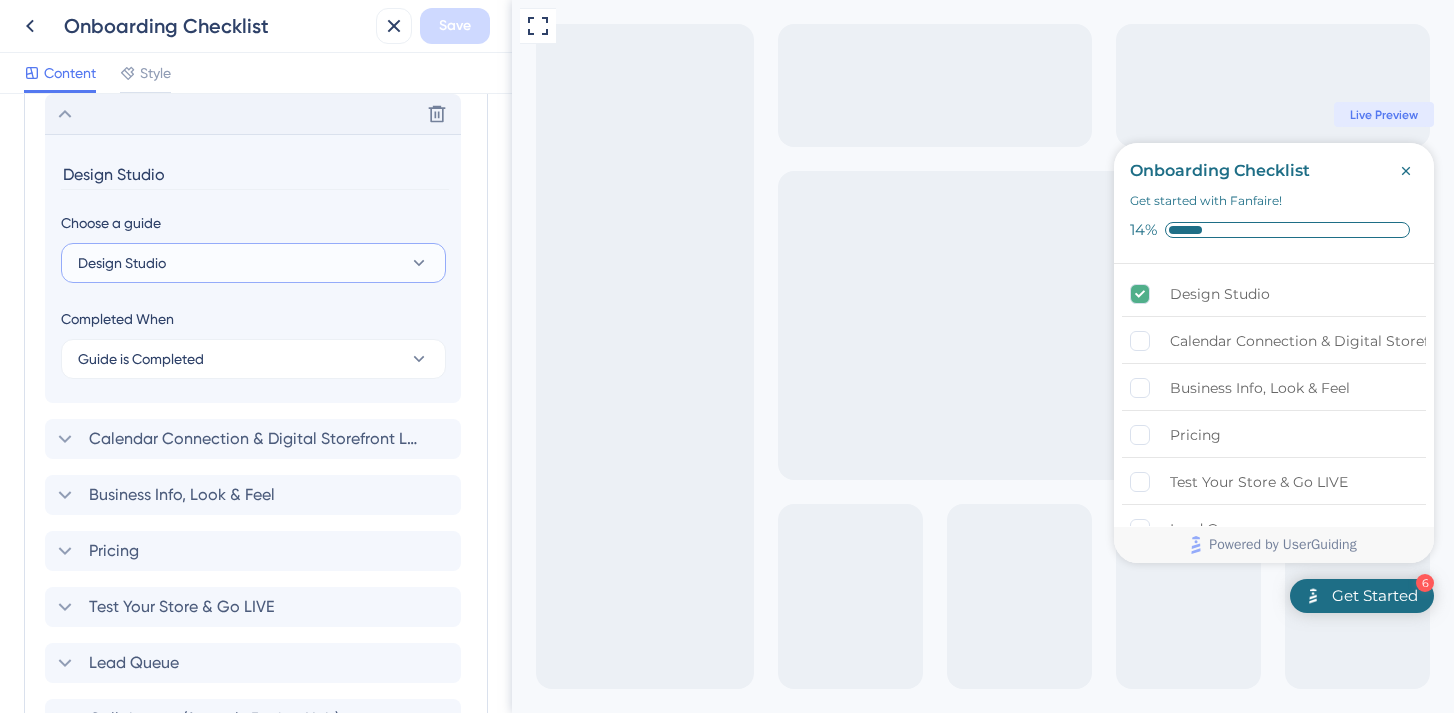 click on "Design Studio" at bounding box center [122, 263] 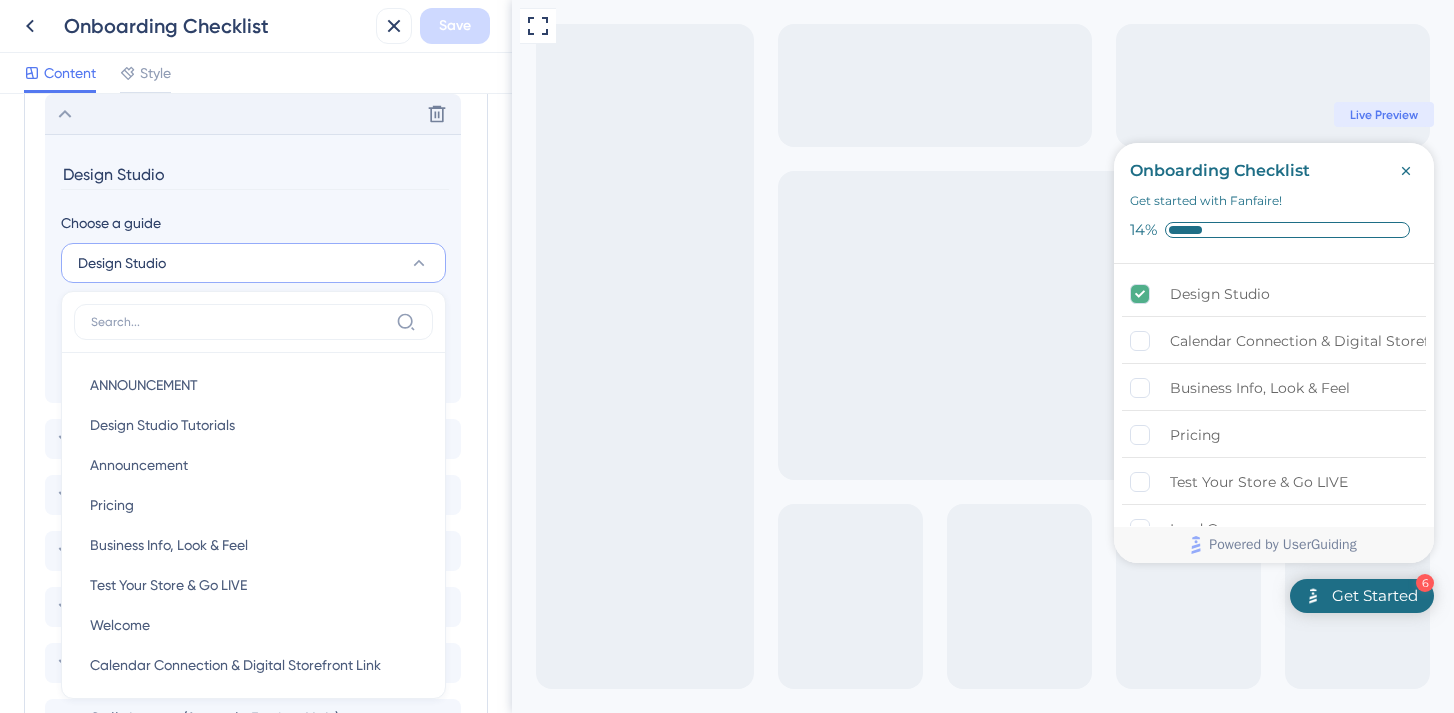 scroll, scrollTop: 740, scrollLeft: 0, axis: vertical 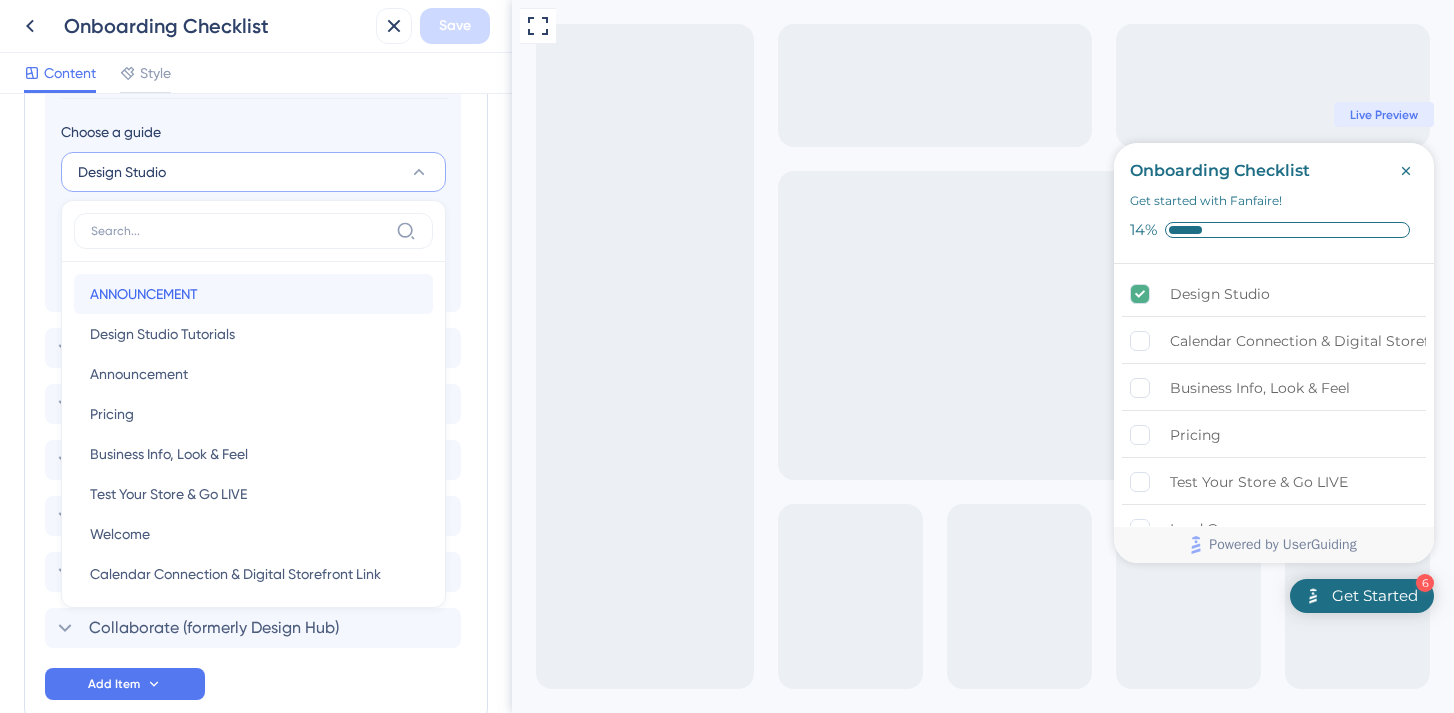 click on "ANNOUNCEMENT" at bounding box center [144, 294] 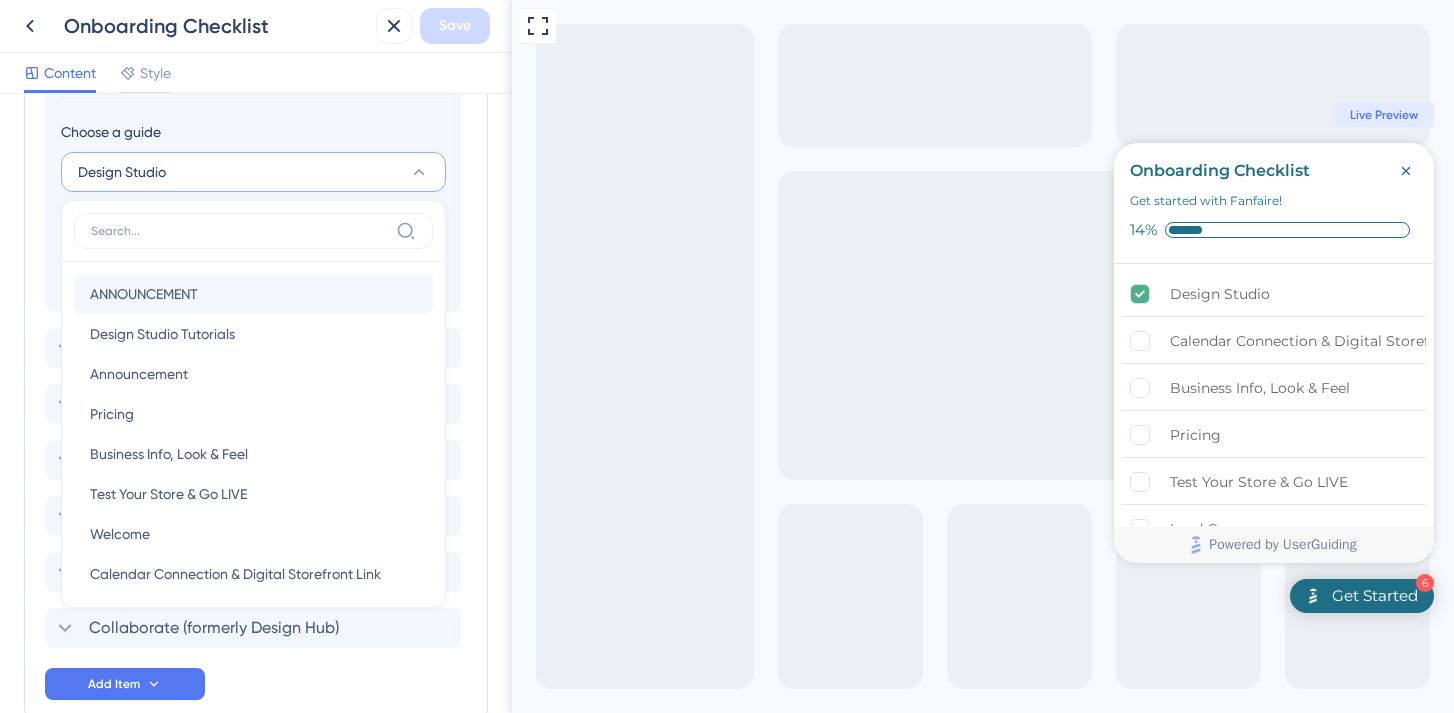 type on "ANNOUNCEMENT" 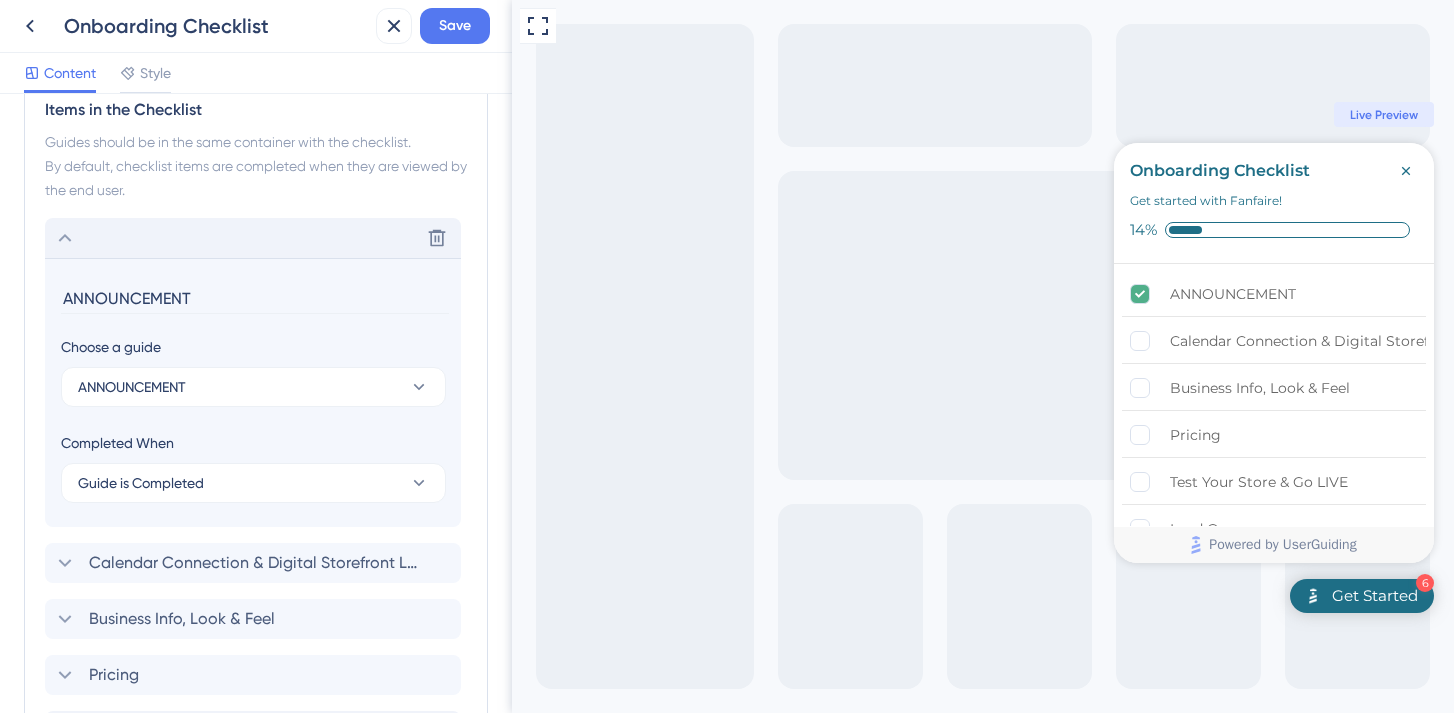 scroll, scrollTop: 463, scrollLeft: 0, axis: vertical 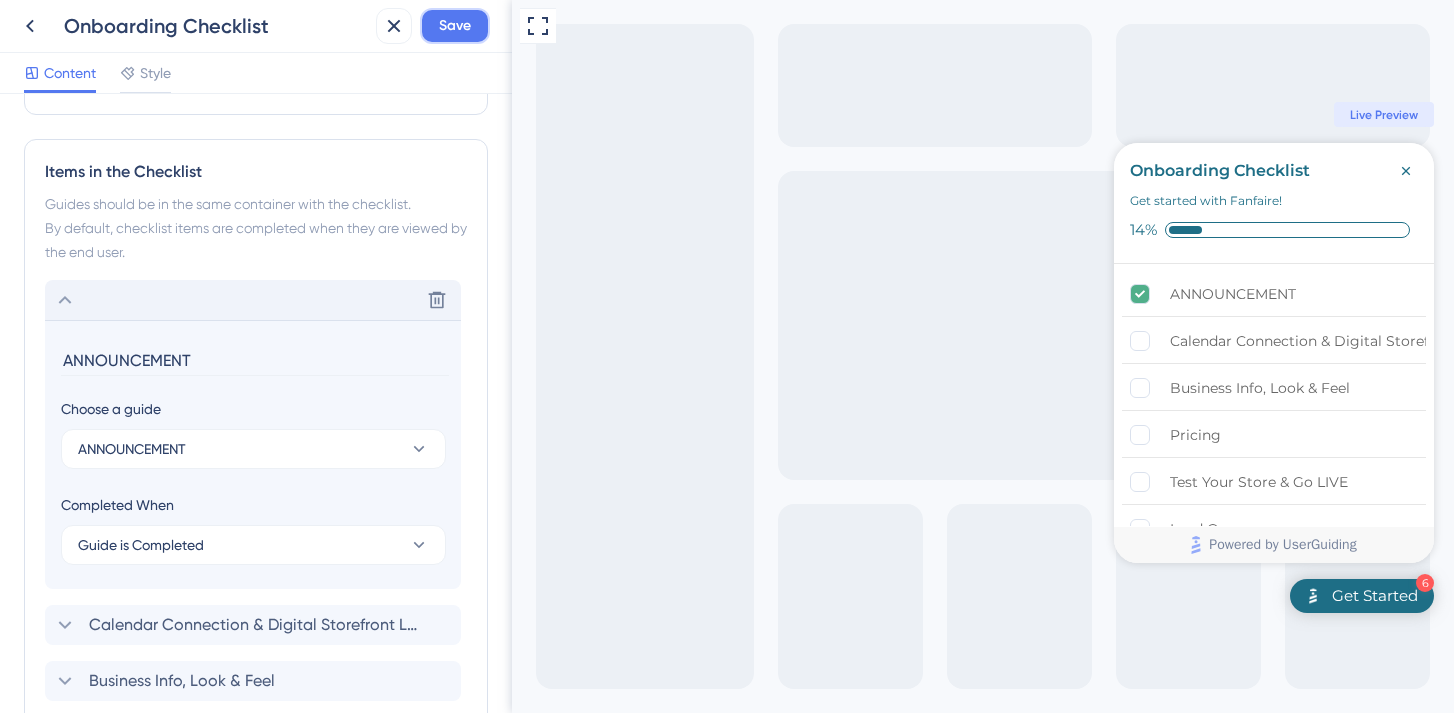 click on "Save" at bounding box center (455, 26) 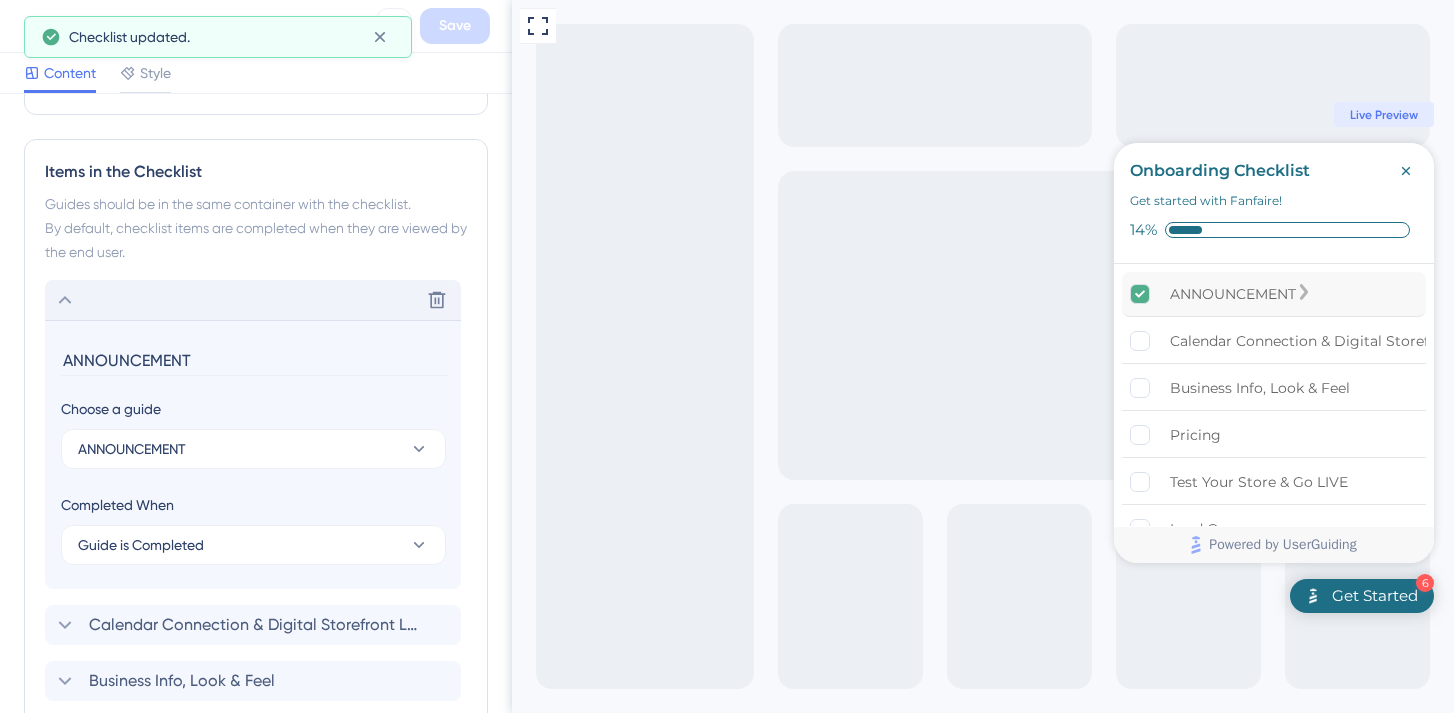 click on "ANNOUNCEMENT" at bounding box center (1233, 294) 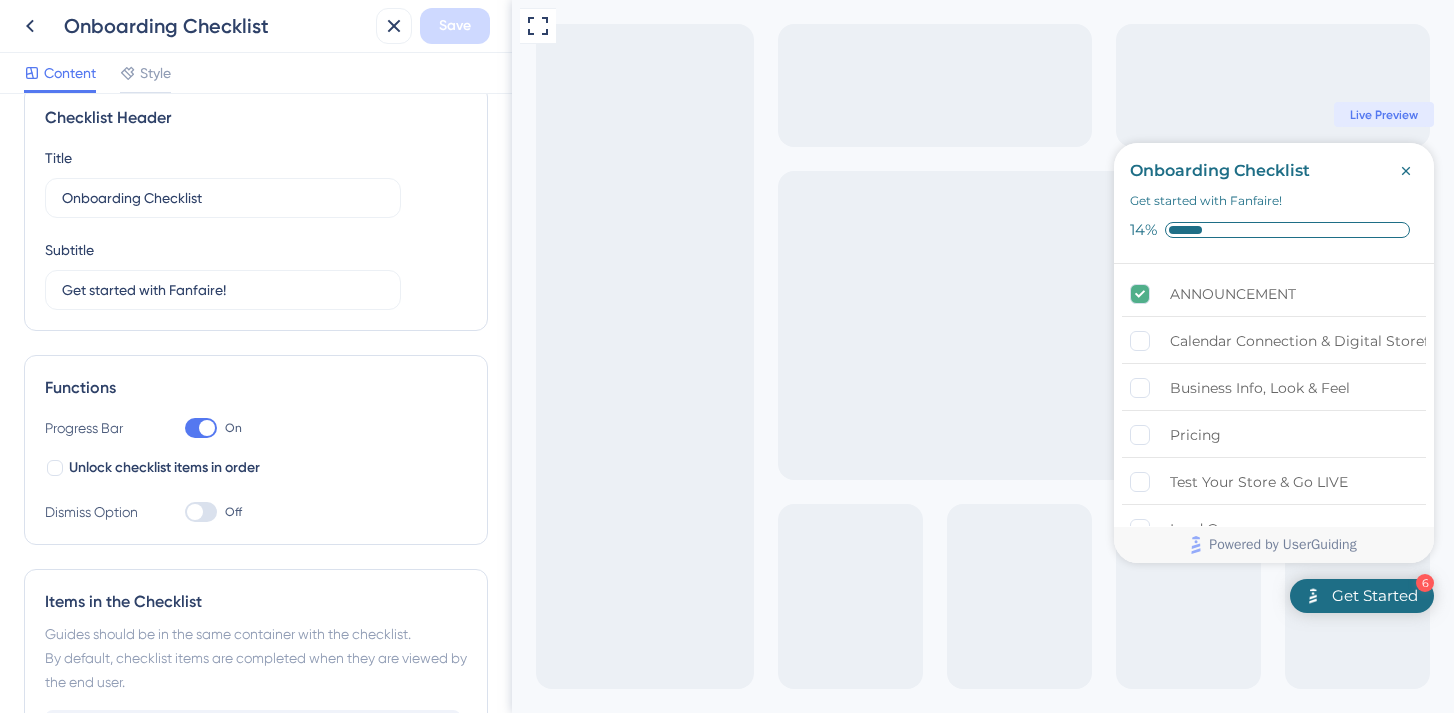 scroll, scrollTop: 0, scrollLeft: 0, axis: both 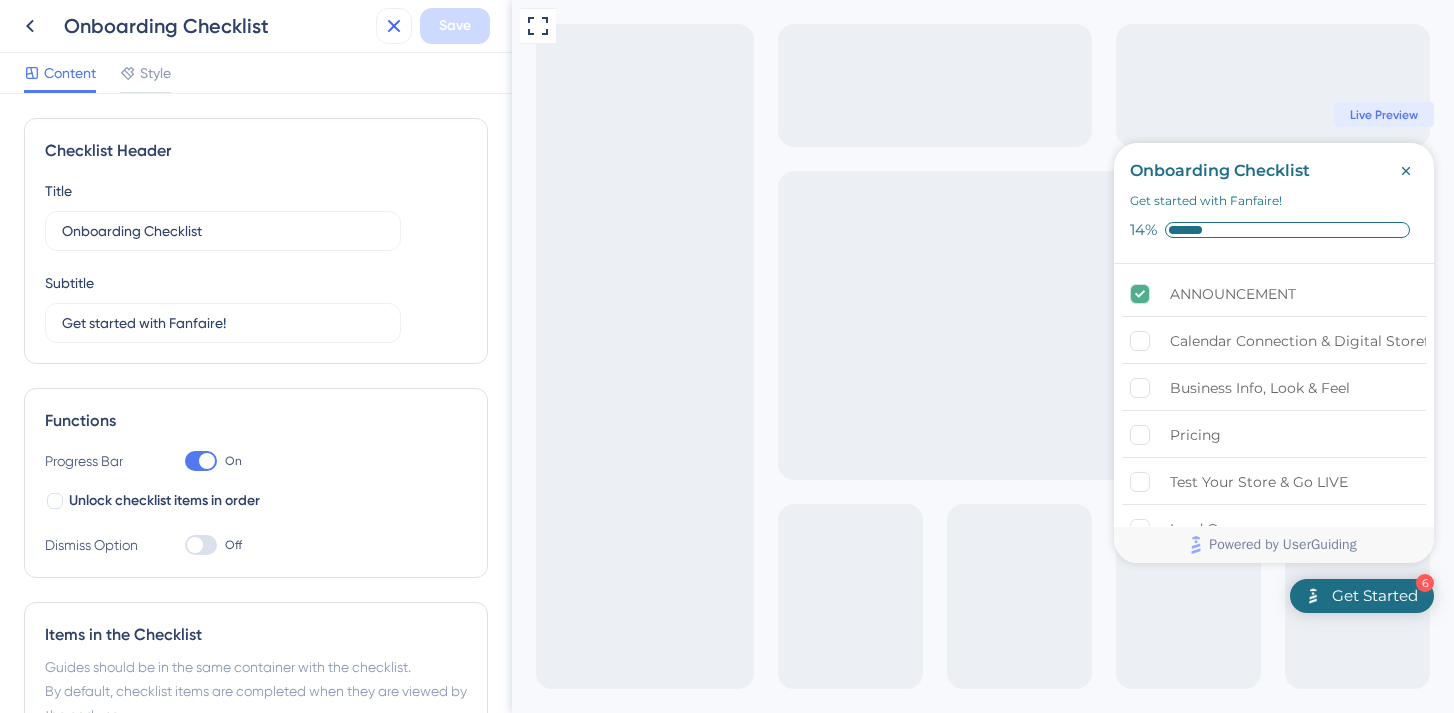 click 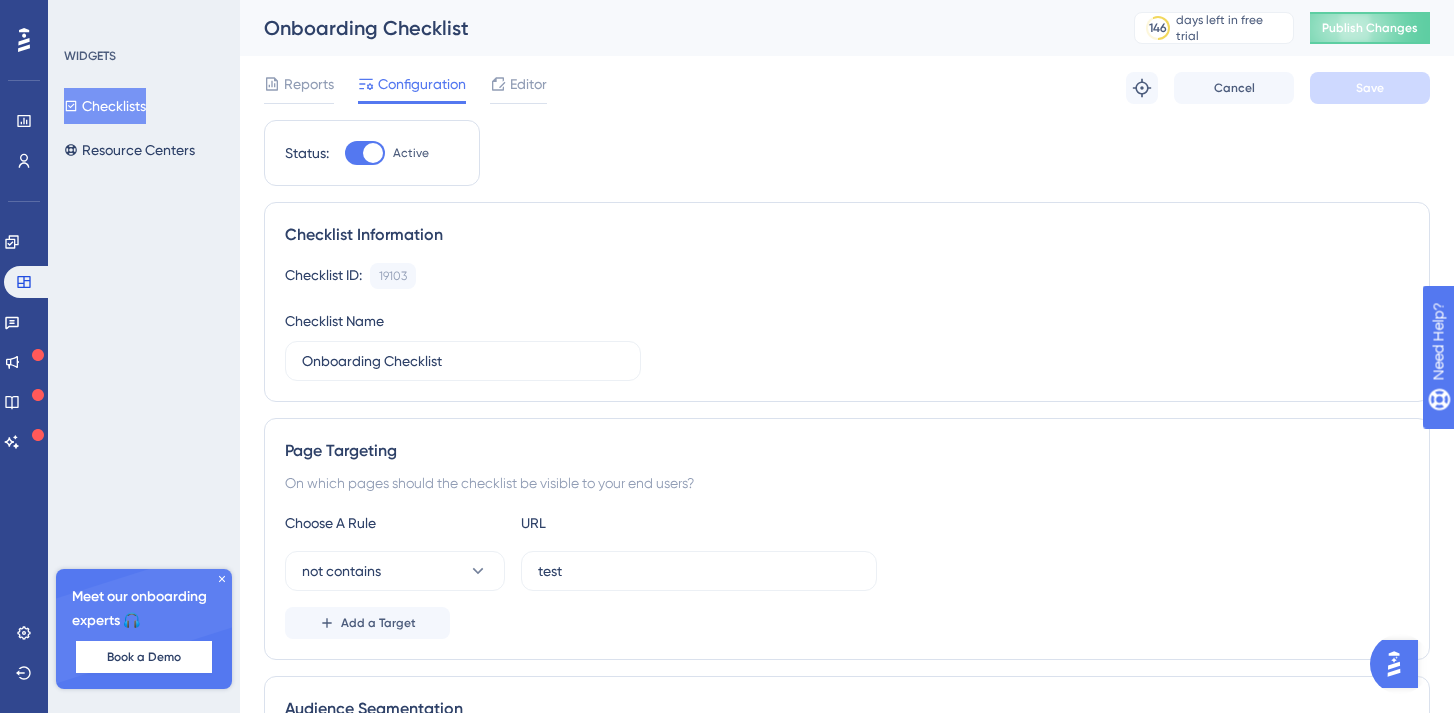 scroll, scrollTop: 0, scrollLeft: 0, axis: both 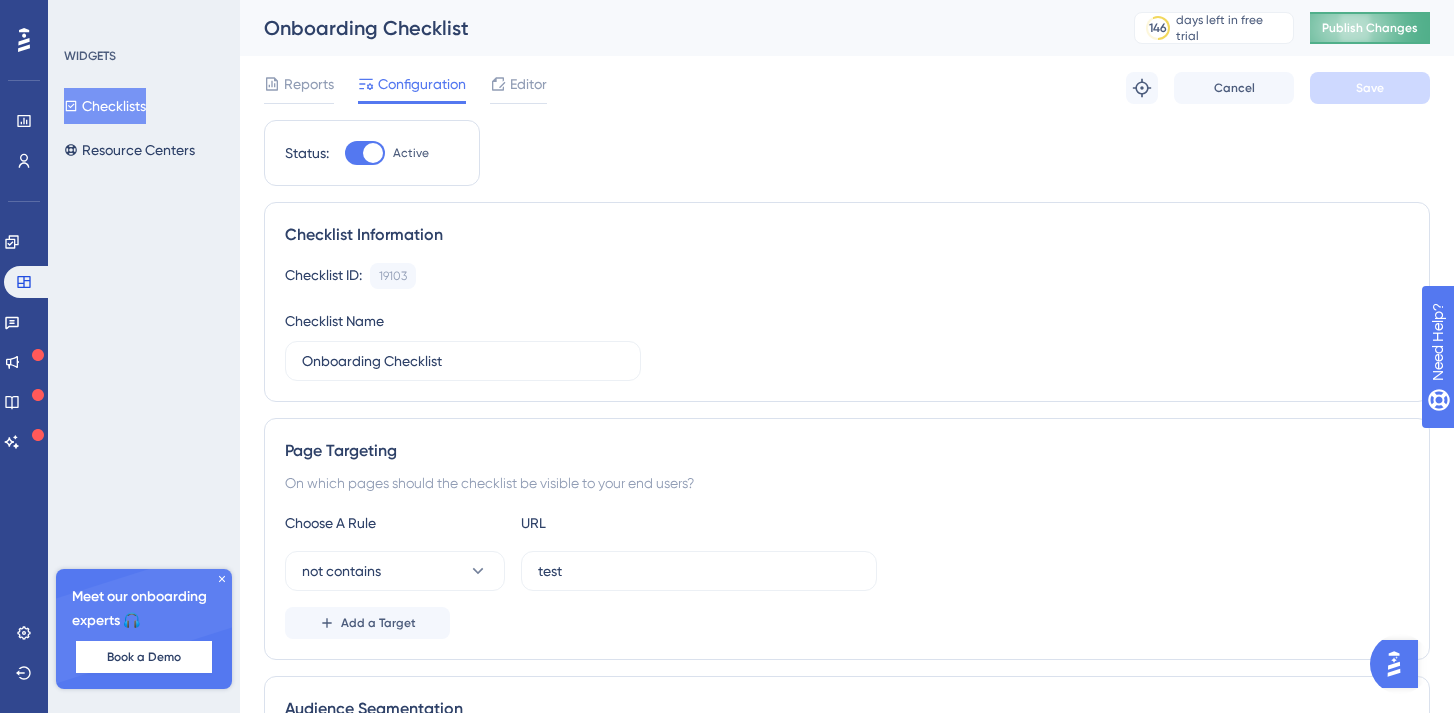 click on "Publish Changes" at bounding box center (1370, 28) 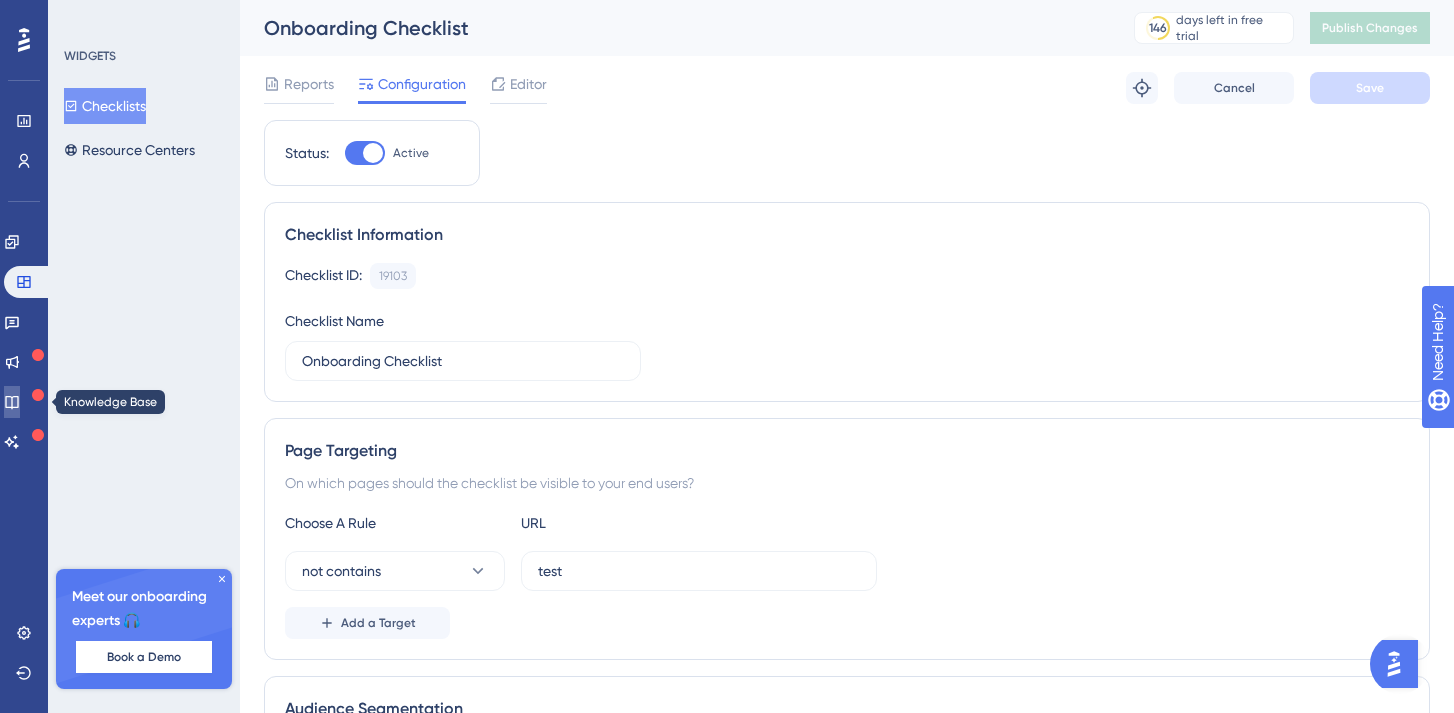 click 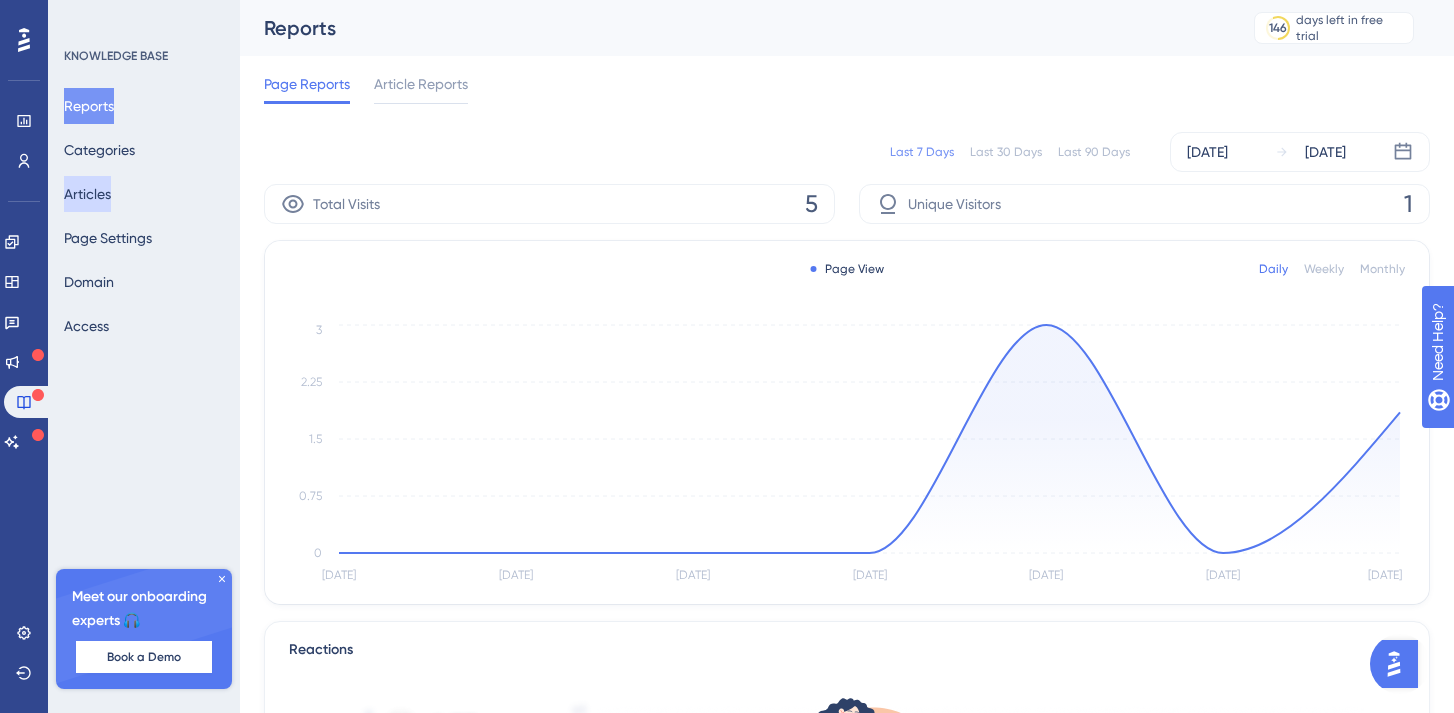 click on "Articles" at bounding box center [87, 194] 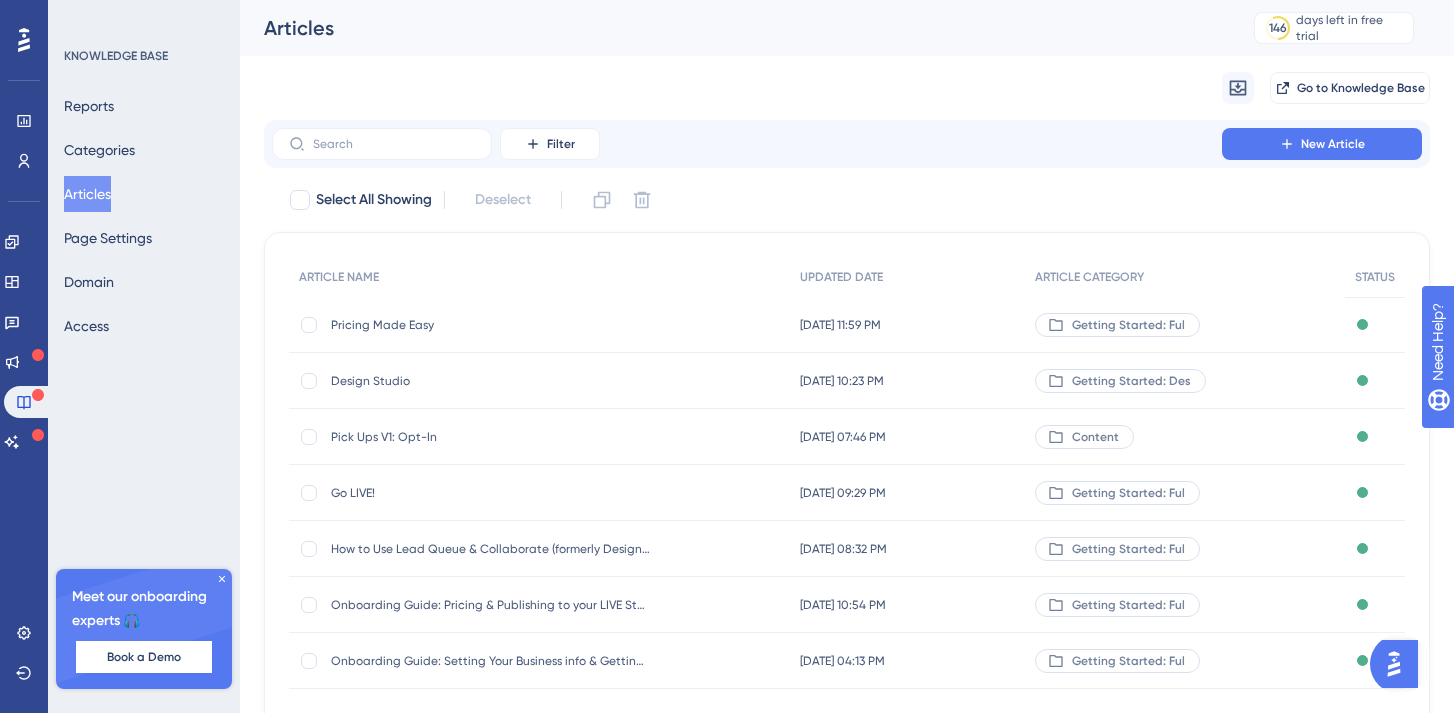 click on "Design Studio" at bounding box center (491, 381) 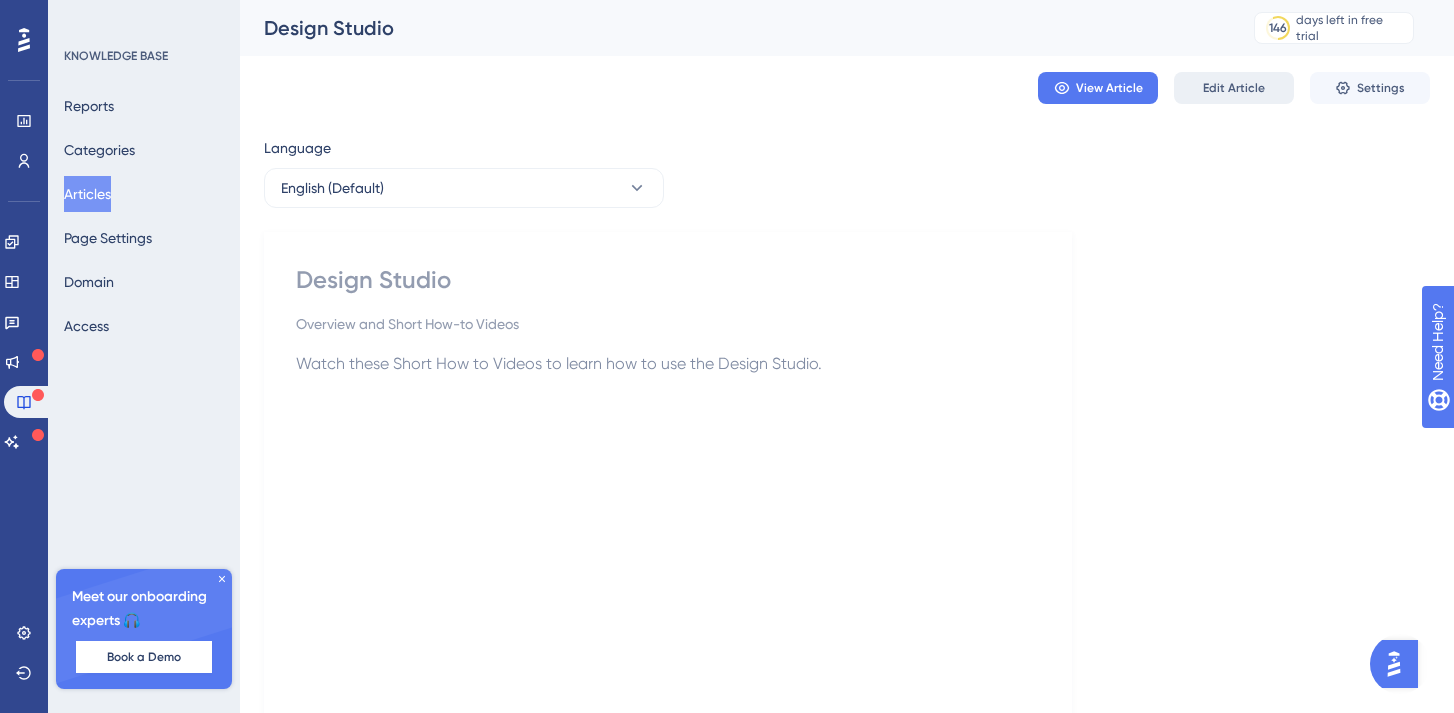 click on "Edit Article" at bounding box center [1234, 88] 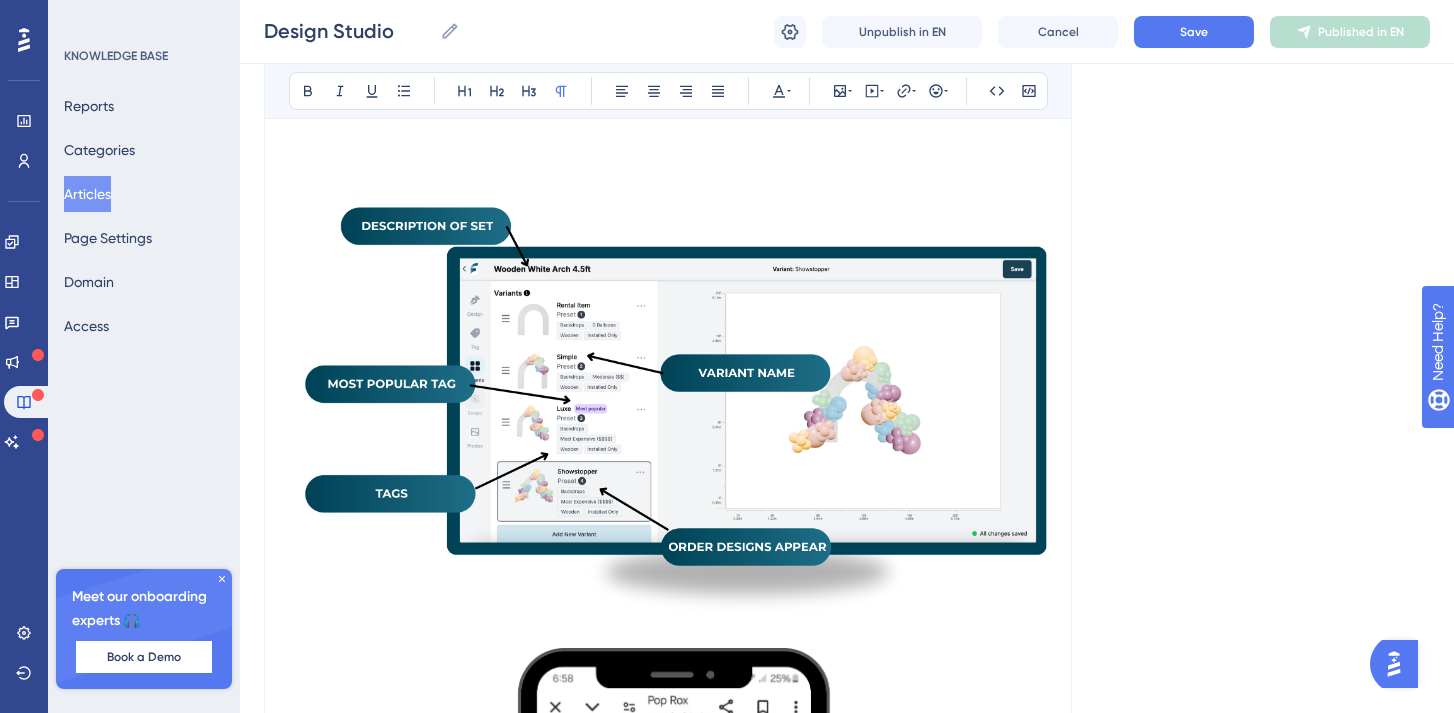 scroll, scrollTop: 3080, scrollLeft: 0, axis: vertical 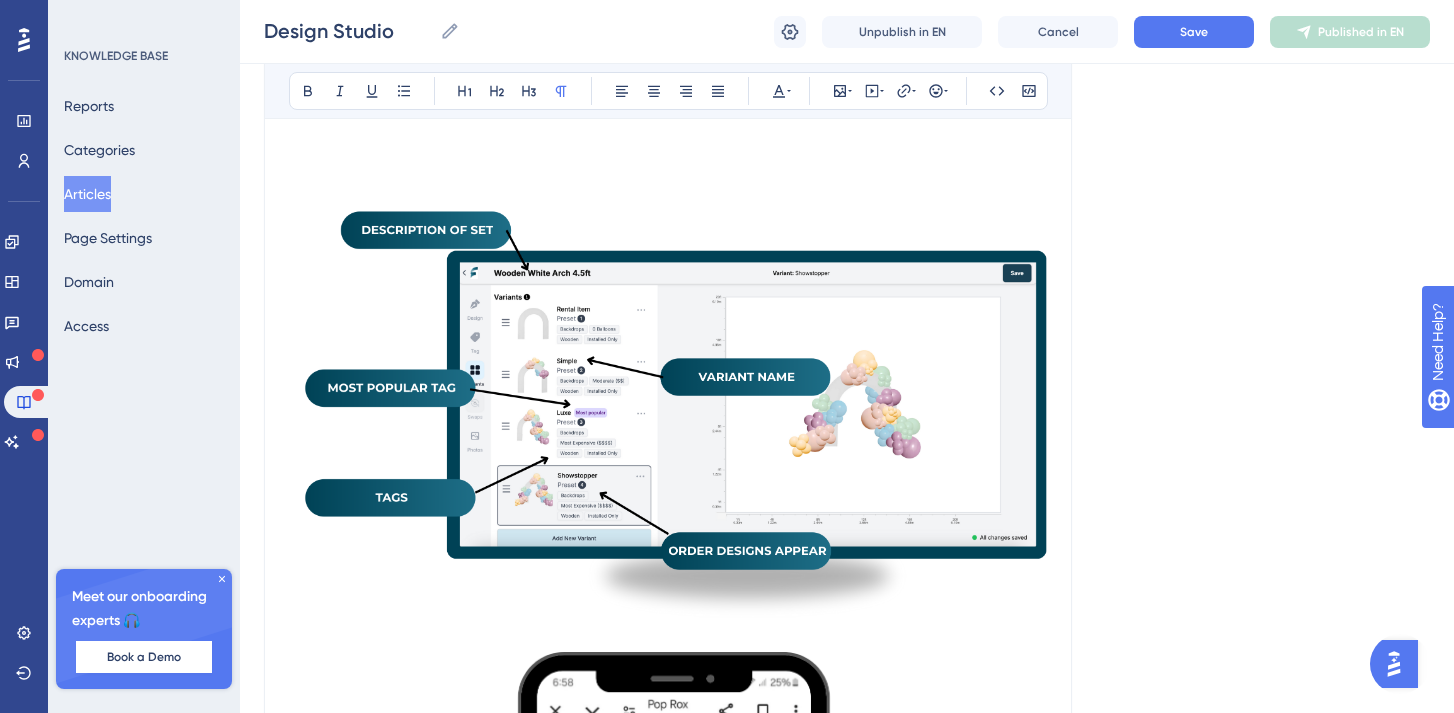 click at bounding box center [668, 391] 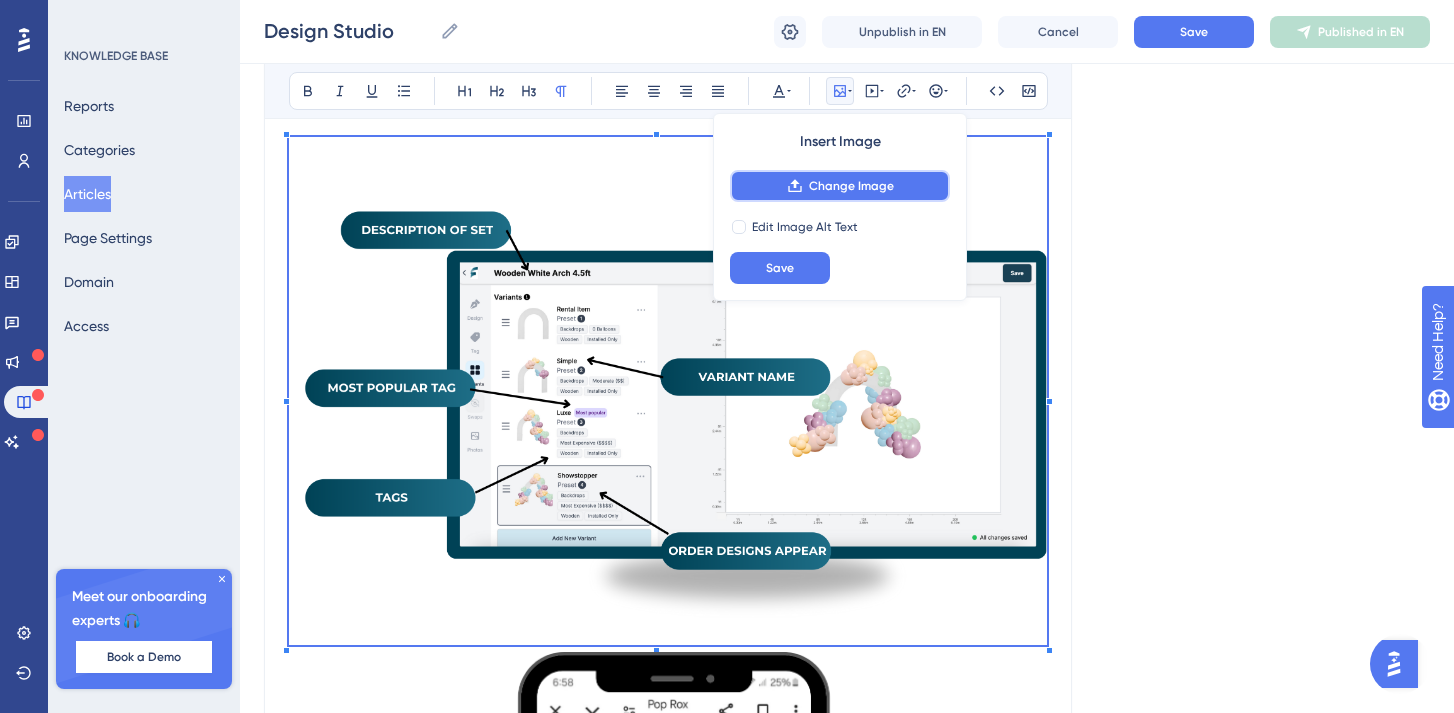click on "Change Image" at bounding box center [851, 186] 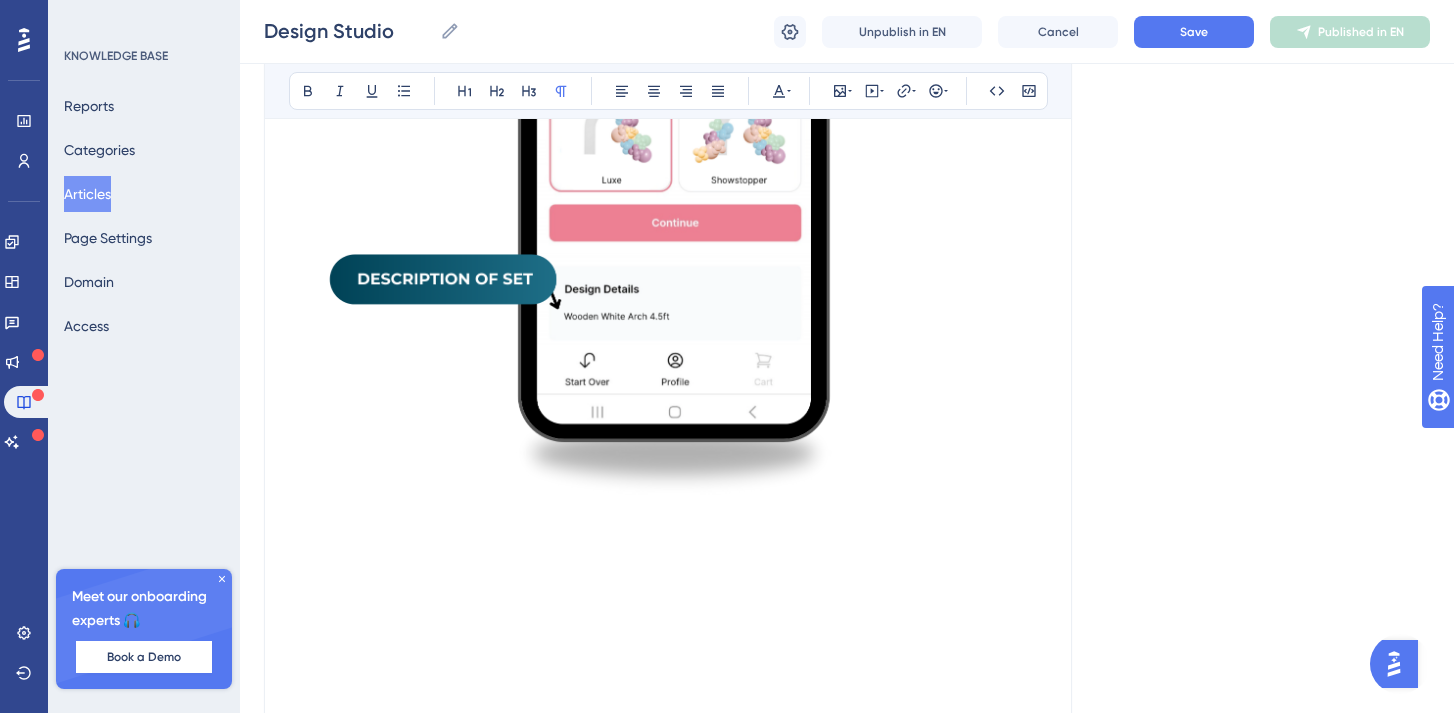 scroll, scrollTop: 3939, scrollLeft: 0, axis: vertical 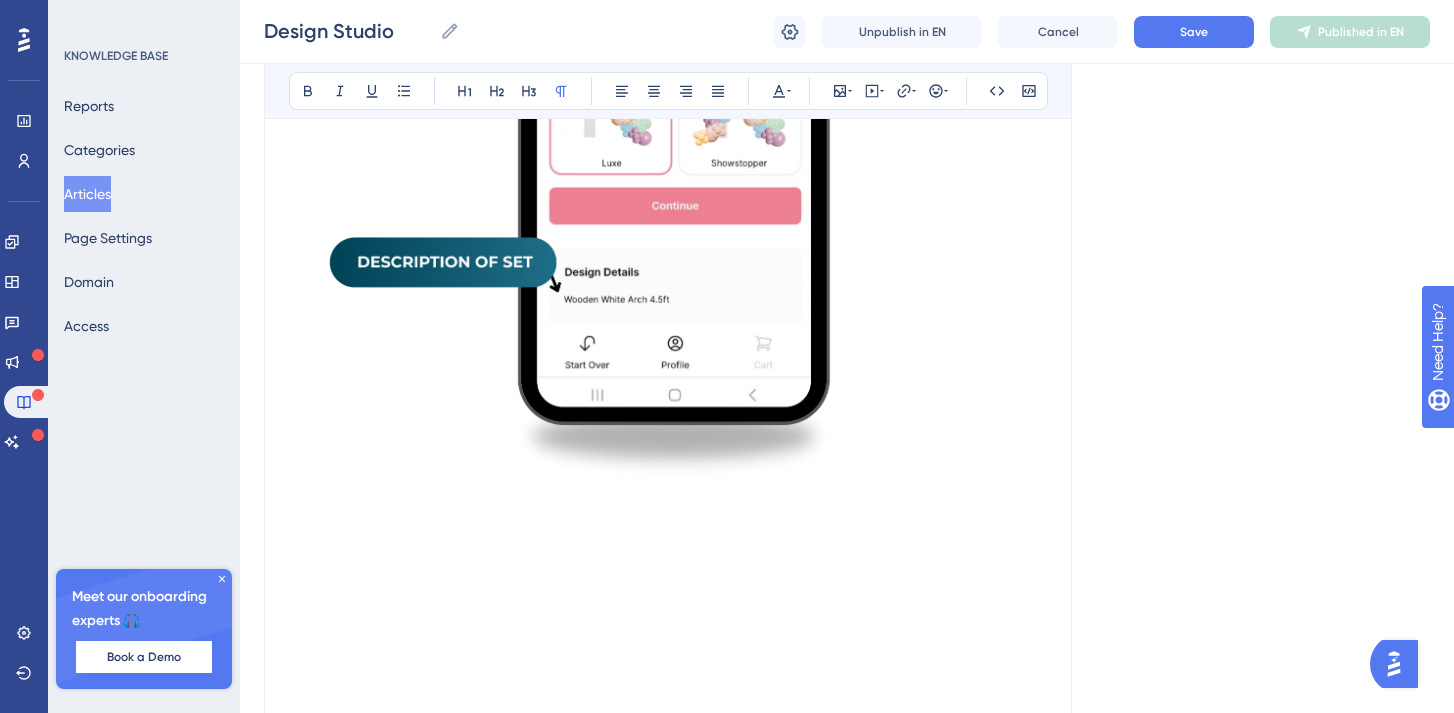 click at bounding box center (668, 136) 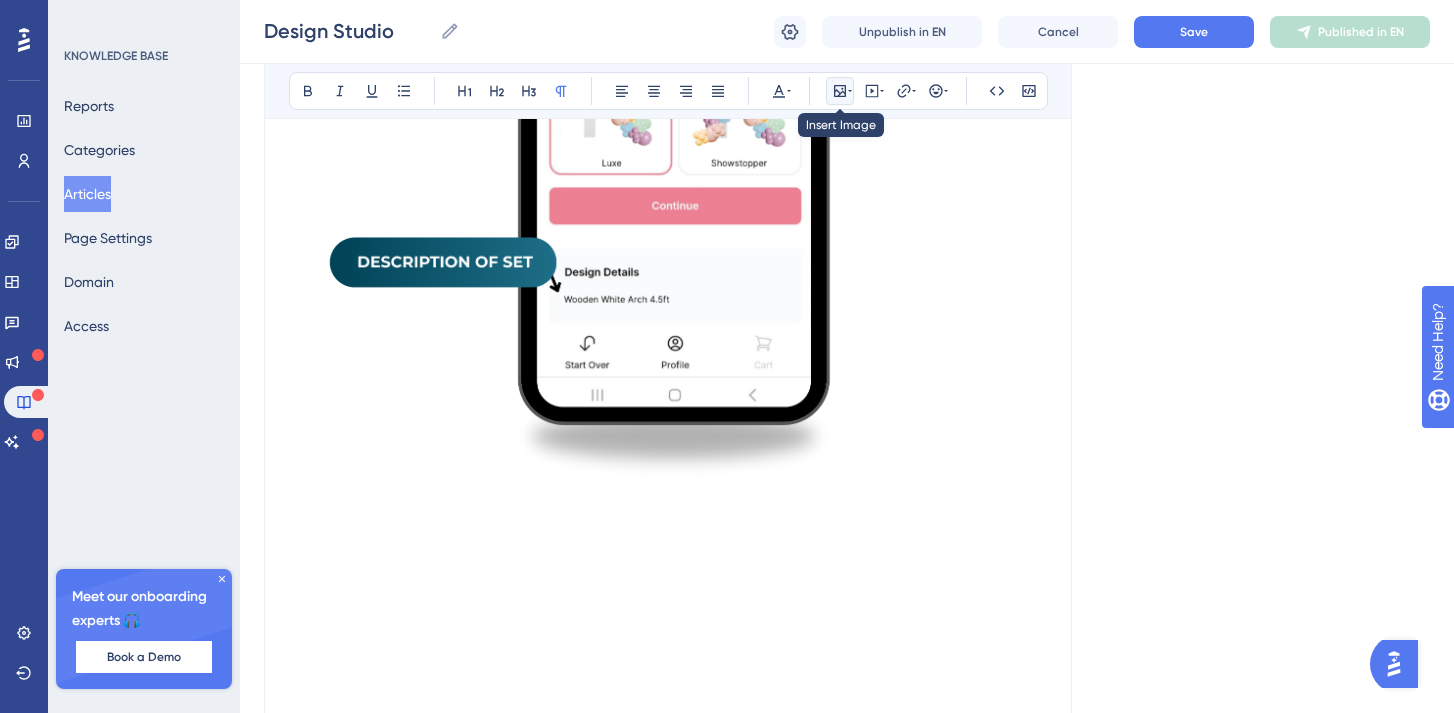 click 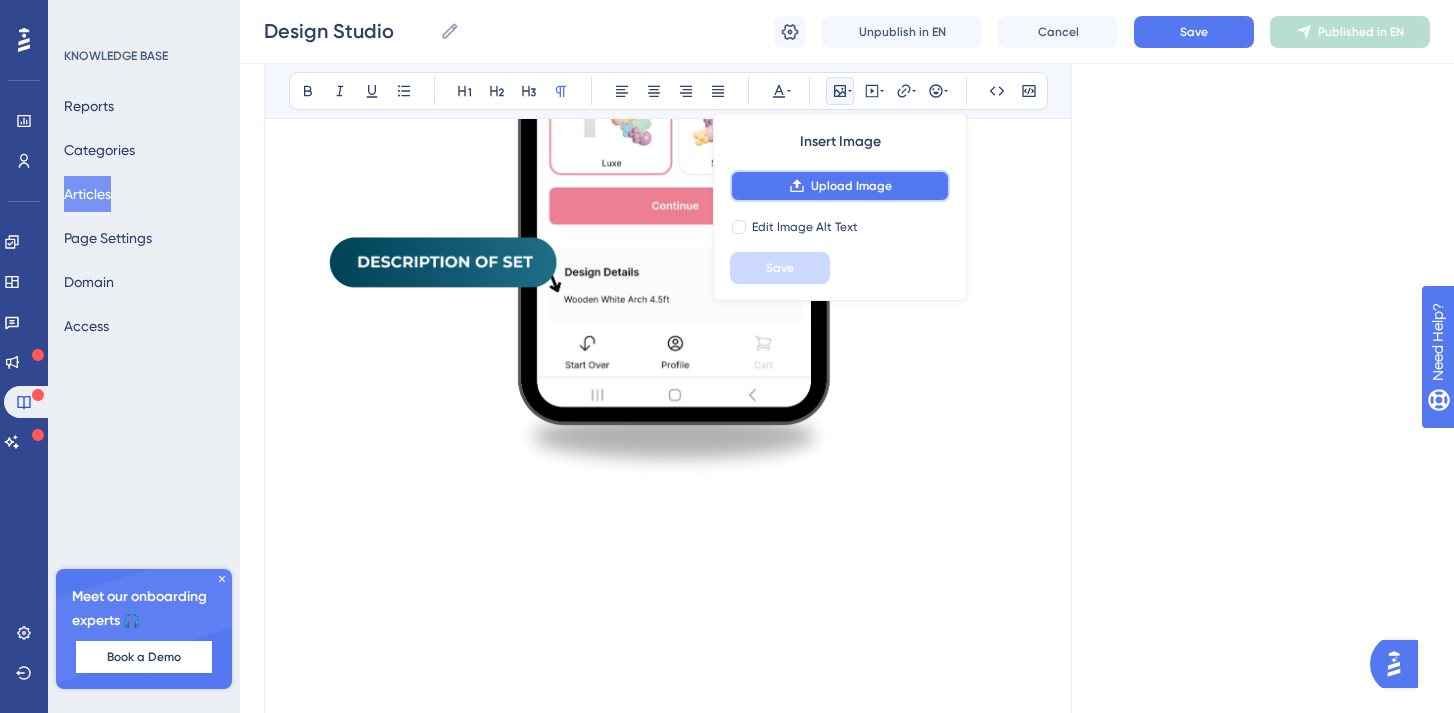 click on "Upload Image" at bounding box center (851, 186) 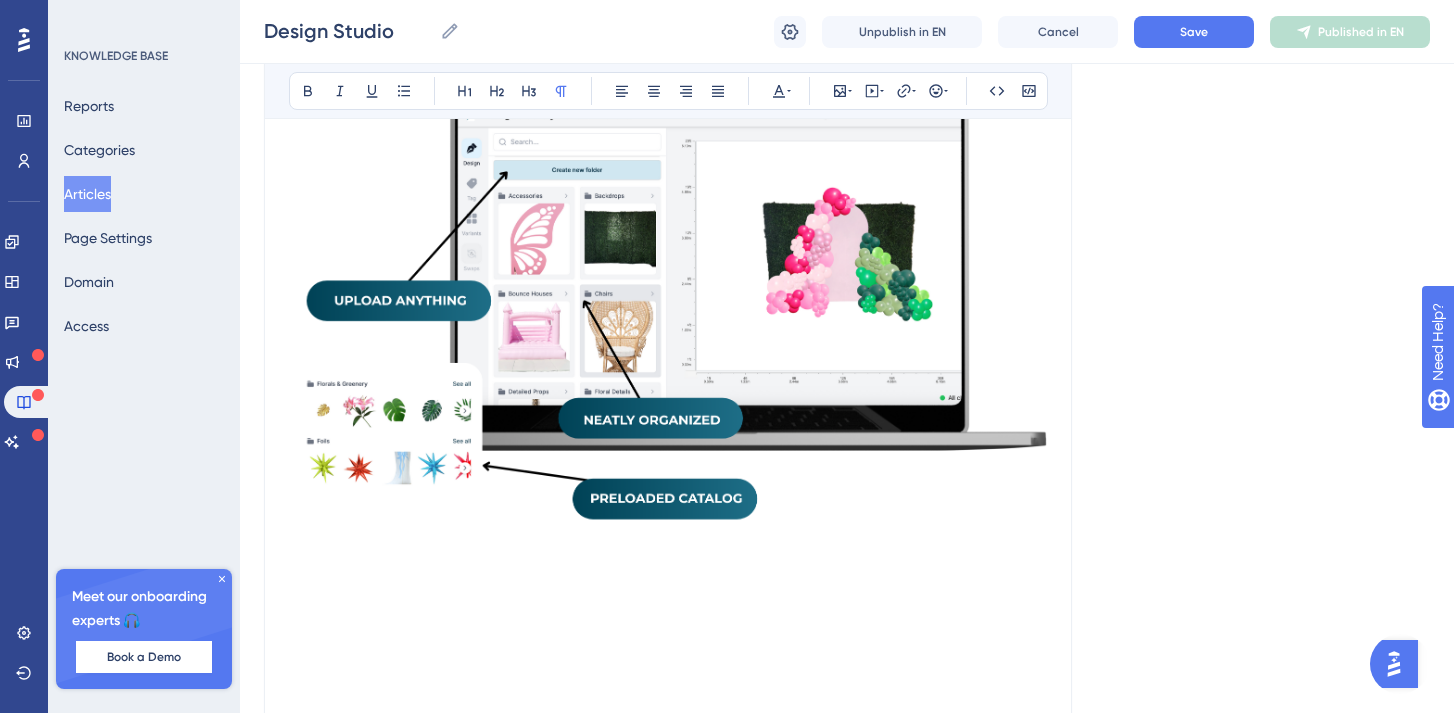 scroll, scrollTop: 4352, scrollLeft: 0, axis: vertical 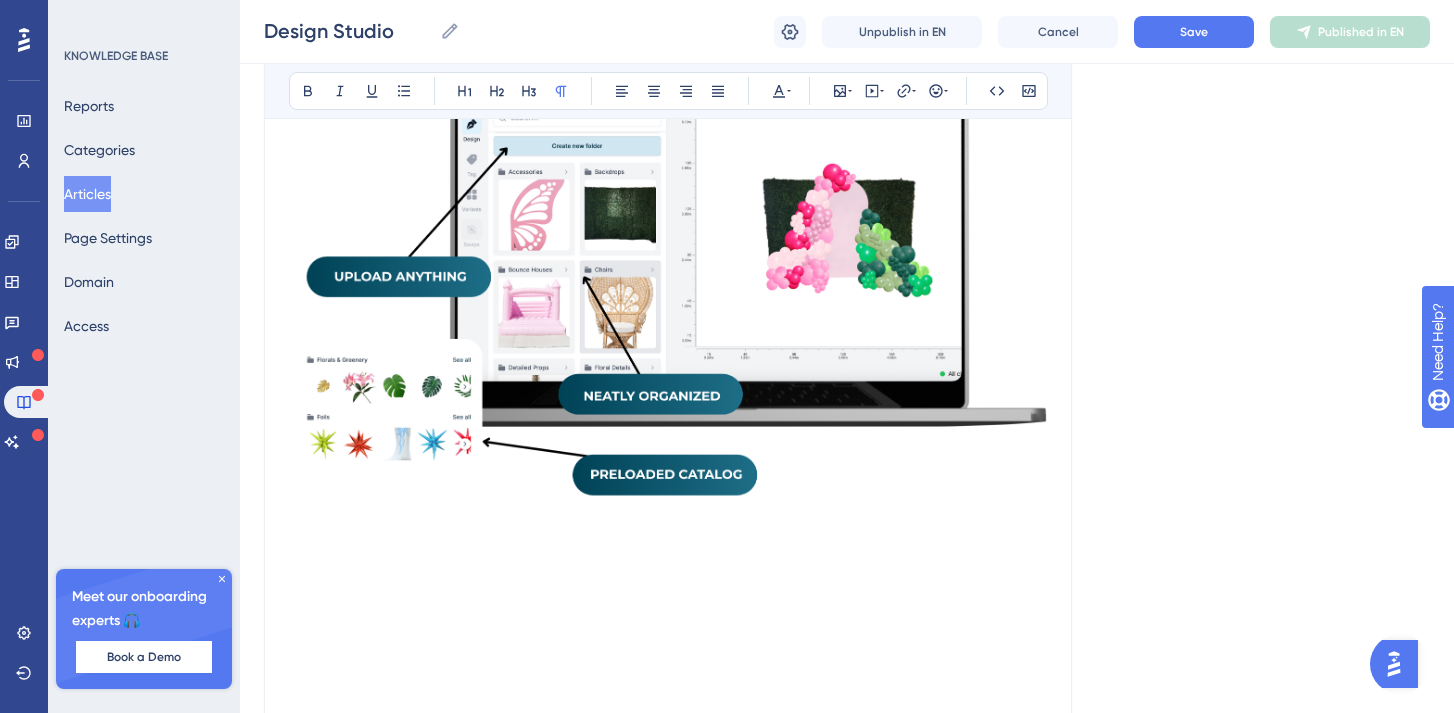 click at bounding box center [668, 596] 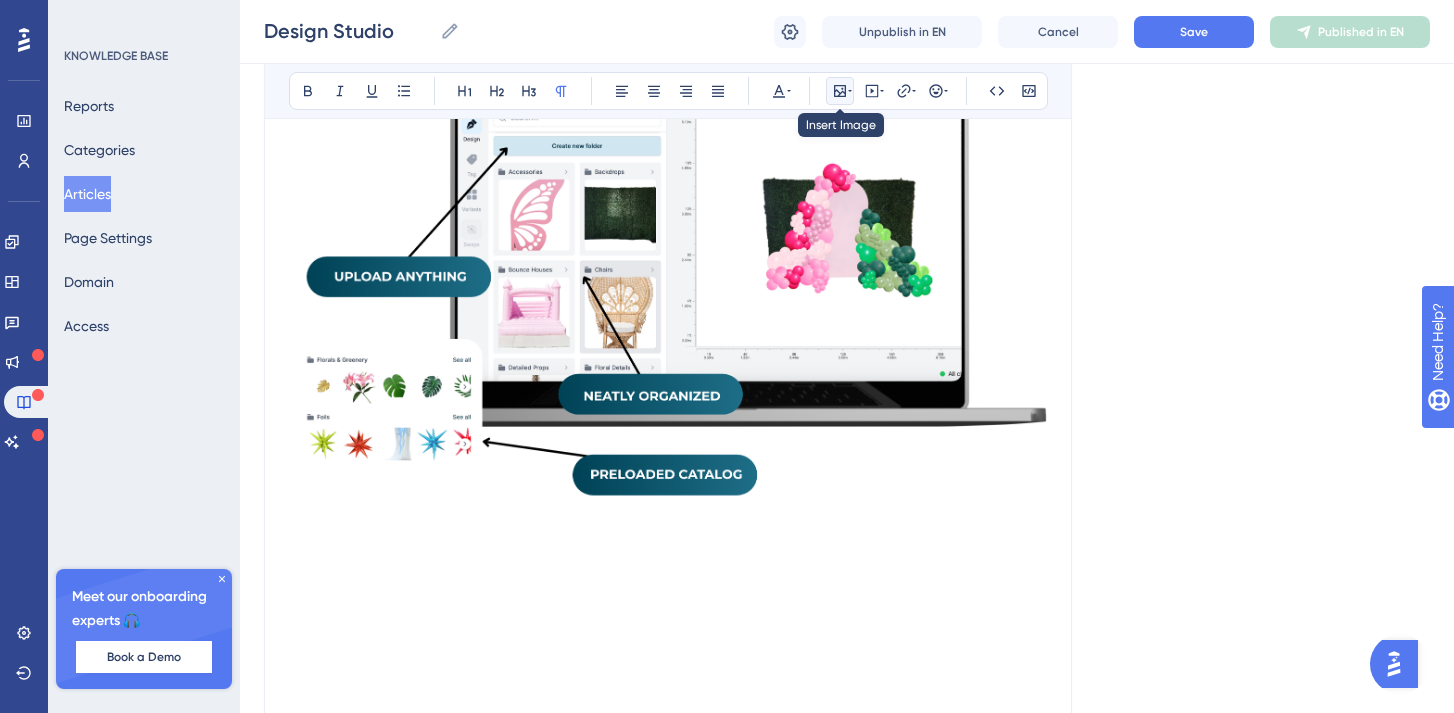 click 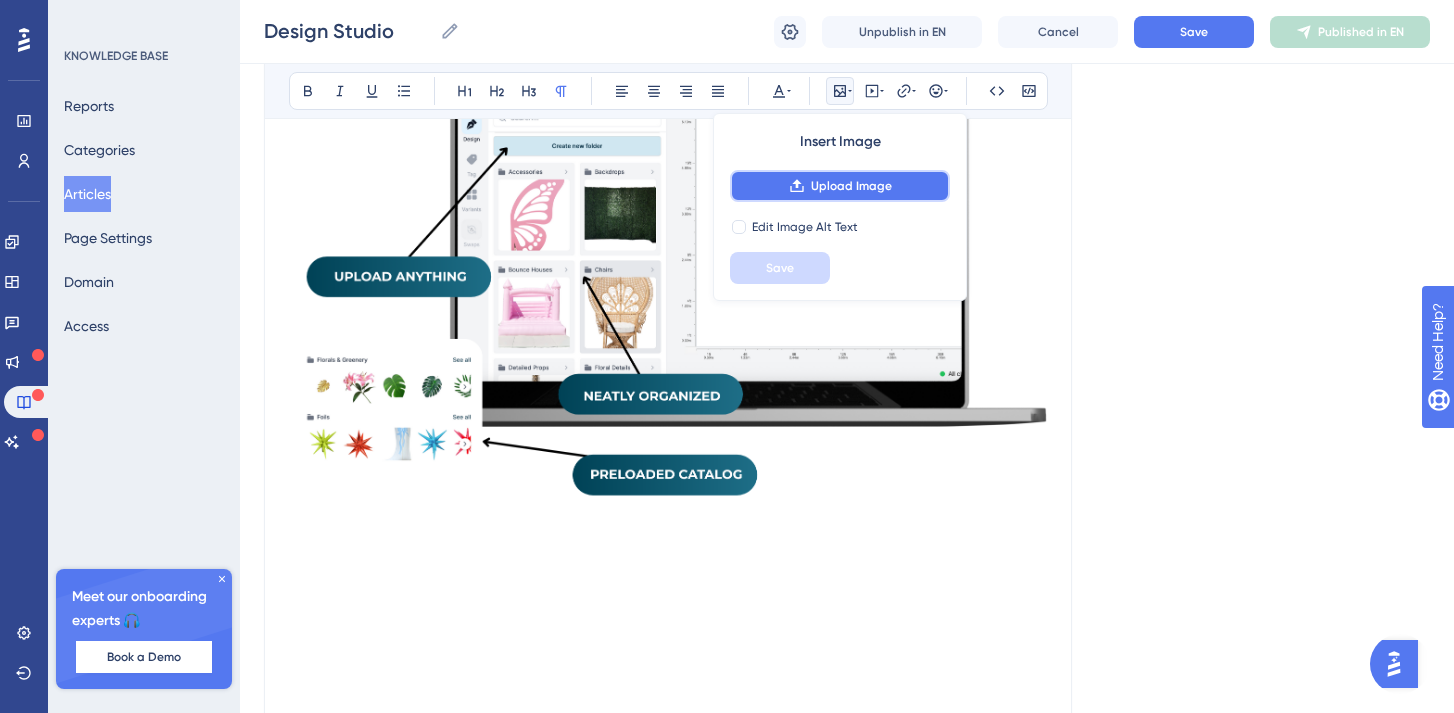 click on "Upload Image" at bounding box center [851, 186] 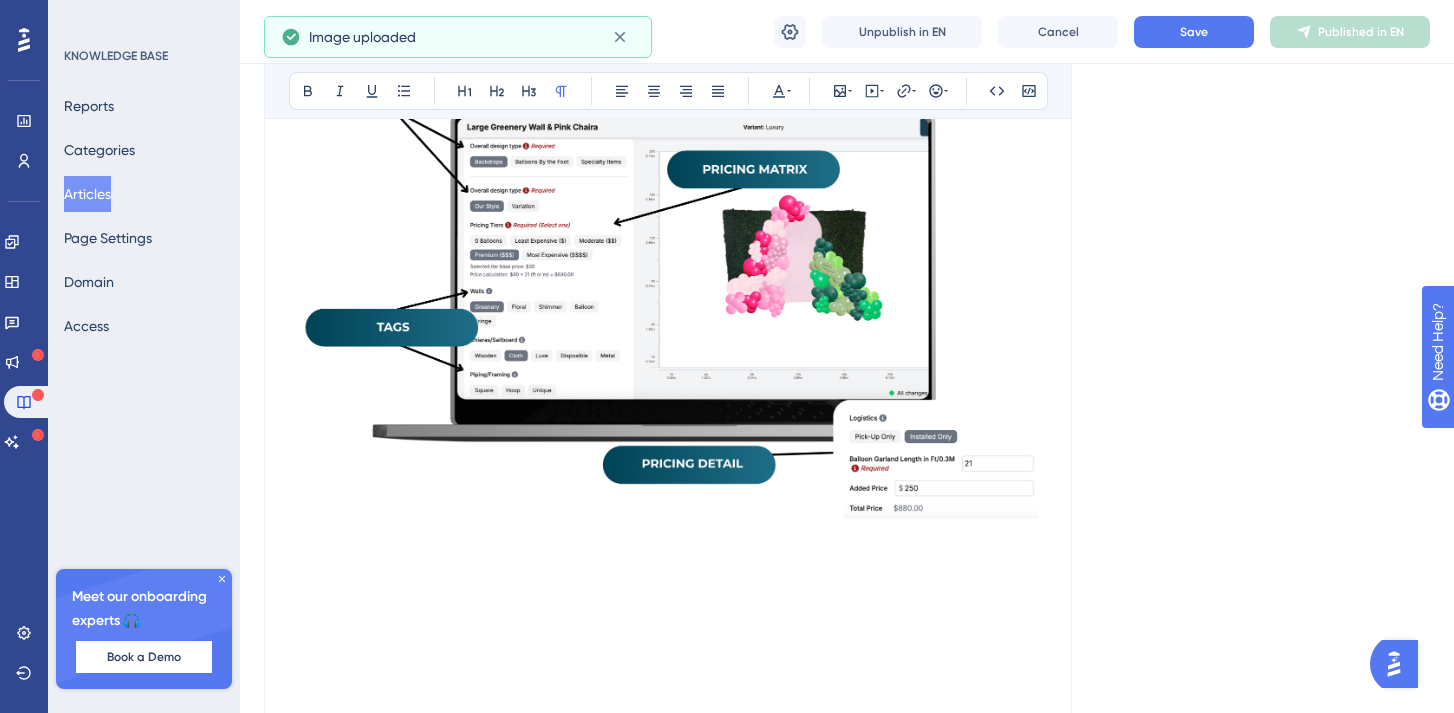 scroll, scrollTop: 4934, scrollLeft: 0, axis: vertical 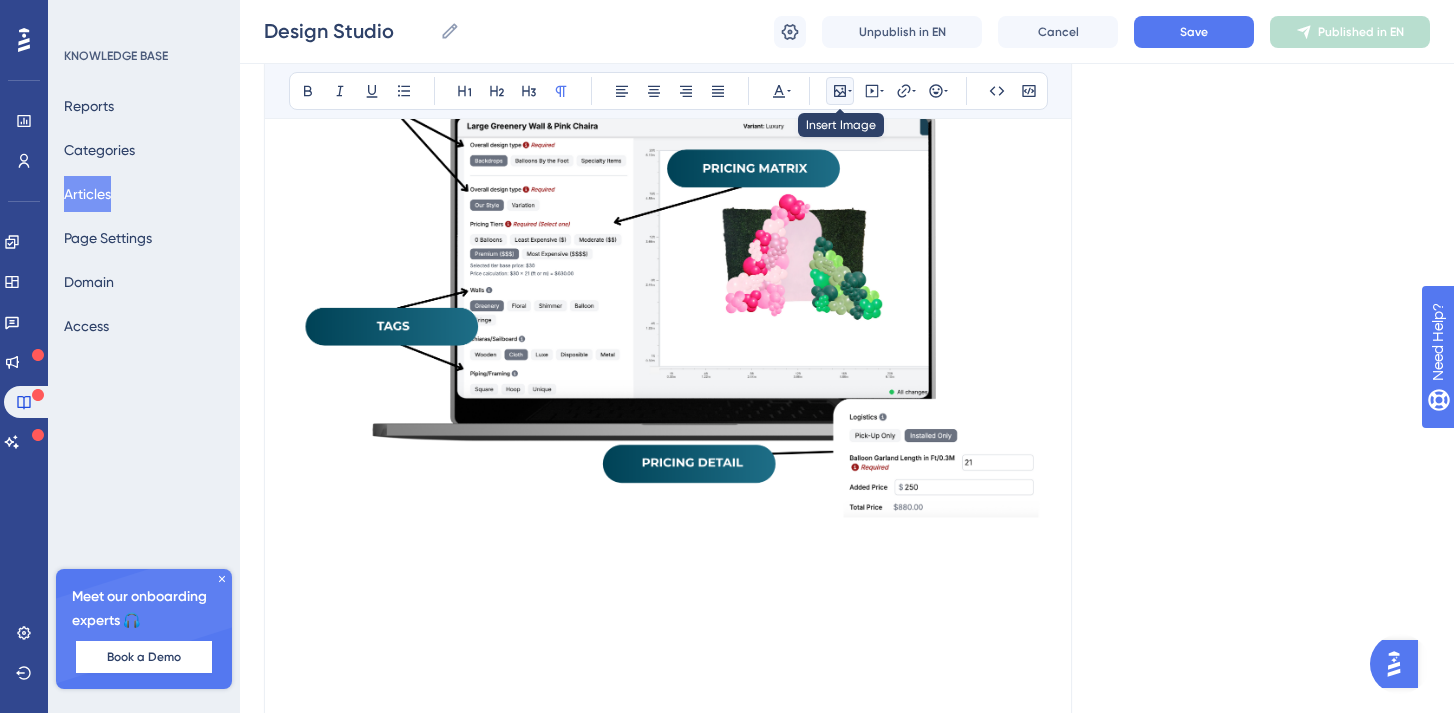click 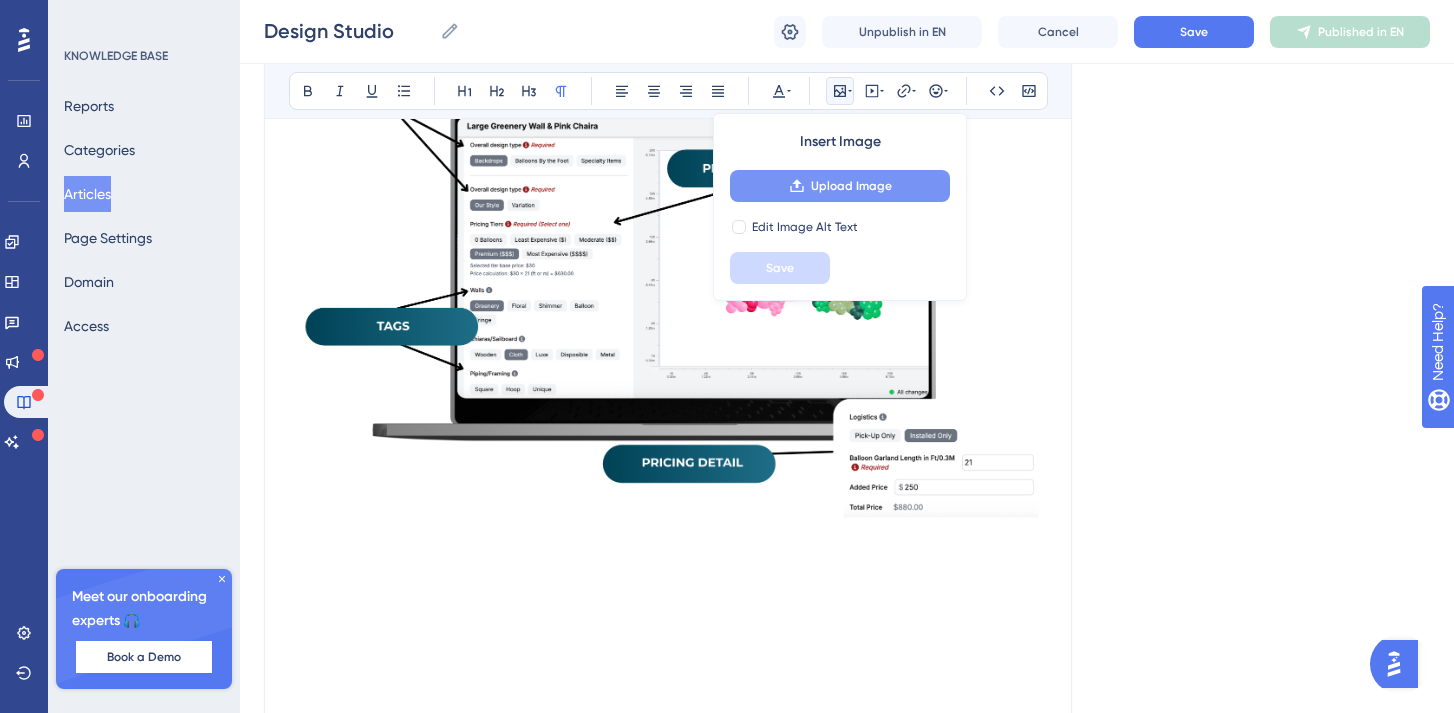 click on "Upload Image" at bounding box center (851, 186) 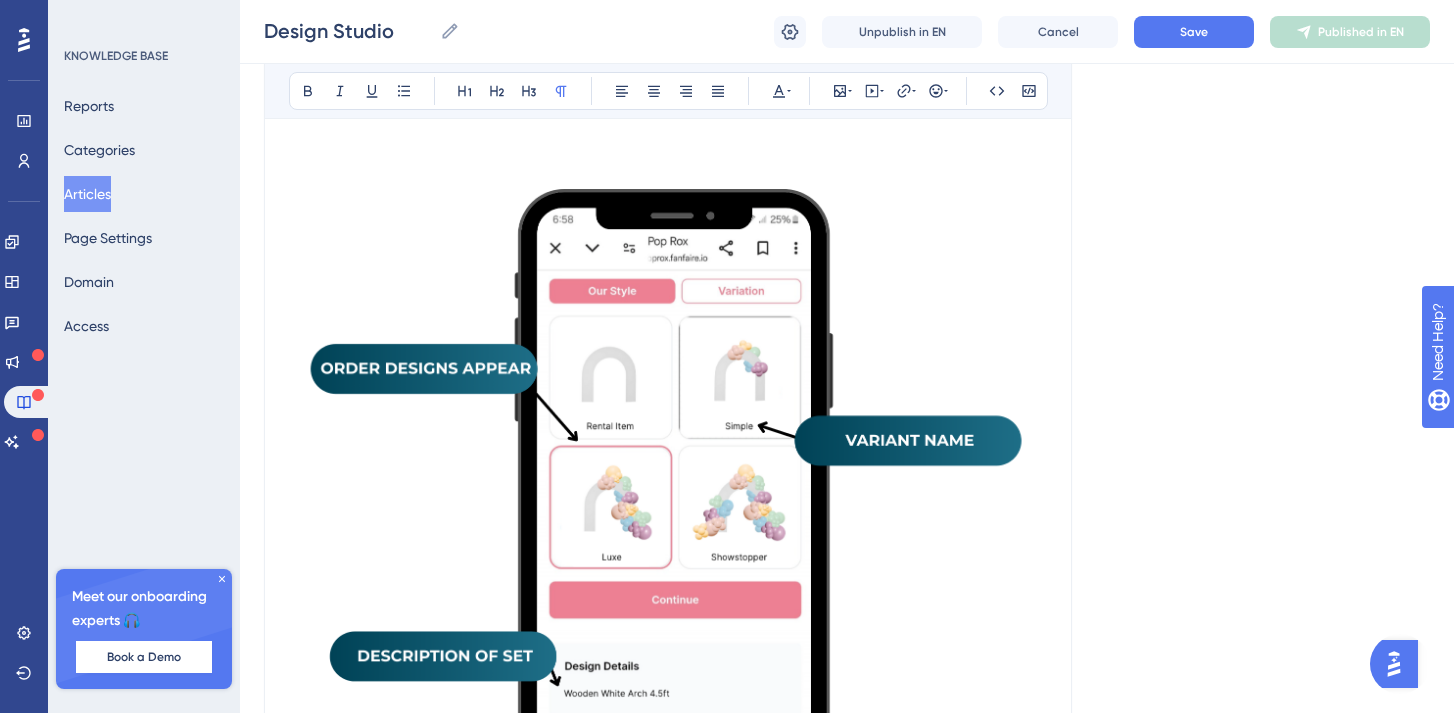scroll, scrollTop: 3521, scrollLeft: 0, axis: vertical 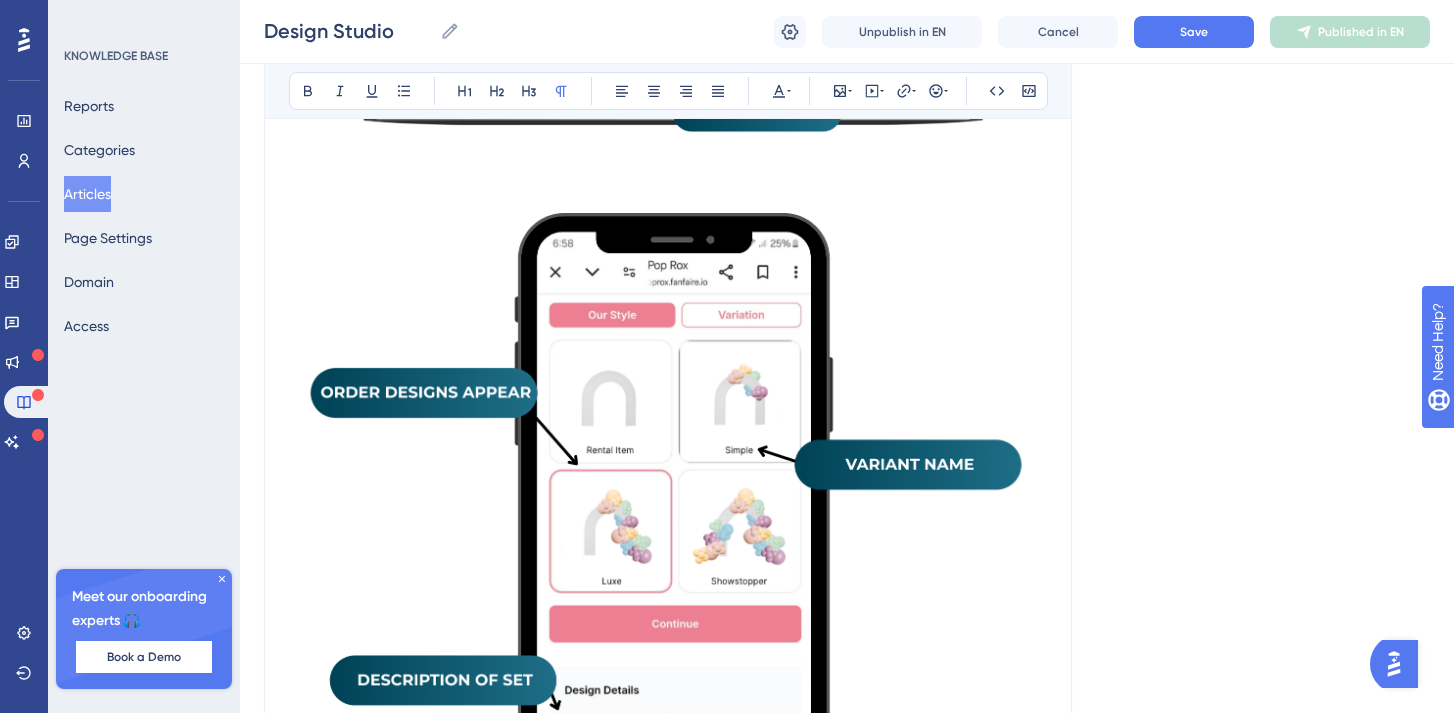 click at bounding box center (668, 554) 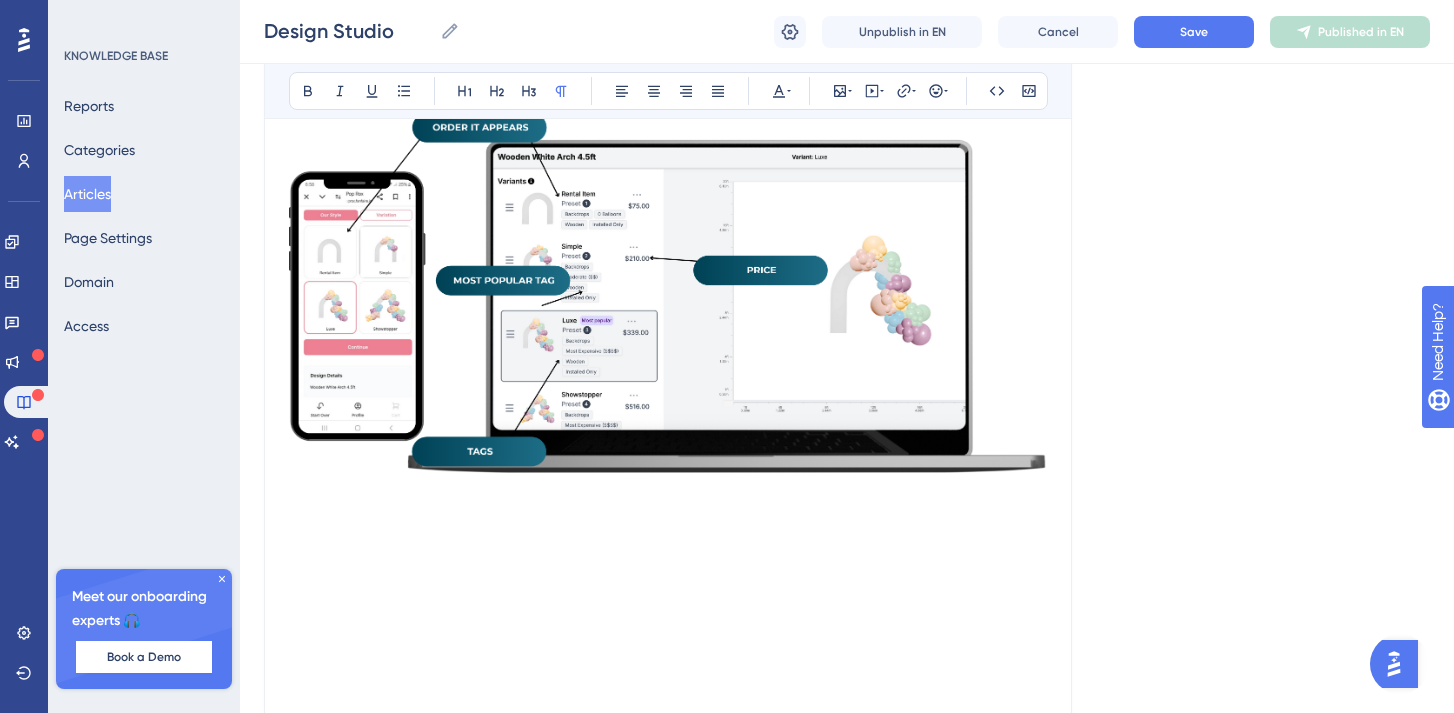 scroll, scrollTop: 4758, scrollLeft: 0, axis: vertical 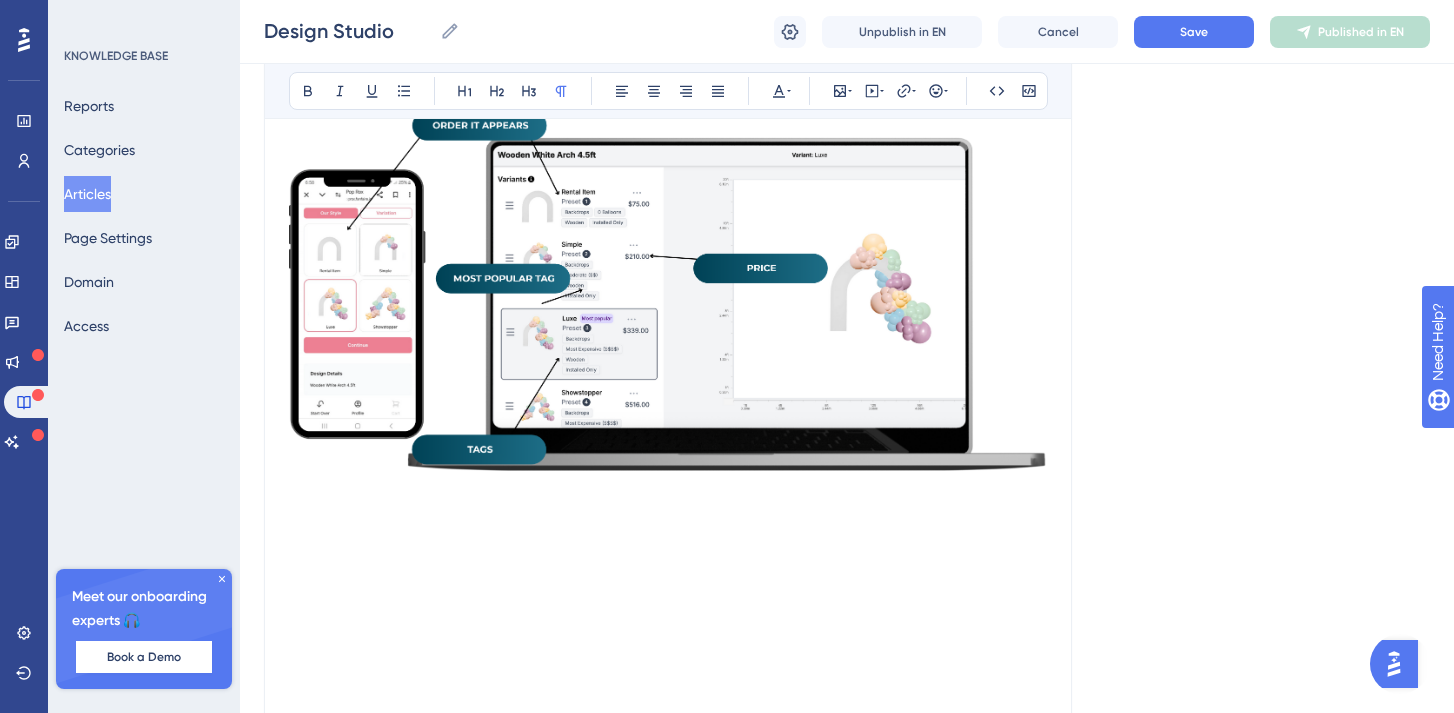 click at bounding box center [668, 288] 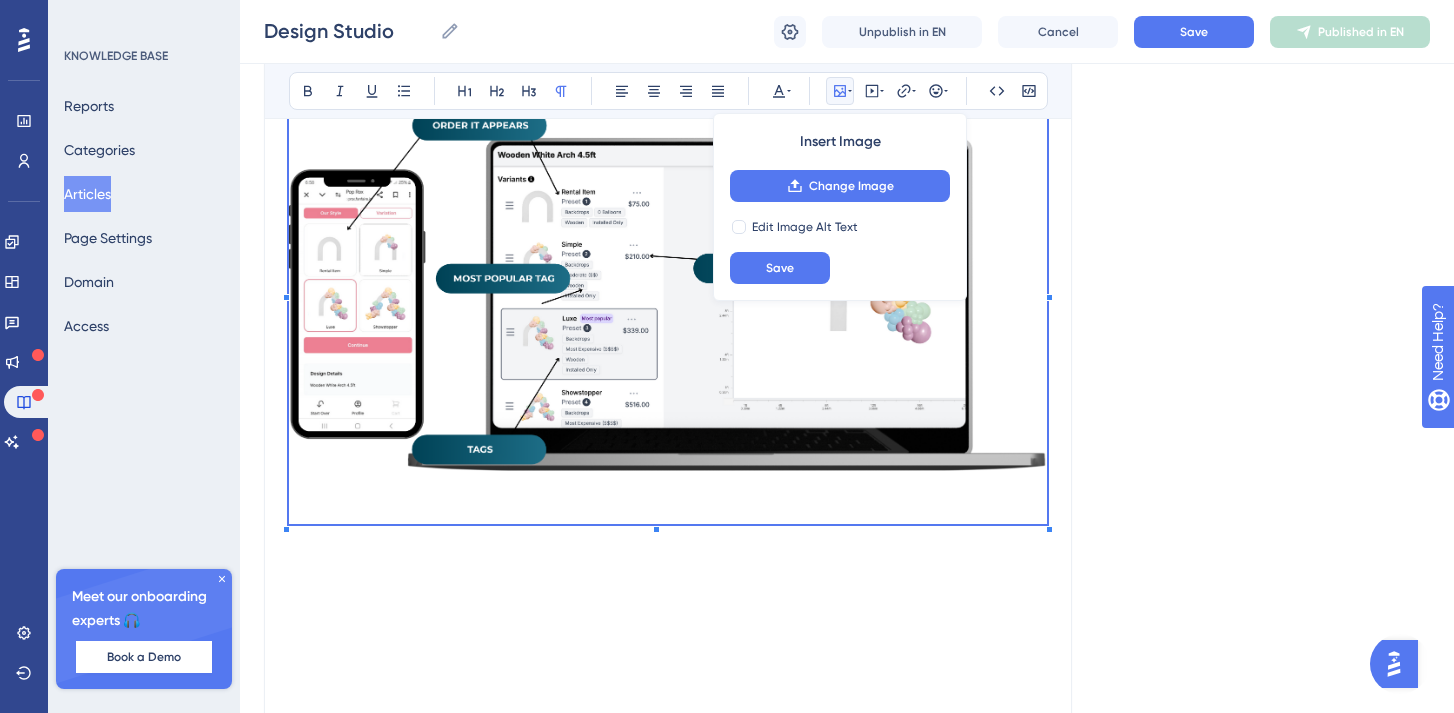 click on "Design Studio Overview and Short How-to Videos Bold Italic Underline Bullet Point Heading 1 Heading 2 Heading 3 Normal Align Left Align Center Align Right Align Justify Text Color Insert Image Change Image Edit Image Alt Text Save Embed Video Hyperlink Emojis Code Code Block Watch these Short How to Videos to learn how to use the Design Studio." at bounding box center [668, -1818] 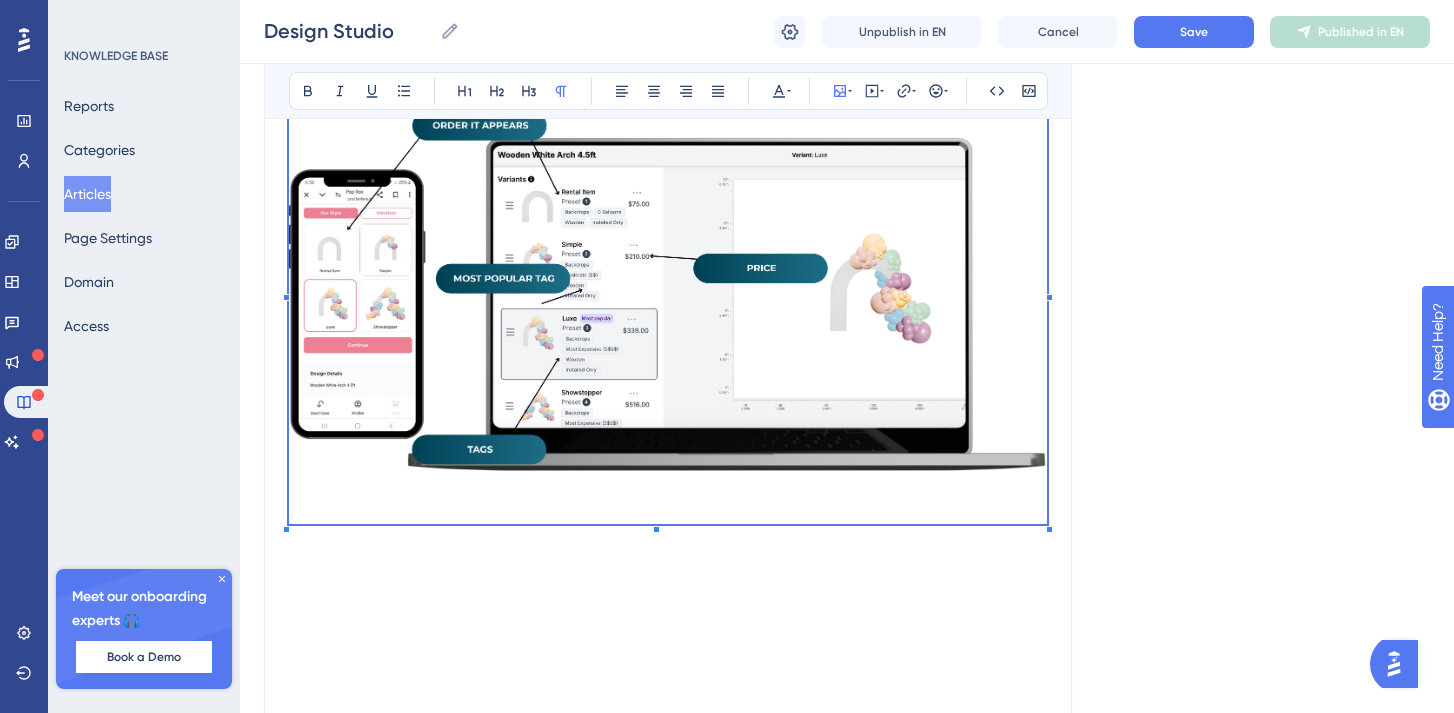 click on "Design Studio Overview and Short How-to Videos Bold Italic Underline Bullet Point Heading 1 Heading 2 Heading 3 Normal Align Left Align Center Align Right Align Justify Text Color Insert Image Embed Video Hyperlink Emojis Code Code Block Watch these Short How to Videos to learn how to use the Design Studio." at bounding box center [668, -1818] 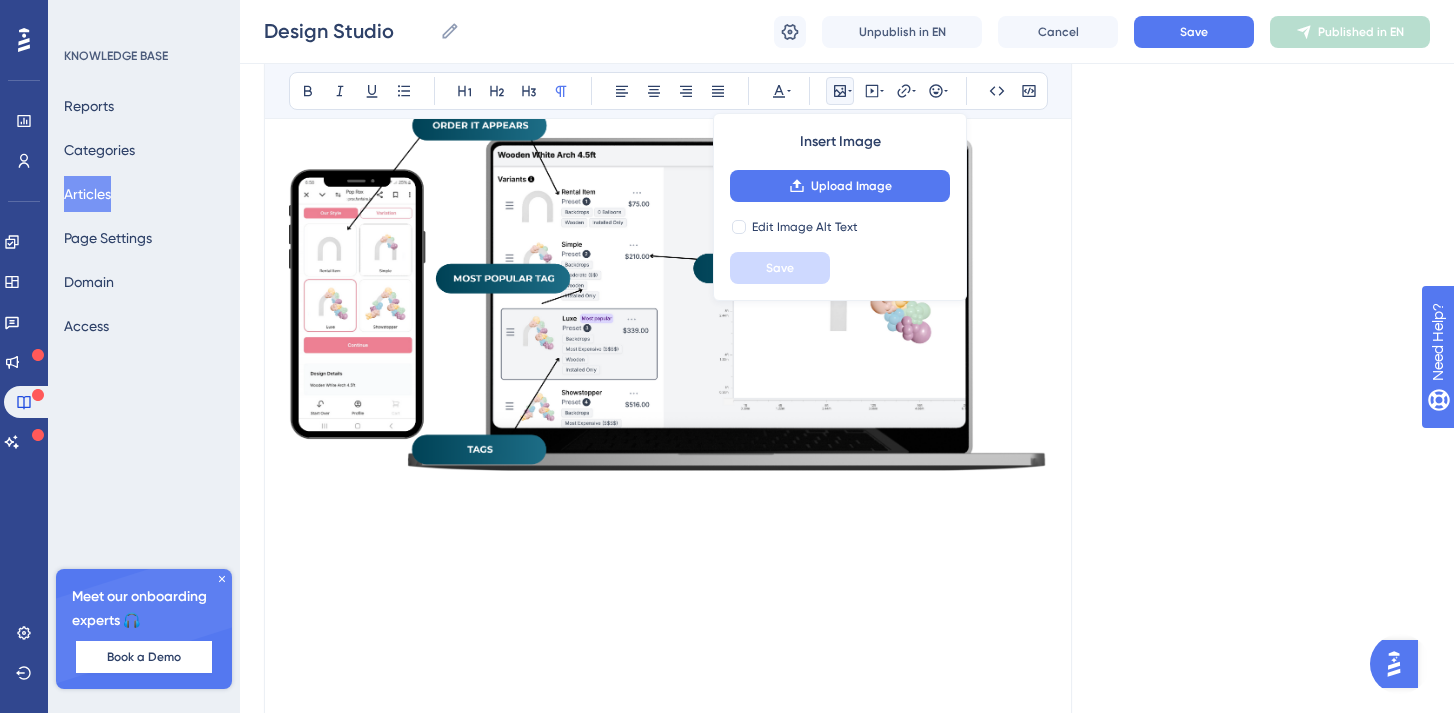 click at bounding box center [668, 690] 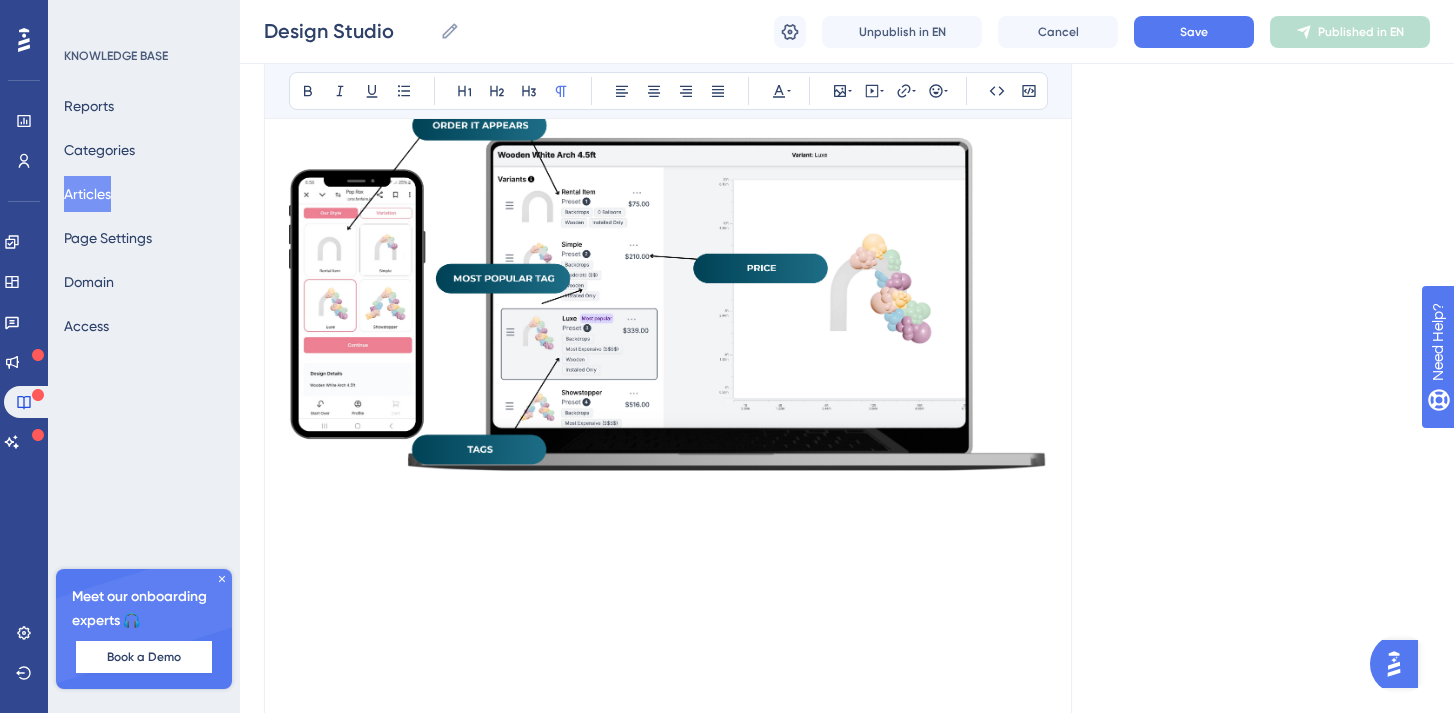 click on "Design Studio Overview and Short How-to Videos Bold Italic Underline Bullet Point Heading 1 Heading 2 Heading 3 Normal Align Left Align Center Align Right Align Justify Text Color Insert Image Embed Video Hyperlink Emojis Code Code Block Watch these Short How to Videos to learn how to use the Design Studio." at bounding box center [668, -1818] 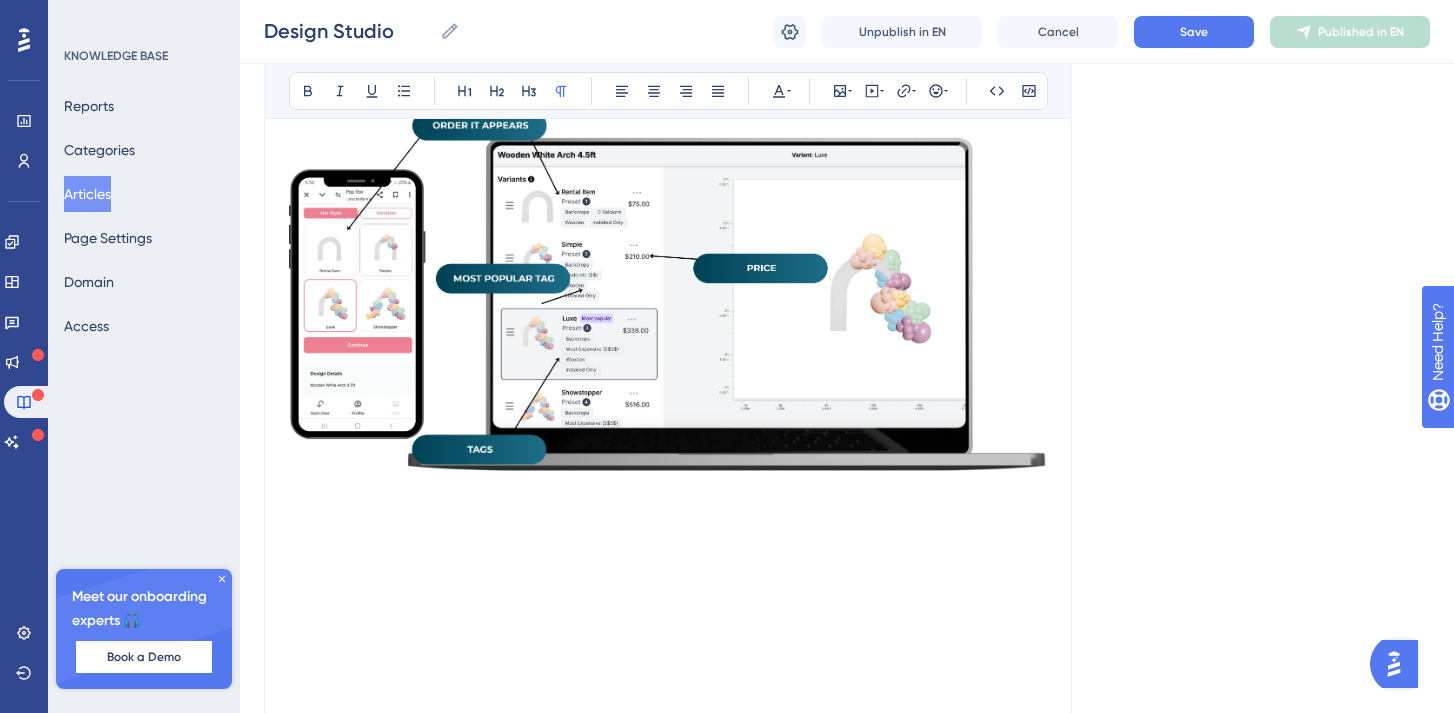 click on "Design Studio Overview and Short How-to Videos Bold Italic Underline Bullet Point Heading 1 Heading 2 Heading 3 Normal Align Left Align Center Align Right Align Justify Text Color Insert Image Embed Video Hyperlink Emojis Code Code Block Watch these Short How to Videos to learn how to use the Design Studio." at bounding box center (668, -1818) 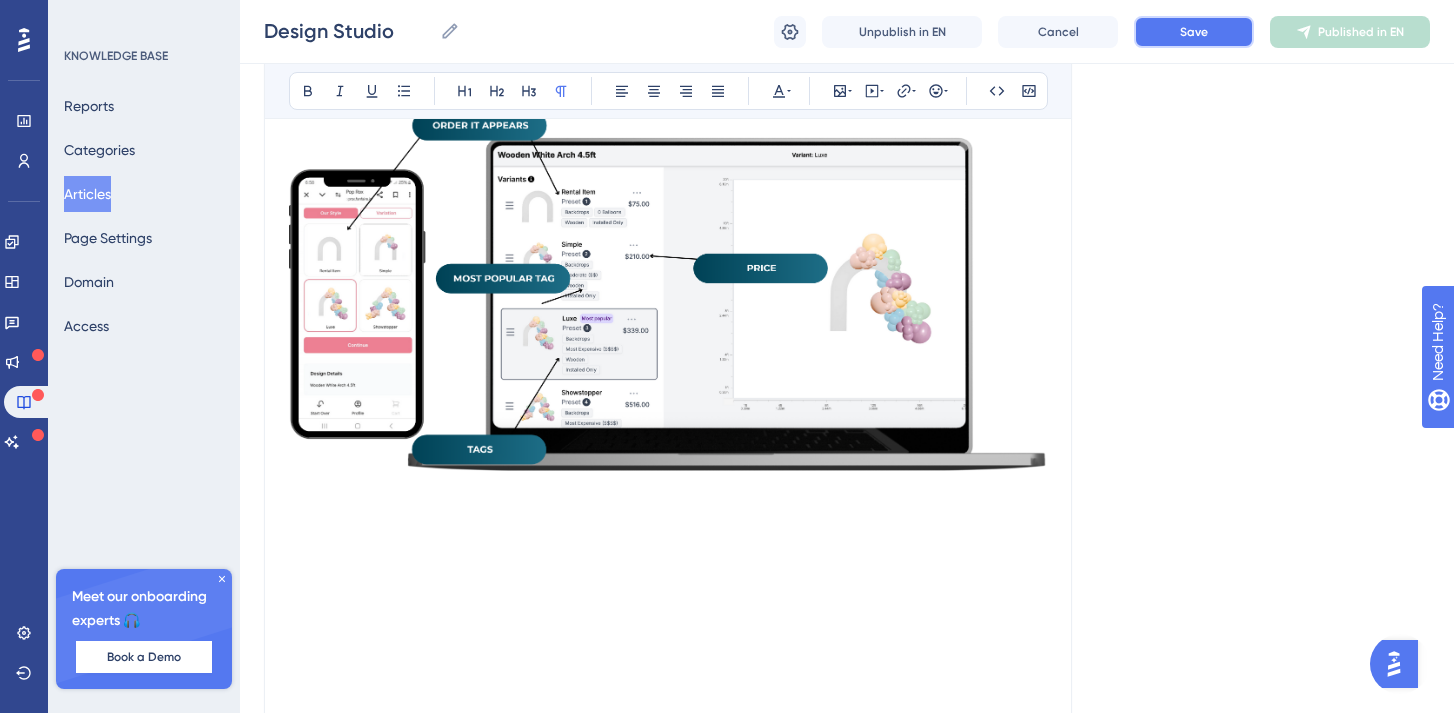 click on "Save" at bounding box center [1194, 32] 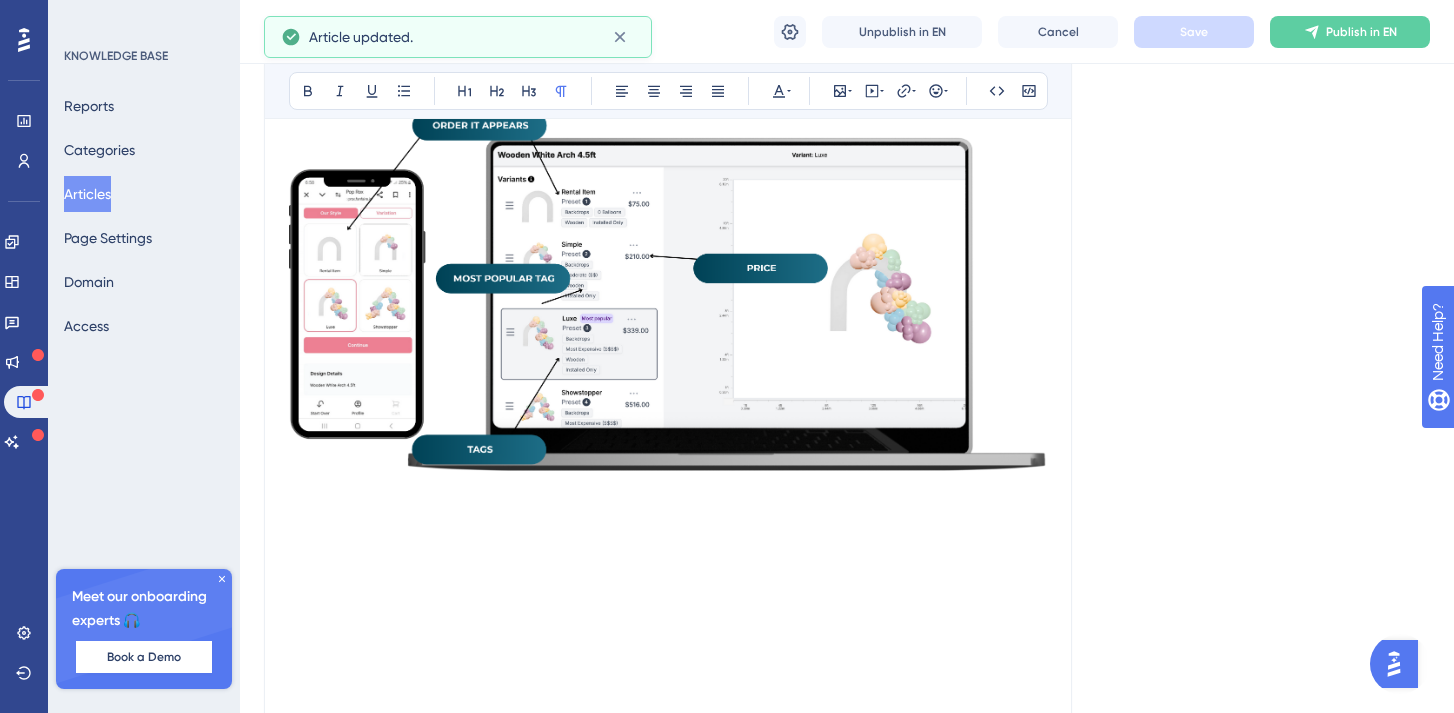 click on "Design Studio Overview and Short How-to Videos Bold Italic Underline Bullet Point Heading 1 Heading 2 Heading 3 Normal Align Left Align Center Align Right Align Justify Text Color Insert Image Embed Video Hyperlink Emojis Code Code Block Watch these Short How to Videos to learn how to use the Design Studio." at bounding box center [668, -1818] 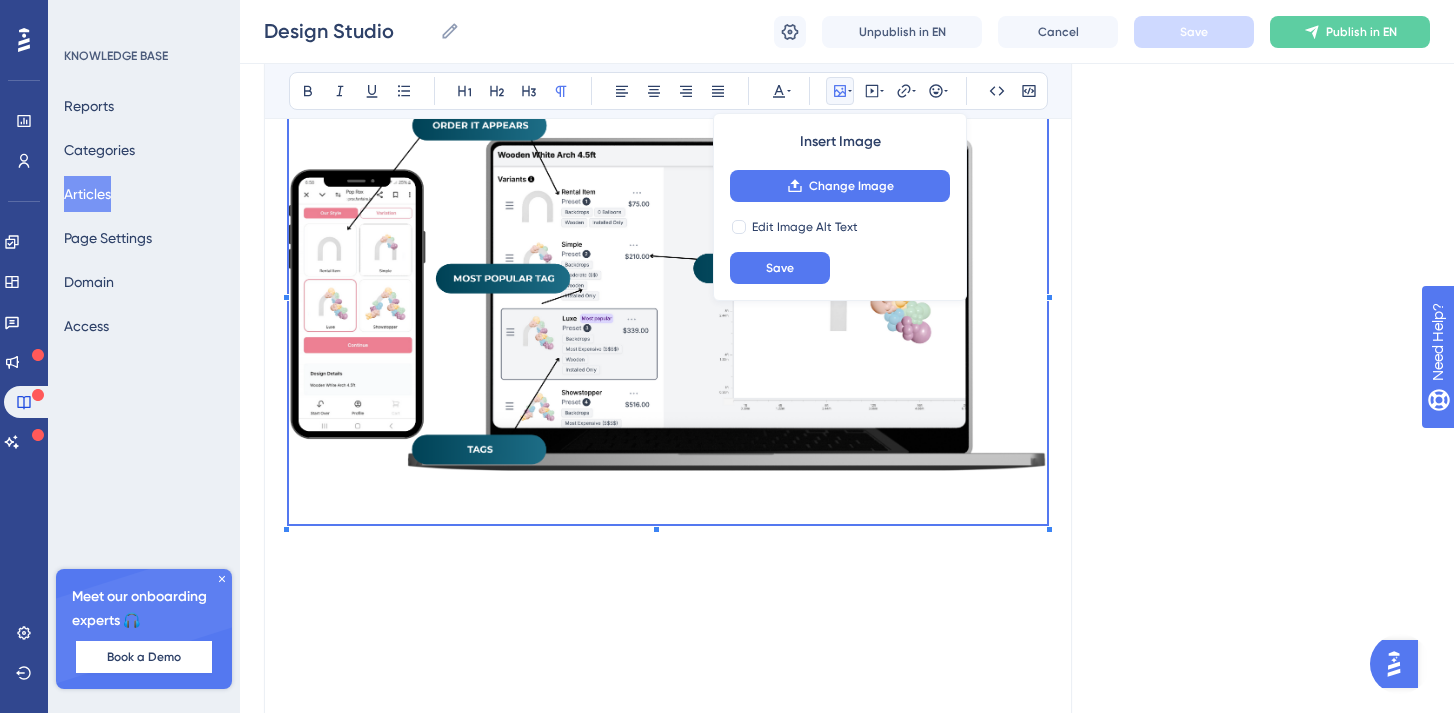 click on "Design Studio Overview and Short How-to Videos Bold Italic Underline Bullet Point Heading 1 Heading 2 Heading 3 Normal Align Left Align Center Align Right Align Justify Text Color Insert Image Change Image Edit Image Alt Text Save Embed Video Hyperlink Emojis Code Code Block Watch these Short How to Videos to learn how to use the Design Studio." at bounding box center [668, -1818] 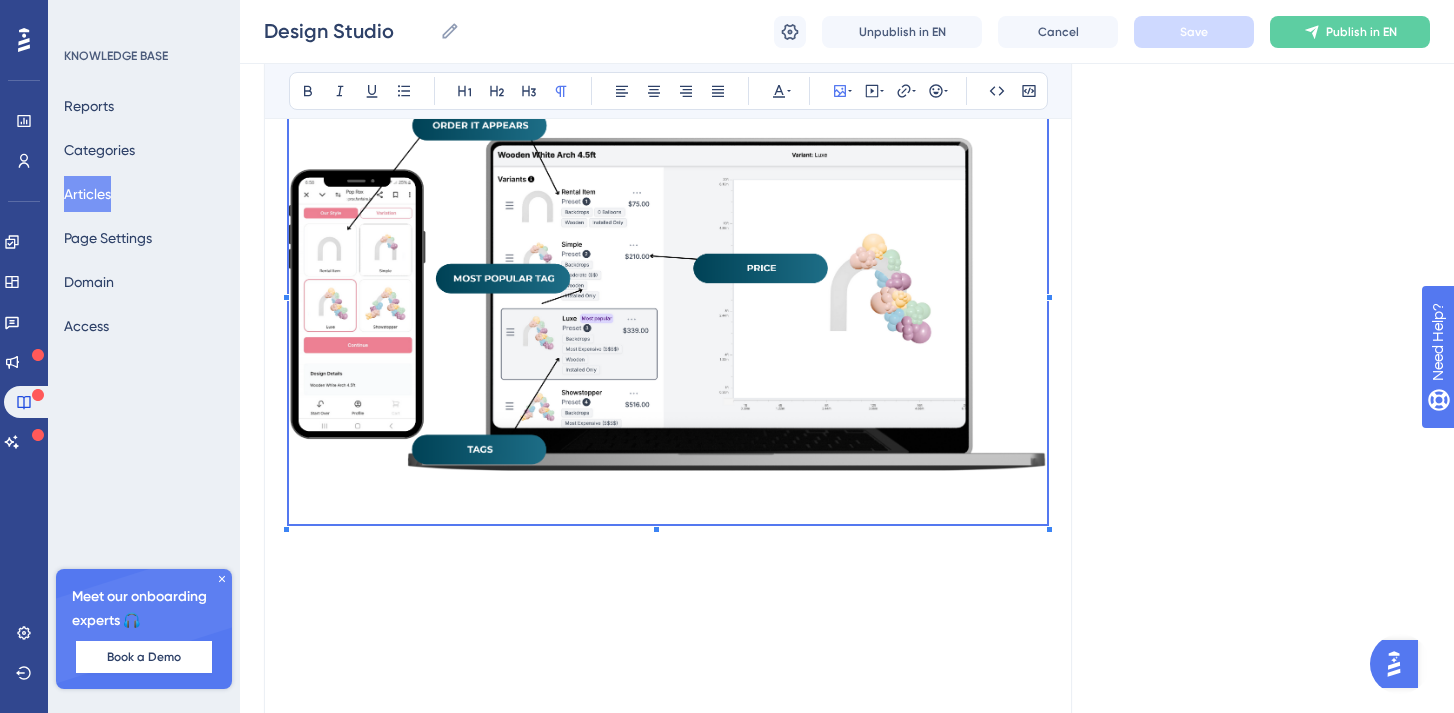 click on "Design Studio Overview and Short How-to Videos Bold Italic Underline Bullet Point Heading 1 Heading 2 Heading 3 Normal Align Left Align Center Align Right Align Justify Text Color Insert Image Embed Video Hyperlink Emojis Code Code Block Watch these Short How to Videos to learn how to use the Design Studio." at bounding box center (668, -1818) 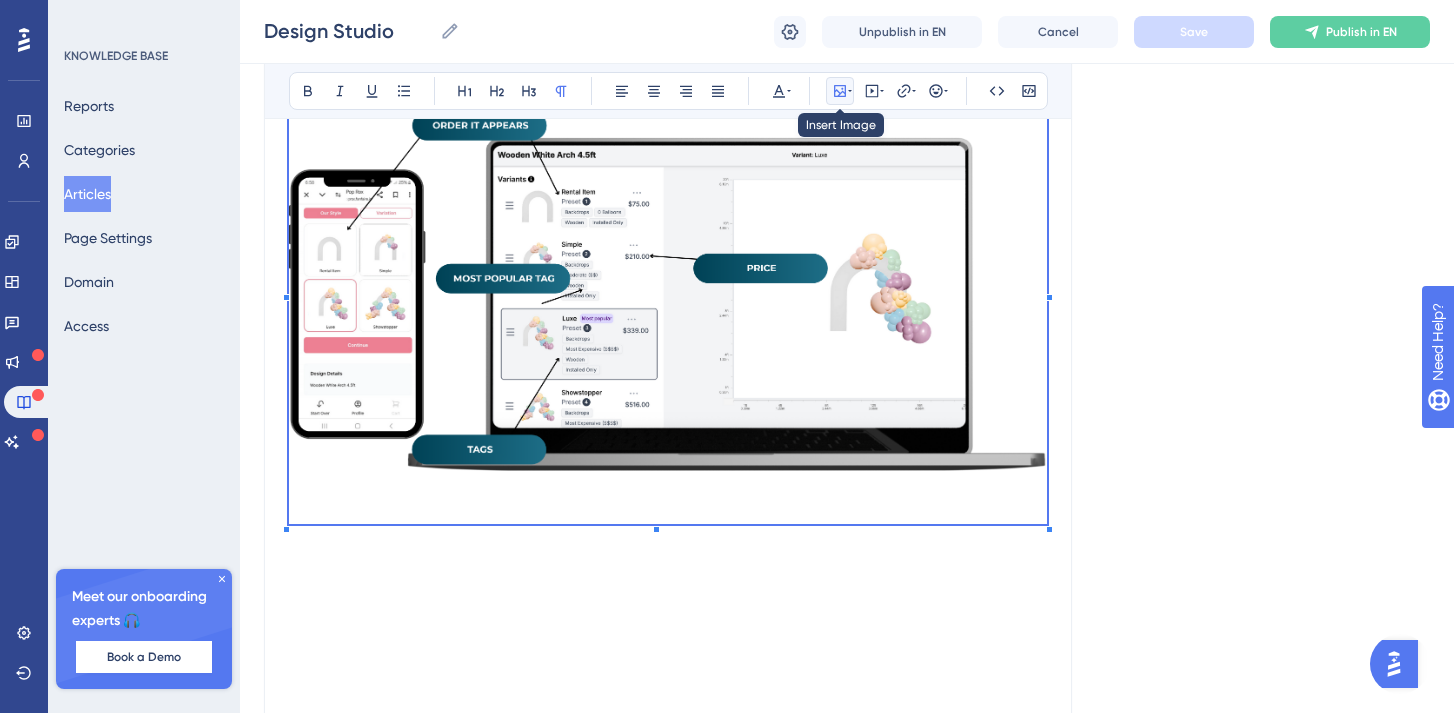 click 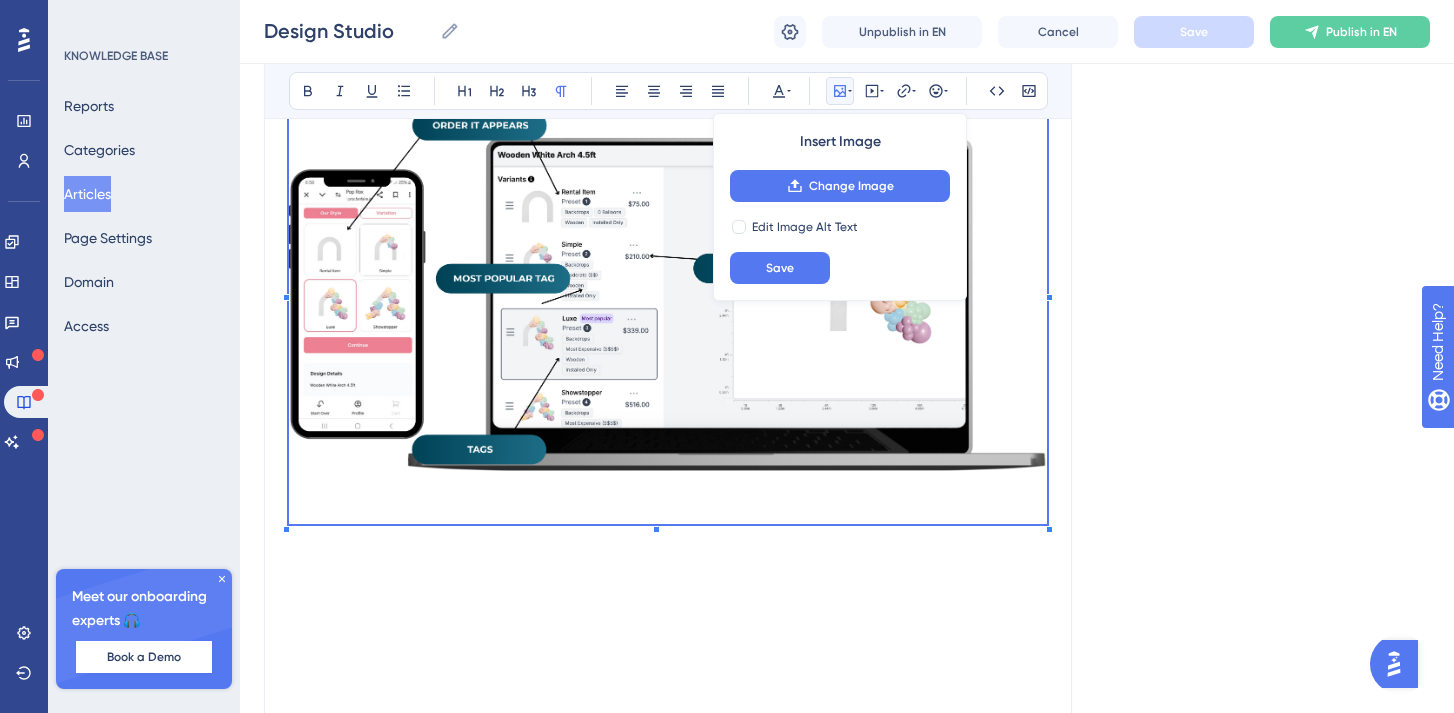 click on "Design Studio Overview and Short How-to Videos Bold Italic Underline Bullet Point Heading 1 Heading 2 Heading 3 Normal Align Left Align Center Align Right Align Justify Text Color Insert Image Change Image Edit Image Alt Text Save Embed Video Hyperlink Emojis Code Code Block Watch these Short How to Videos to learn how to use the Design Studio." at bounding box center (668, -1818) 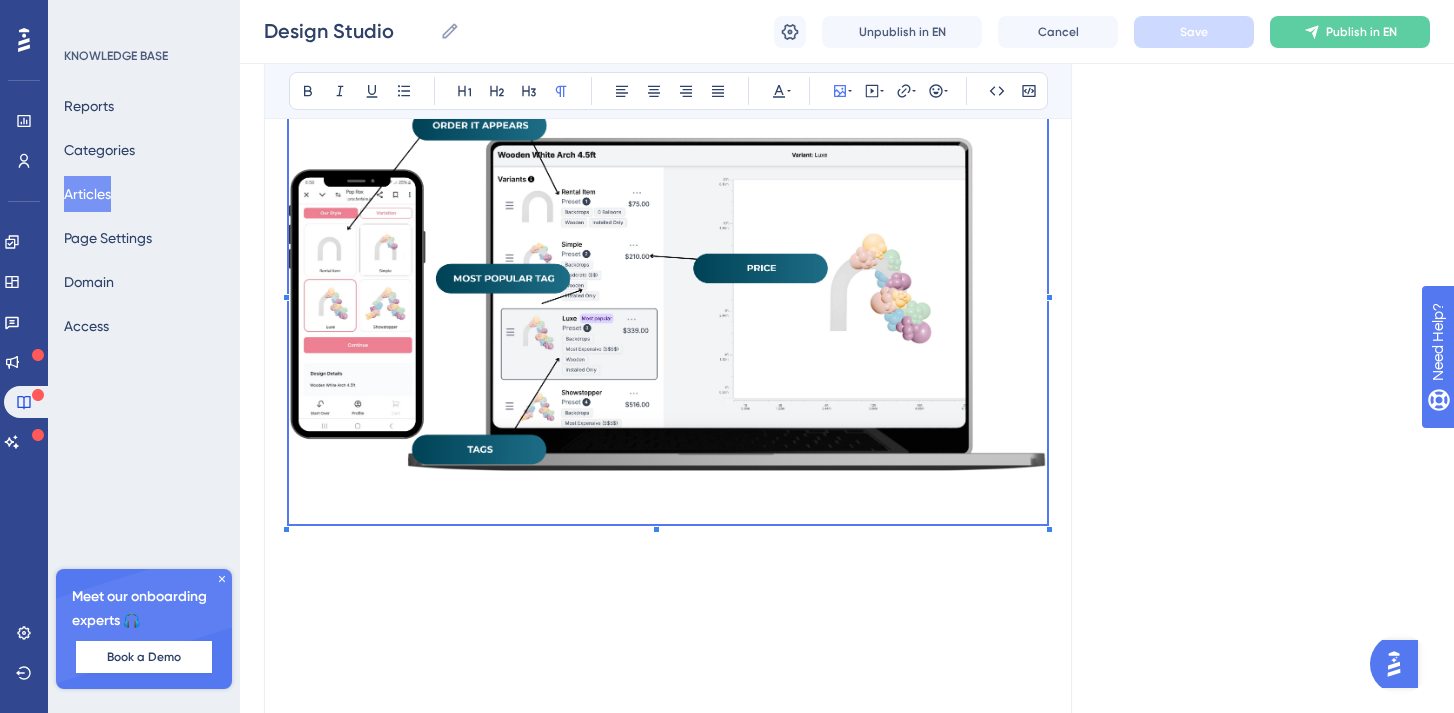 click on "Design Studio Overview and Short How-to Videos Bold Italic Underline Bullet Point Heading 1 Heading 2 Heading 3 Normal Align Left Align Center Align Right Align Justify Text Color Insert Image Embed Video Hyperlink Emojis Code Code Block Watch these Short How to Videos to learn how to use the Design Studio." at bounding box center (668, -1818) 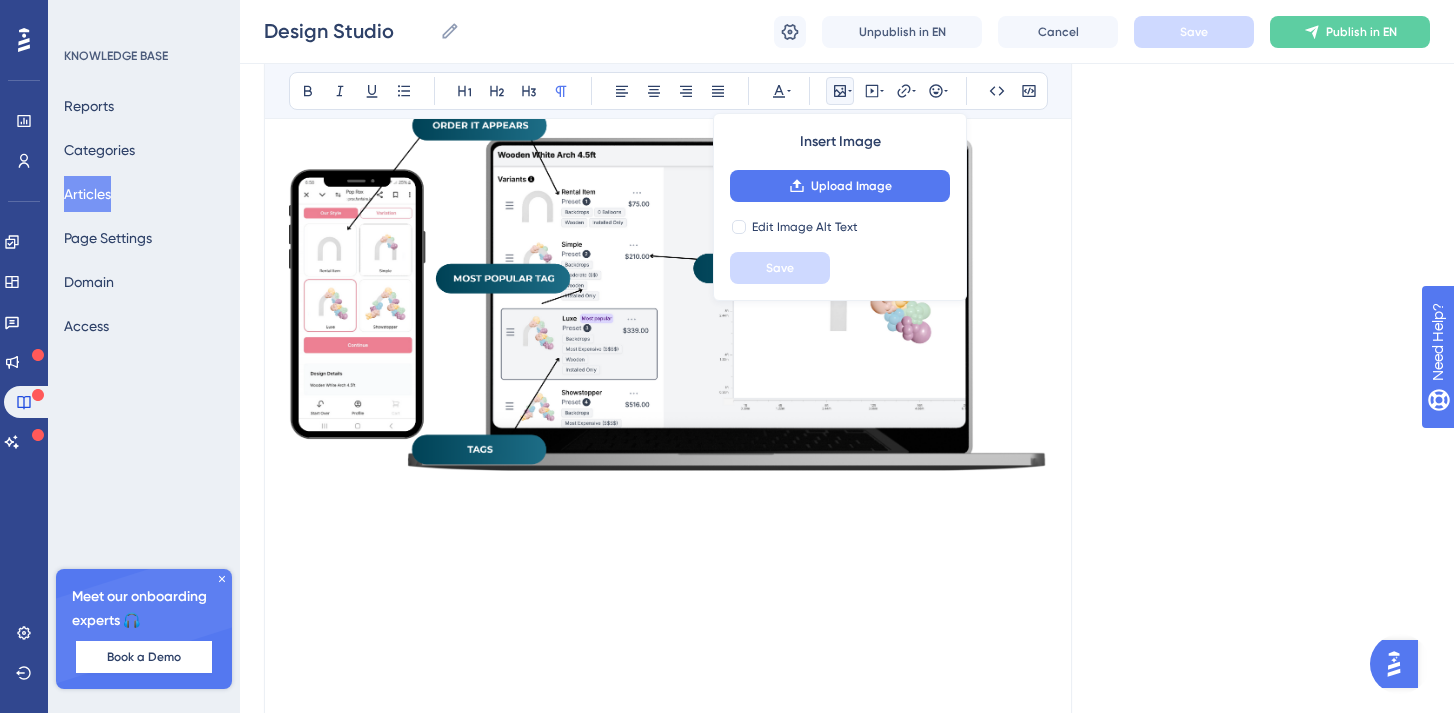 click at bounding box center [668, 690] 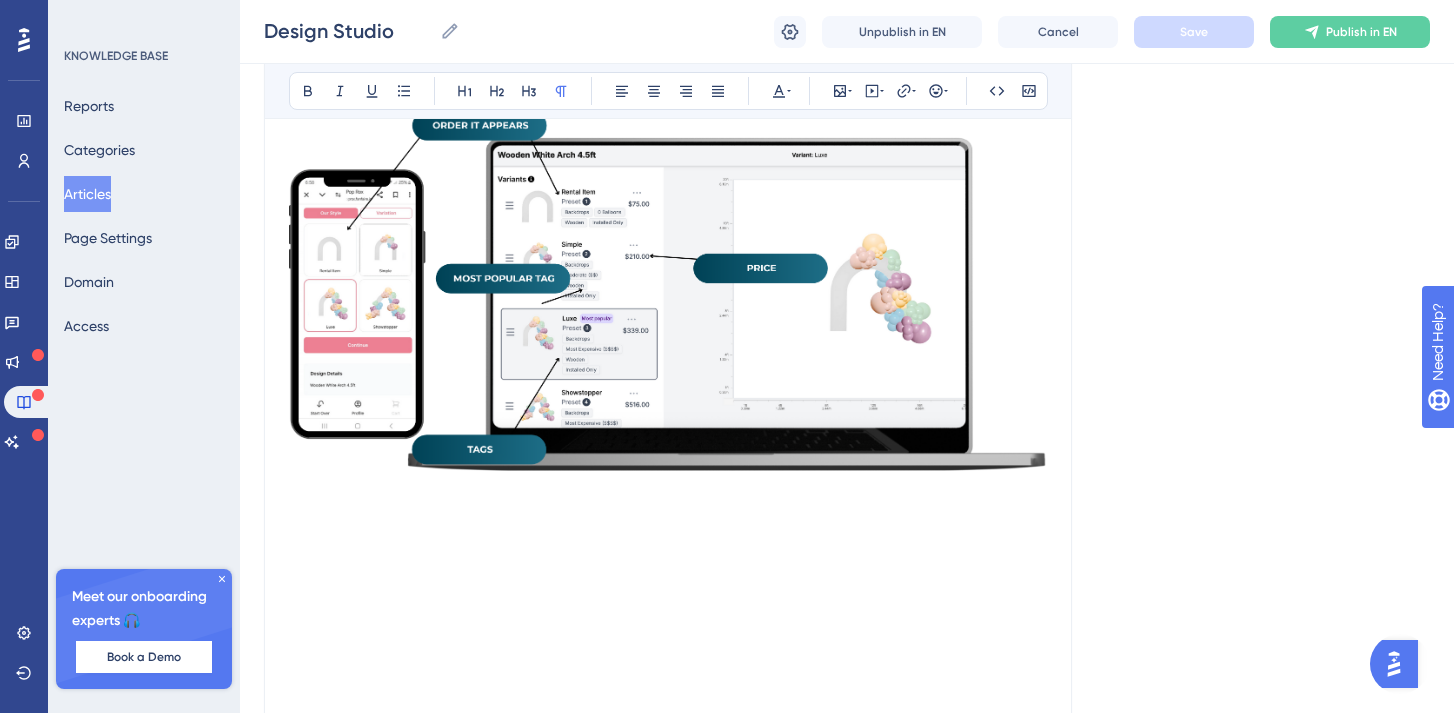 click at bounding box center [668, 690] 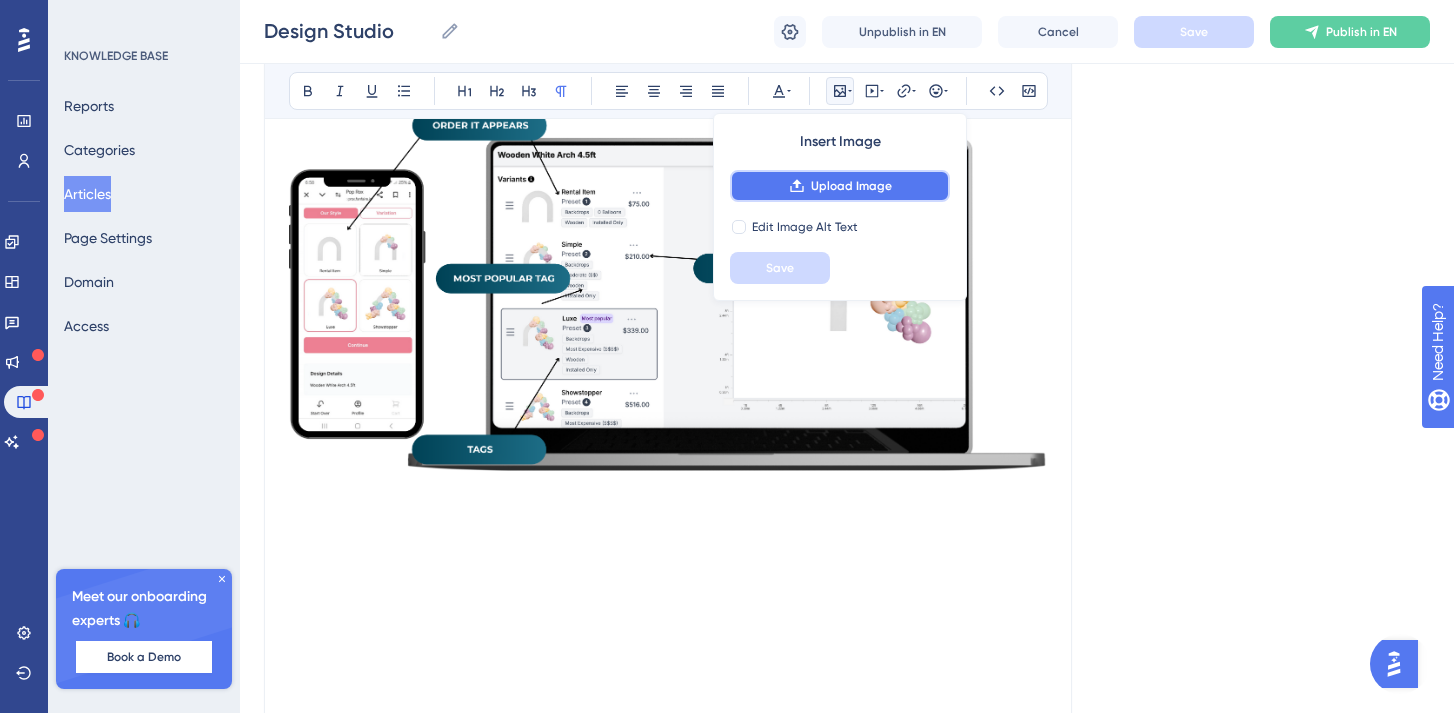 click on "Upload Image" at bounding box center [851, 186] 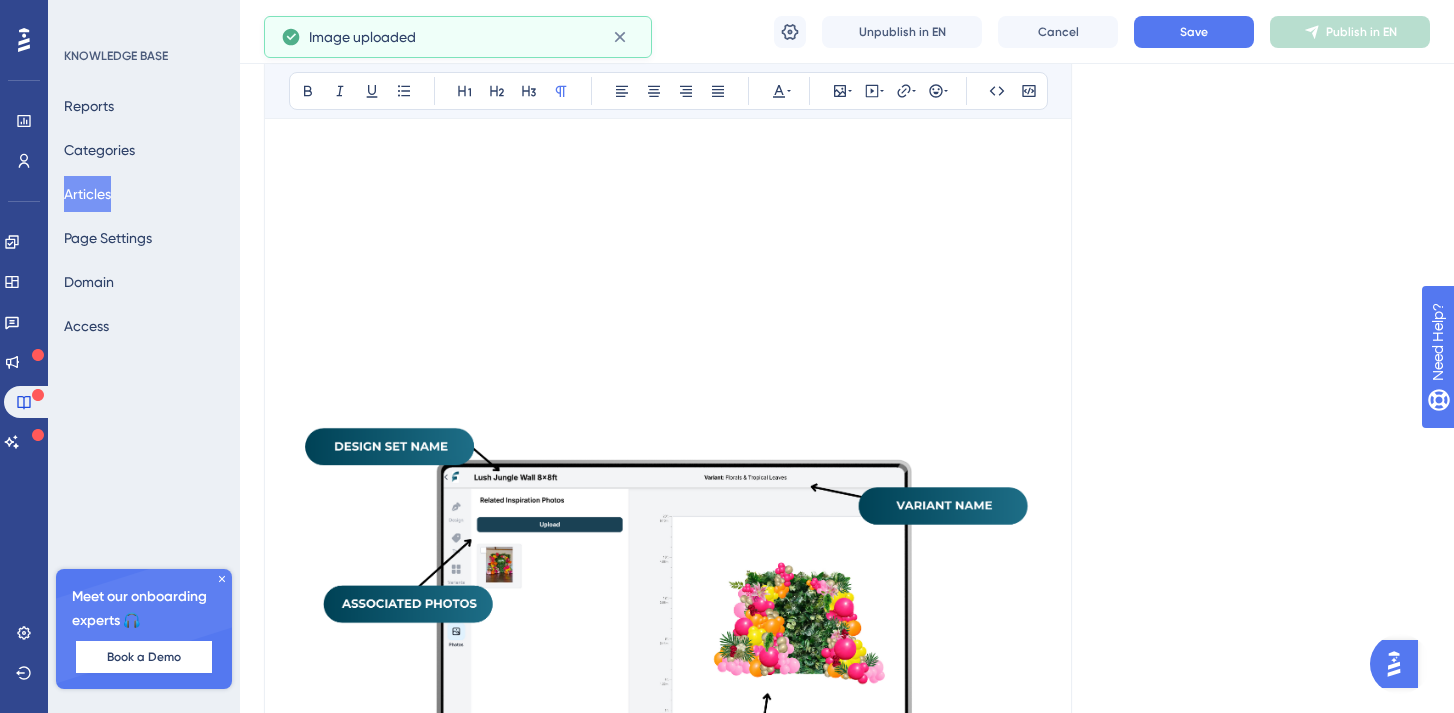 scroll, scrollTop: 5263, scrollLeft: 0, axis: vertical 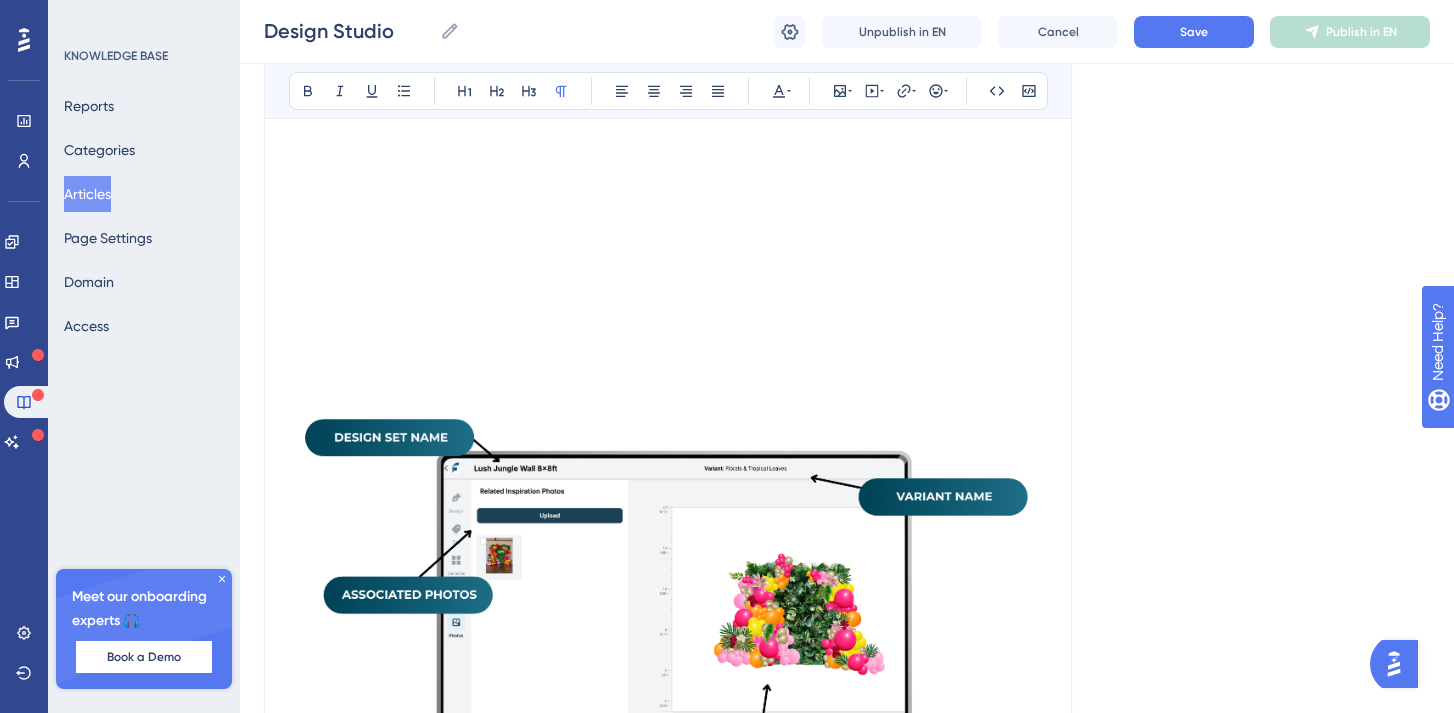 drag, startPoint x: 765, startPoint y: 575, endPoint x: 772, endPoint y: 354, distance: 221.11082 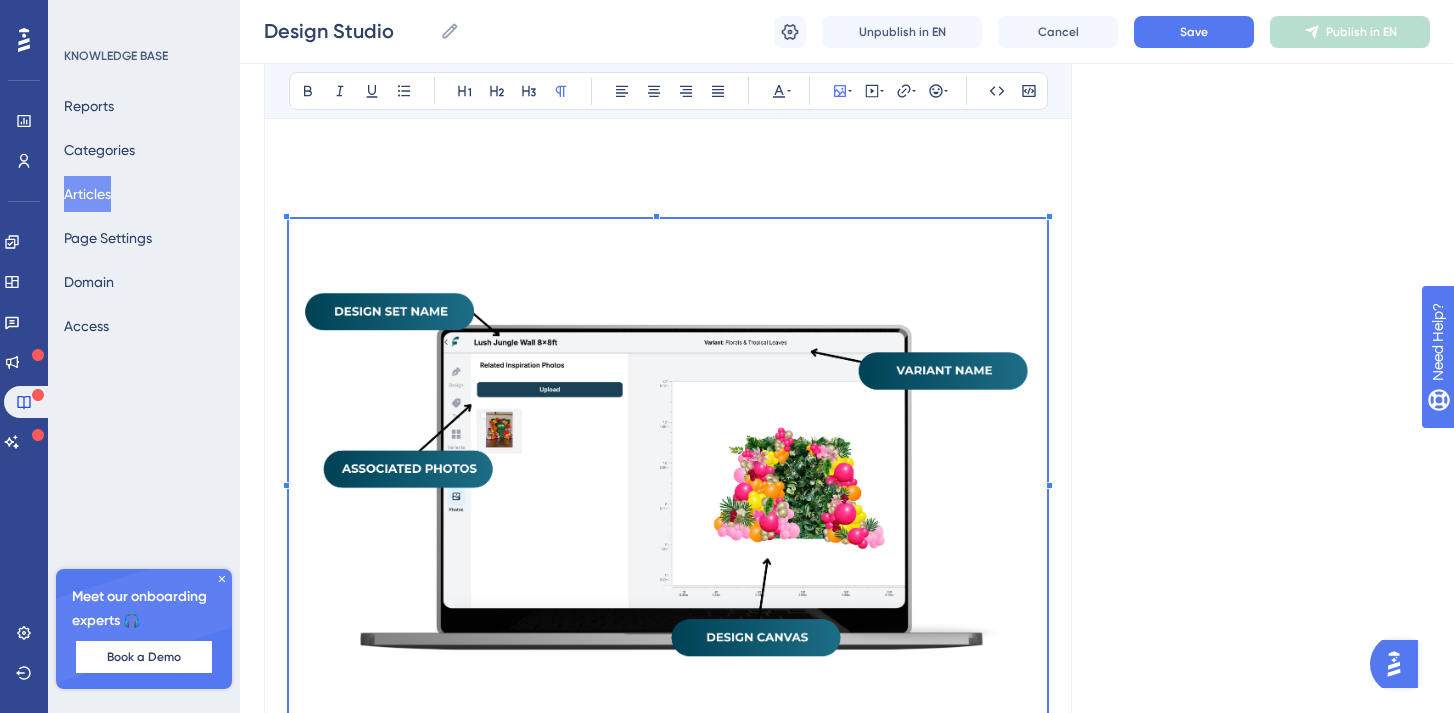 scroll, scrollTop: 5386, scrollLeft: 0, axis: vertical 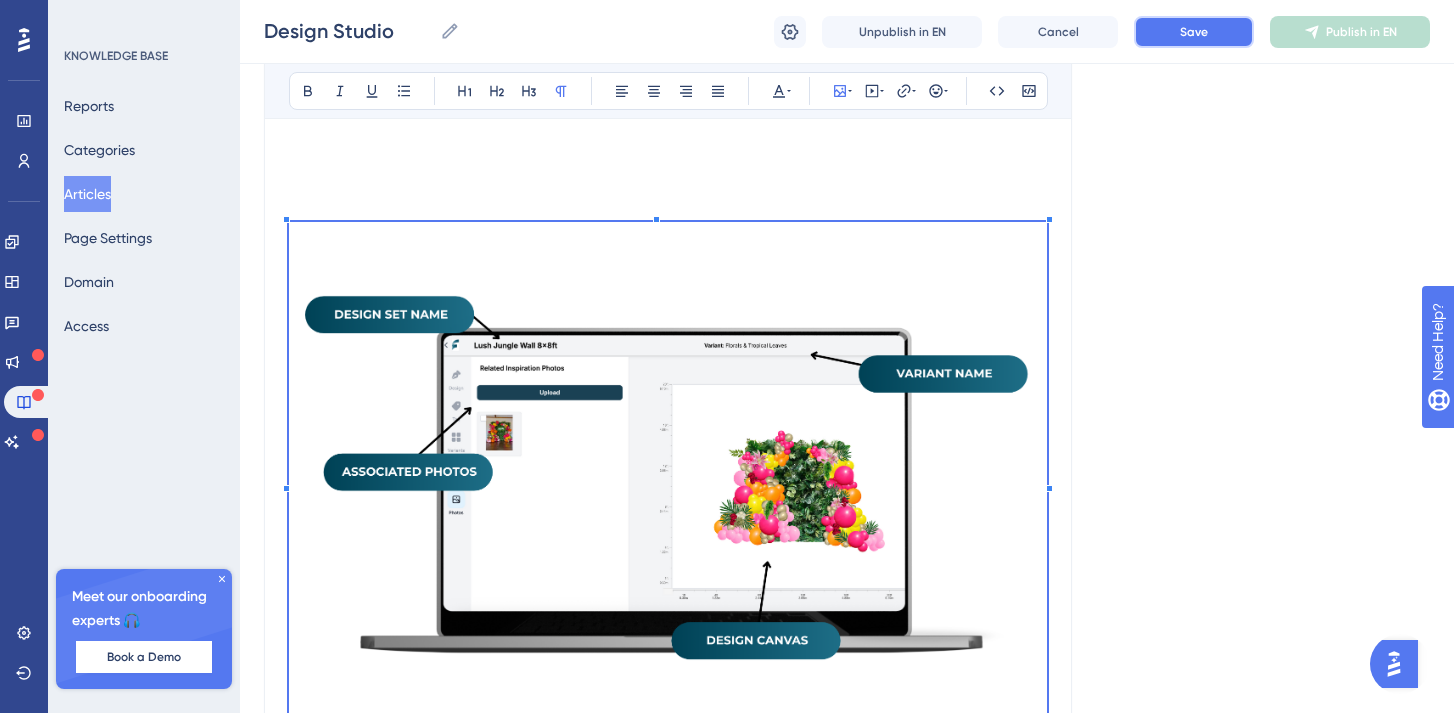 click on "Save" at bounding box center [1194, 32] 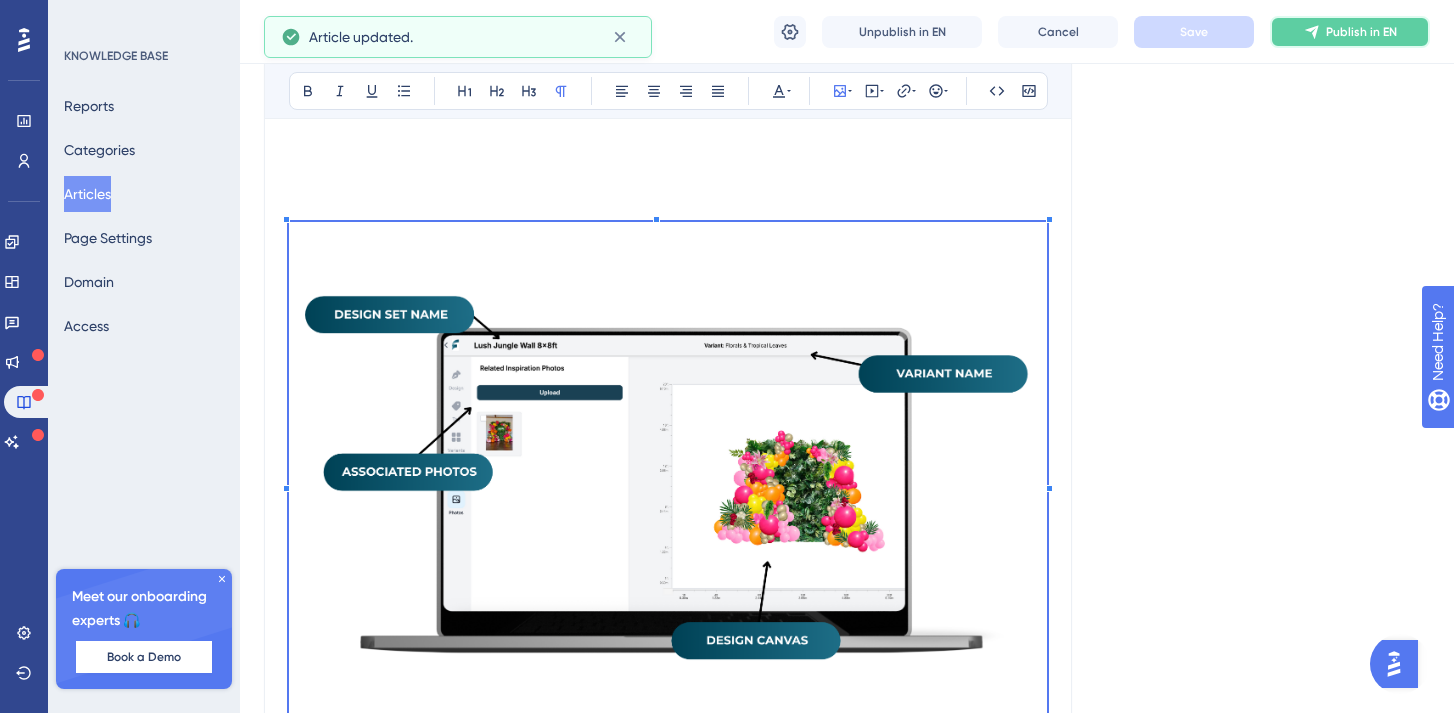 click on "Publish in EN" at bounding box center (1361, 32) 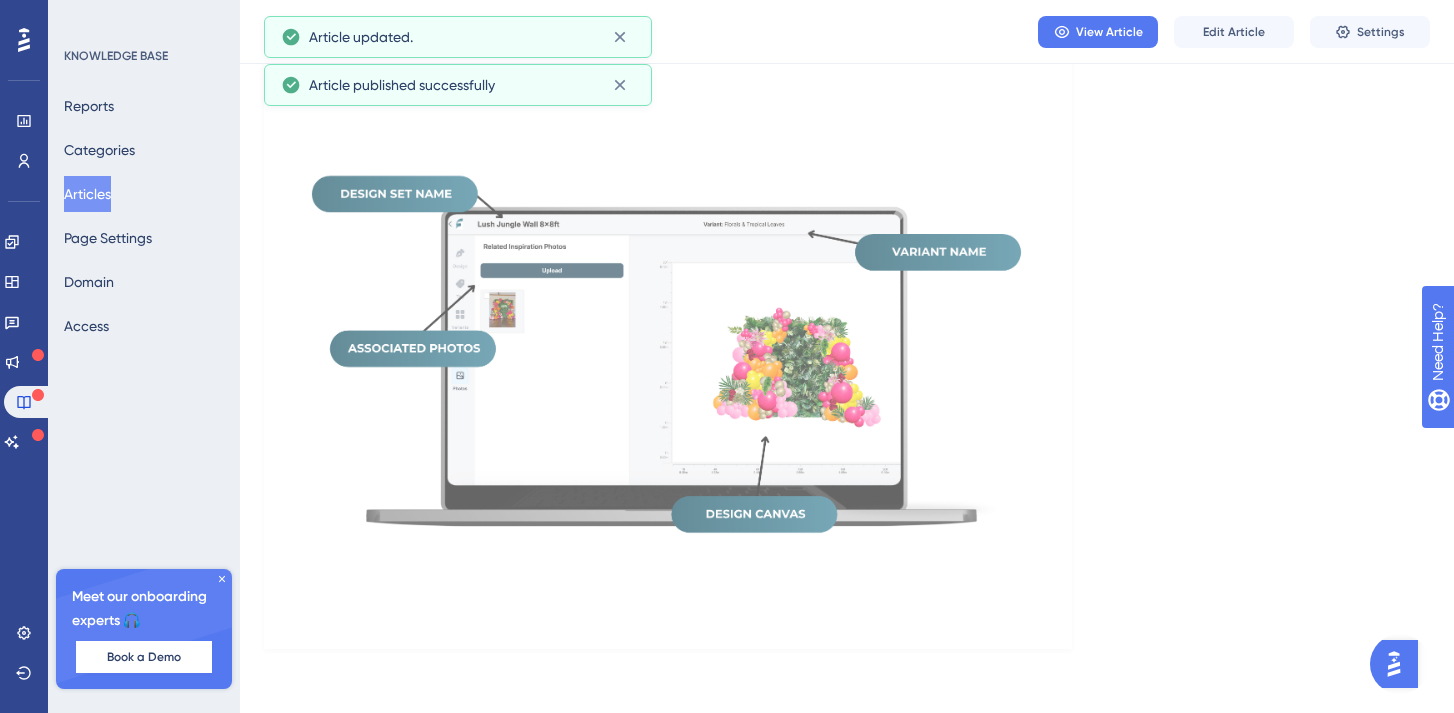 scroll, scrollTop: 5385, scrollLeft: 0, axis: vertical 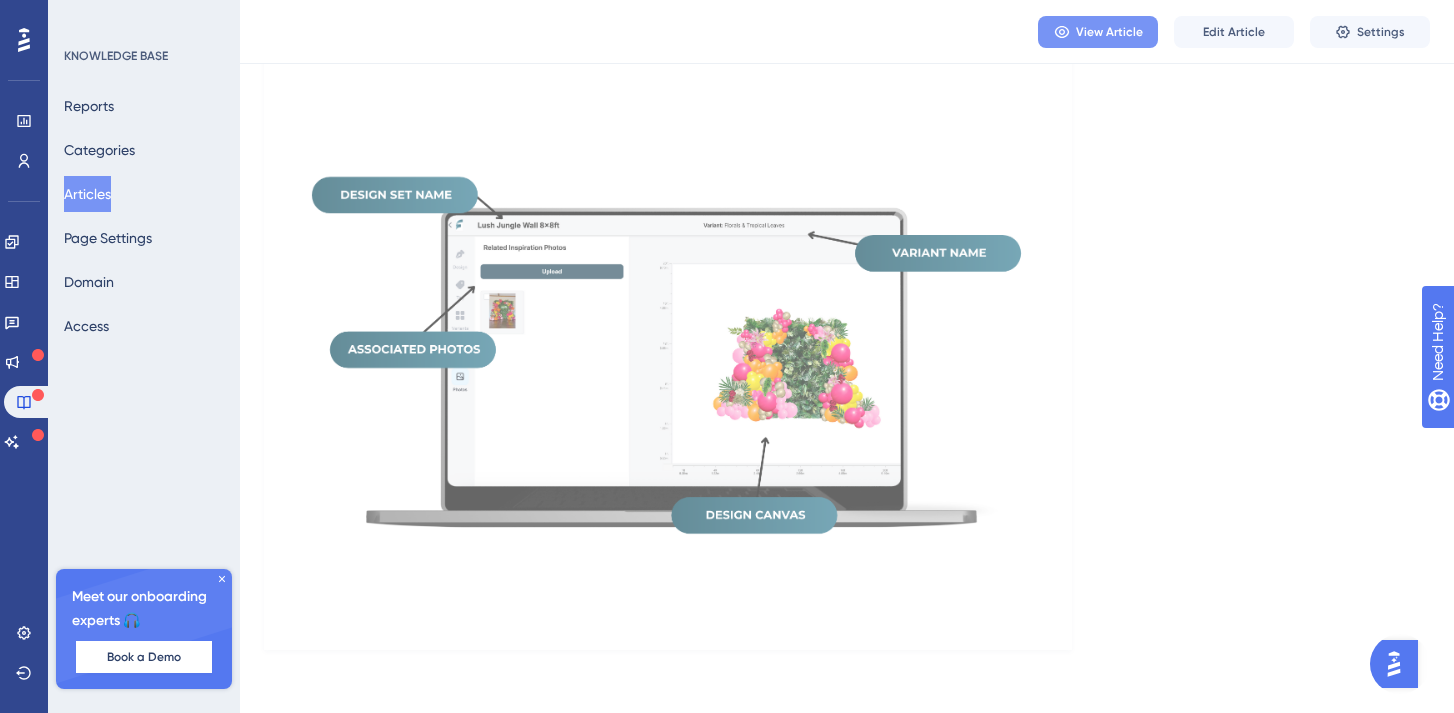 click on "View Article" at bounding box center (1109, 32) 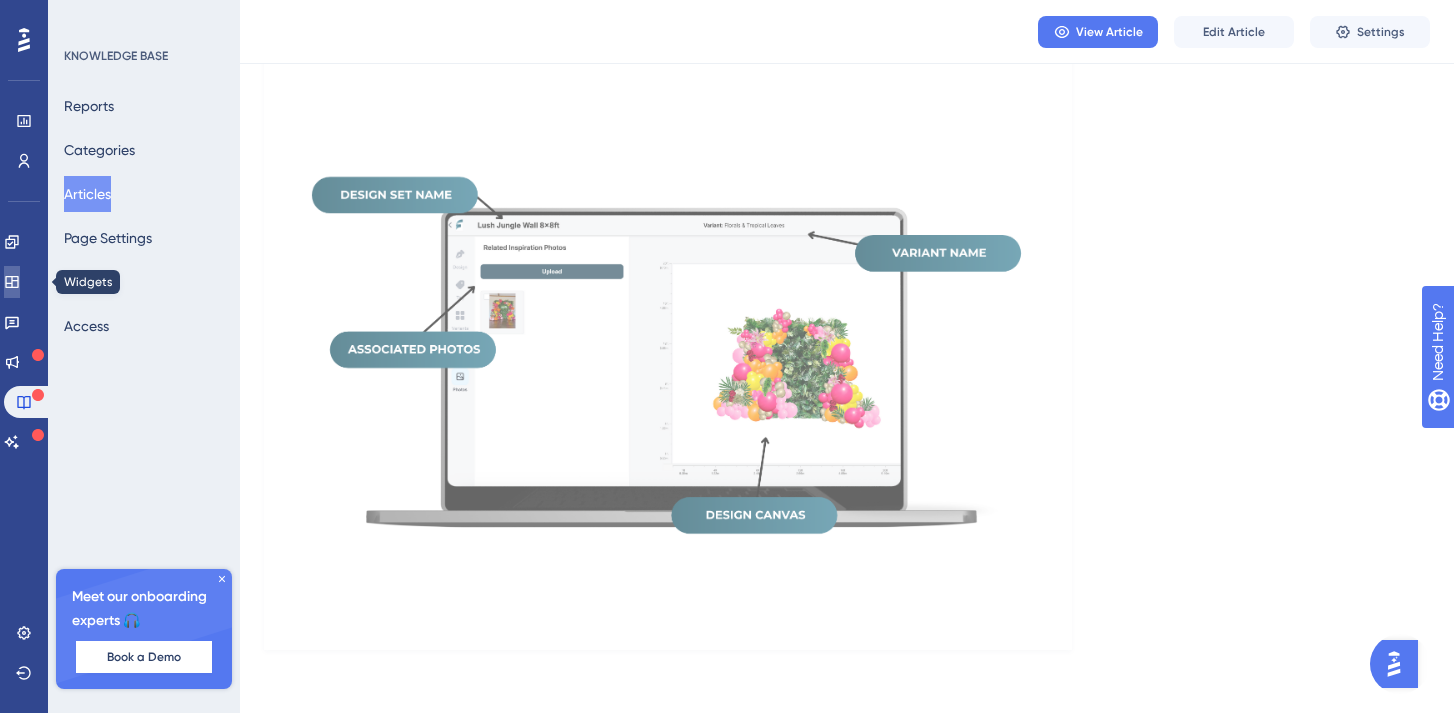 click at bounding box center (12, 282) 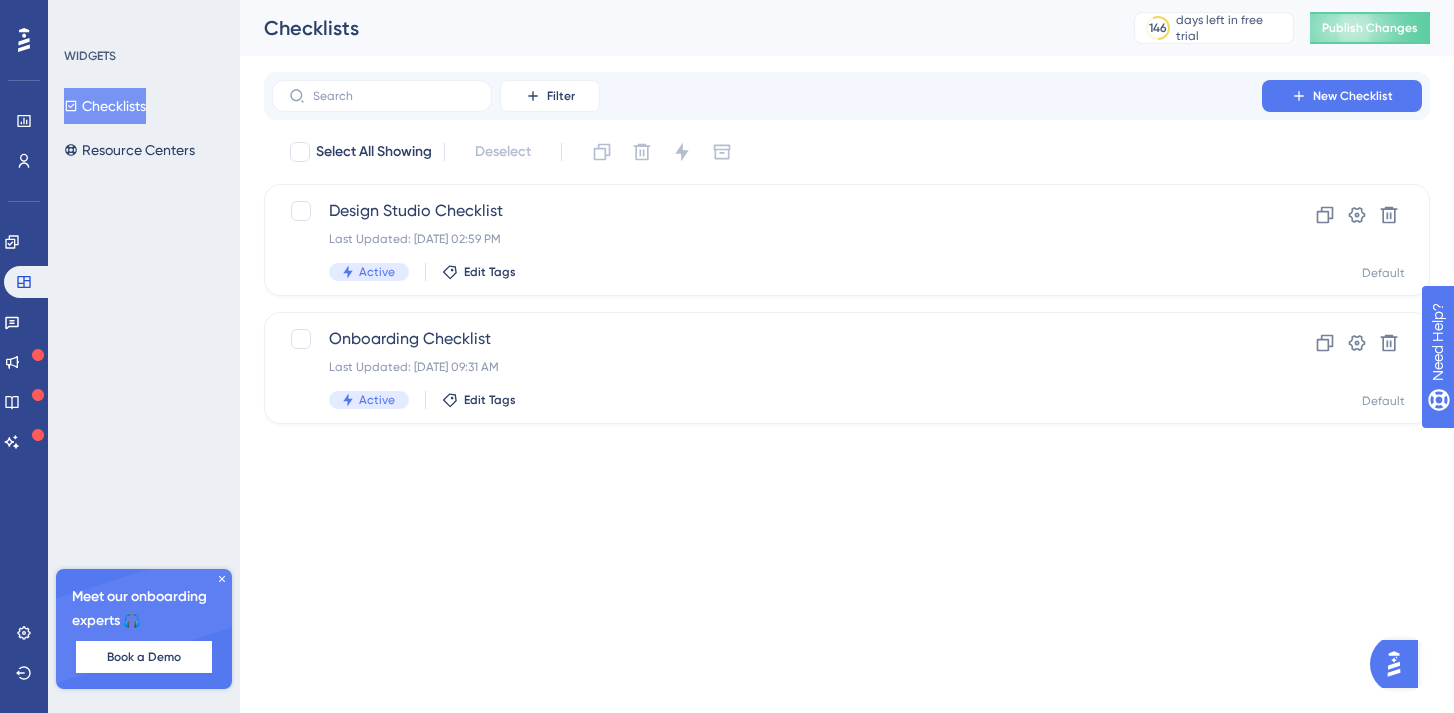 scroll, scrollTop: 0, scrollLeft: 0, axis: both 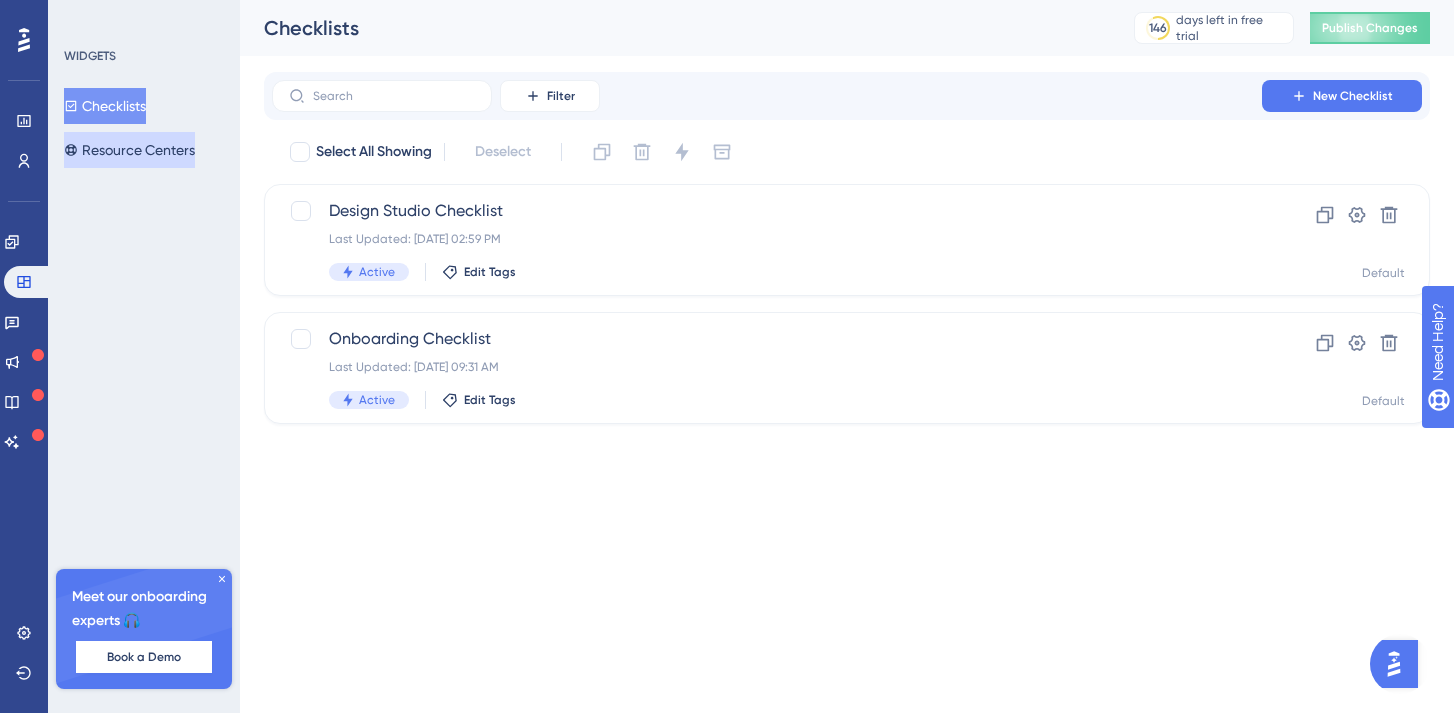 click on "Resource Centers" at bounding box center [129, 150] 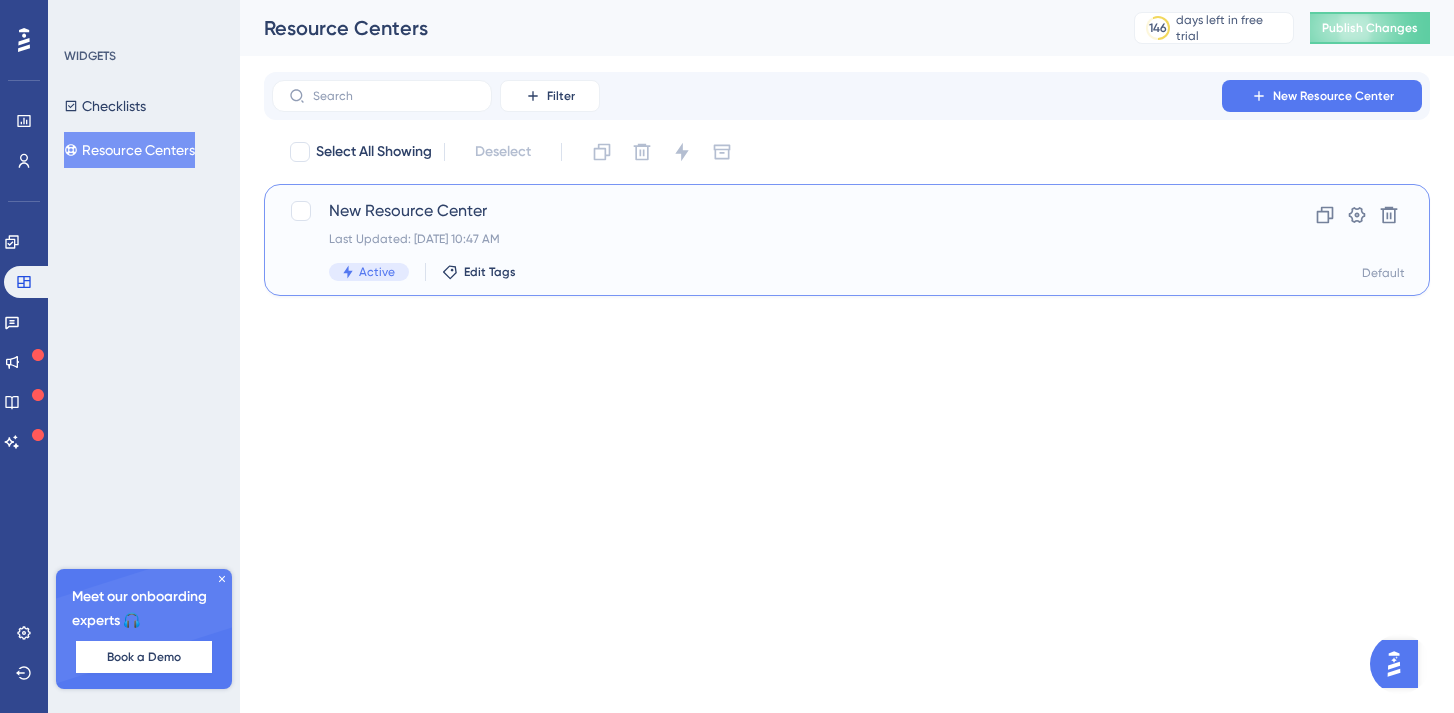 click on "New Resource Center" at bounding box center [767, 211] 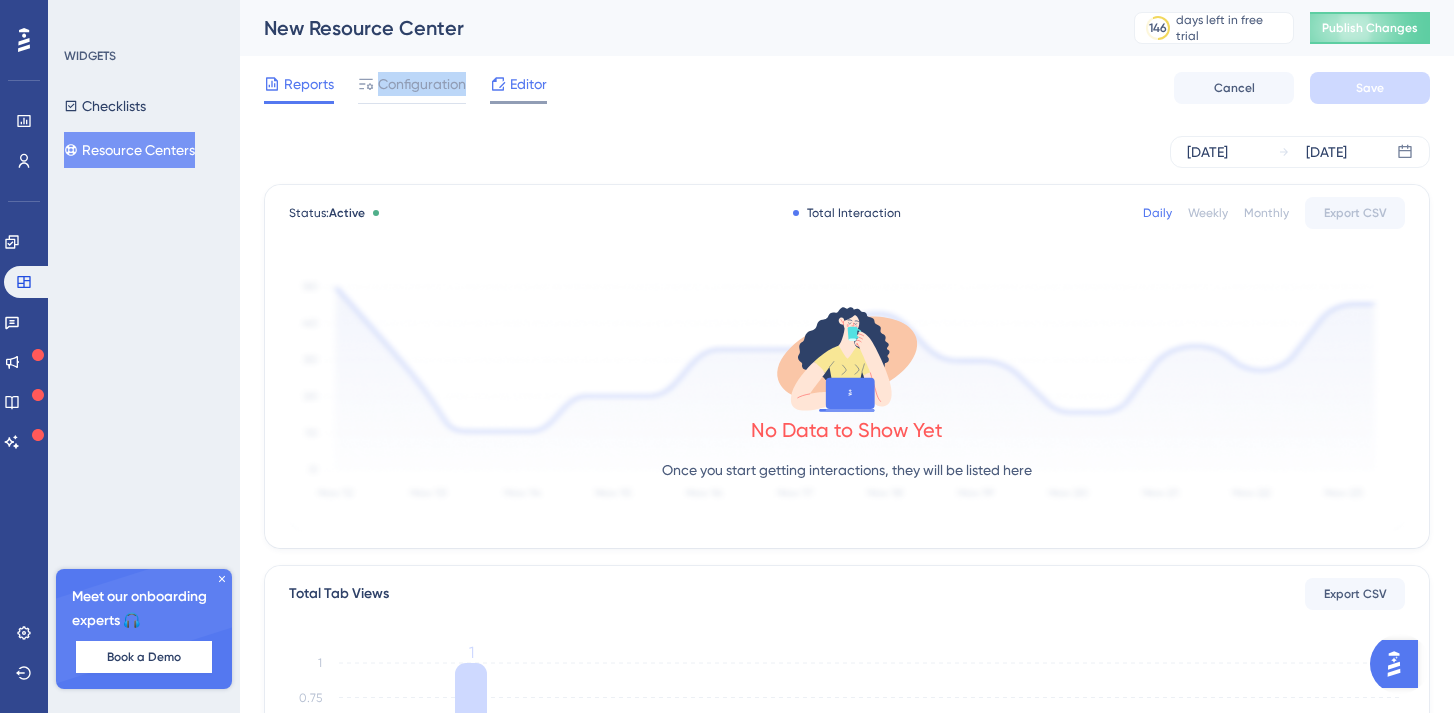 click on "Editor" at bounding box center [528, 84] 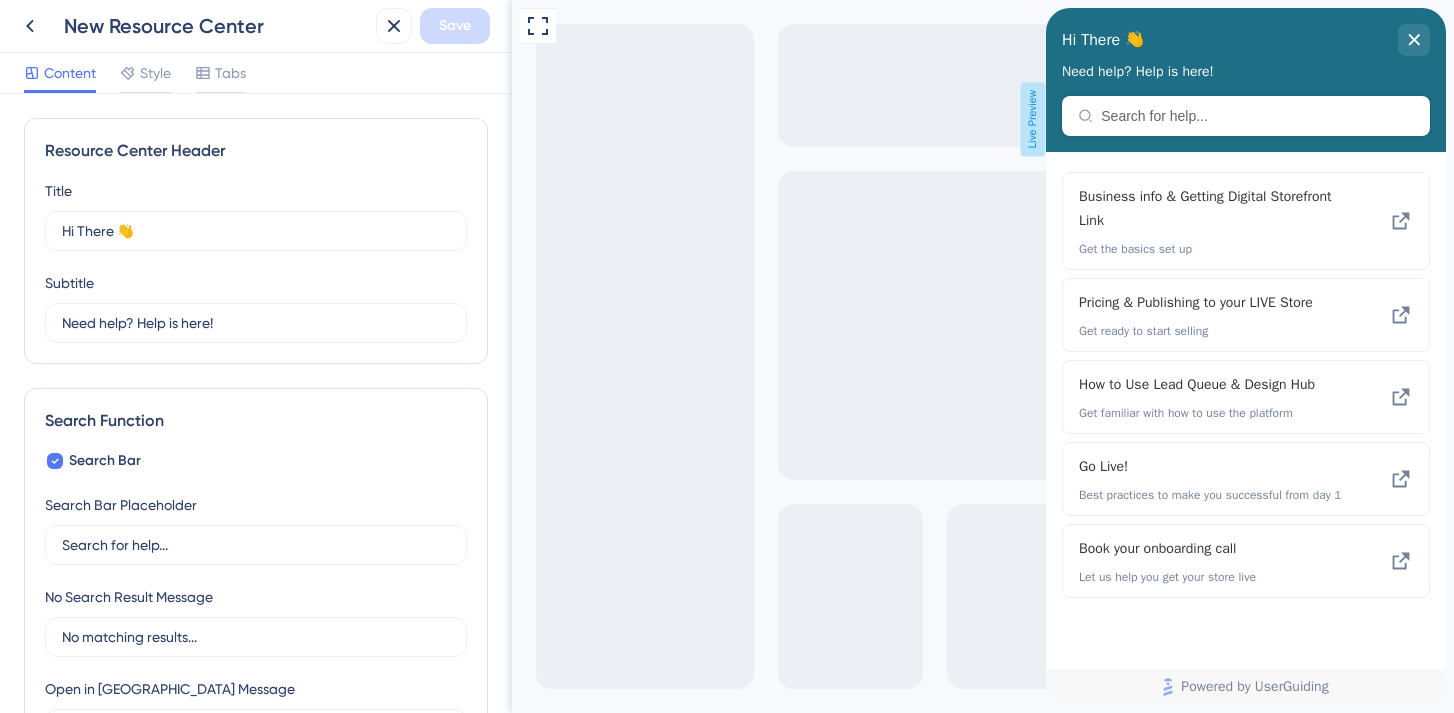 scroll, scrollTop: 0, scrollLeft: 0, axis: both 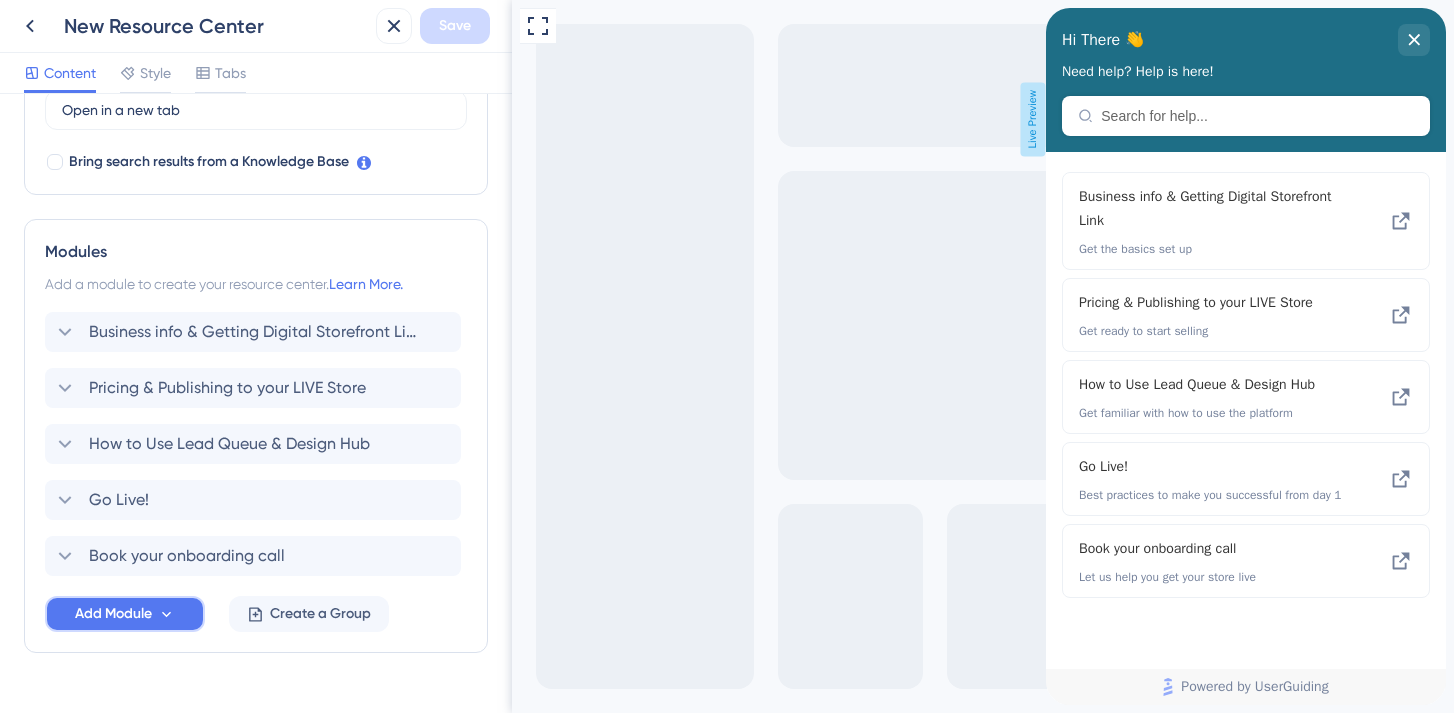 click 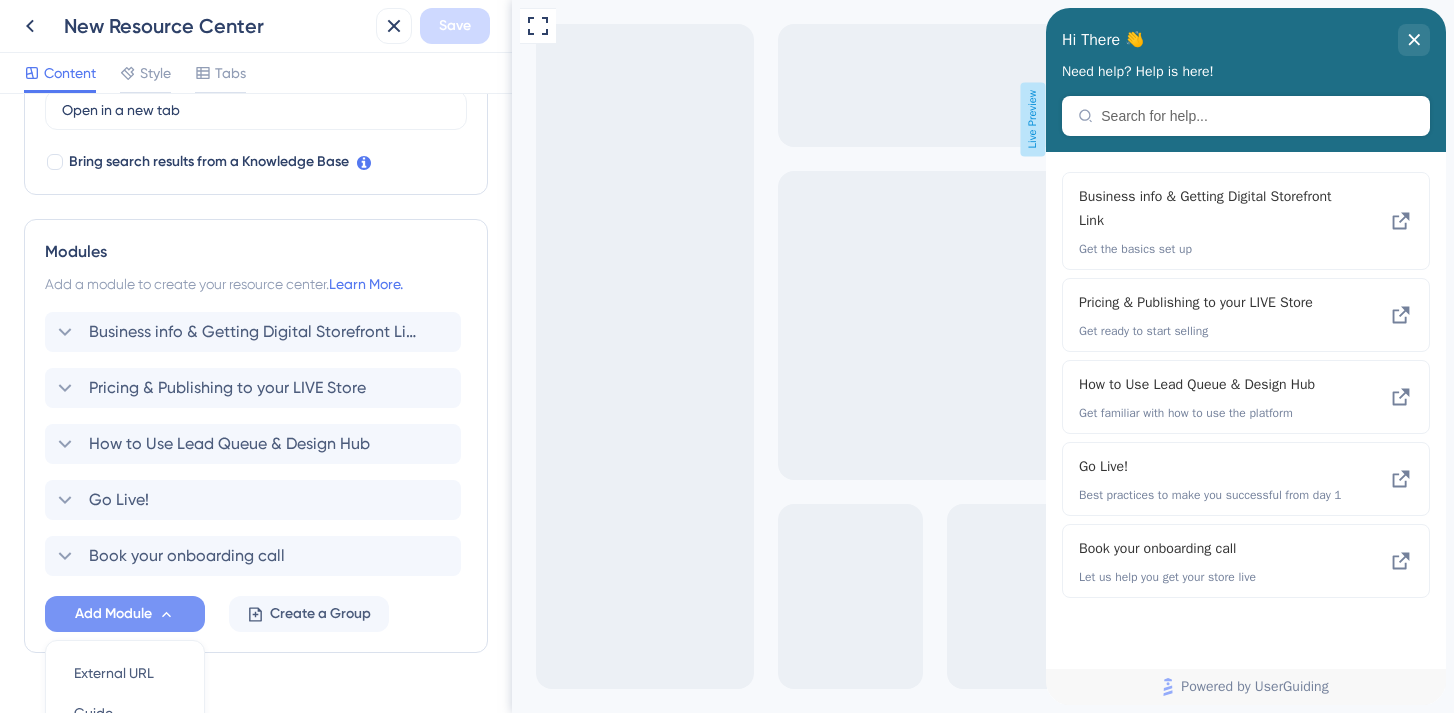 scroll, scrollTop: 852, scrollLeft: 0, axis: vertical 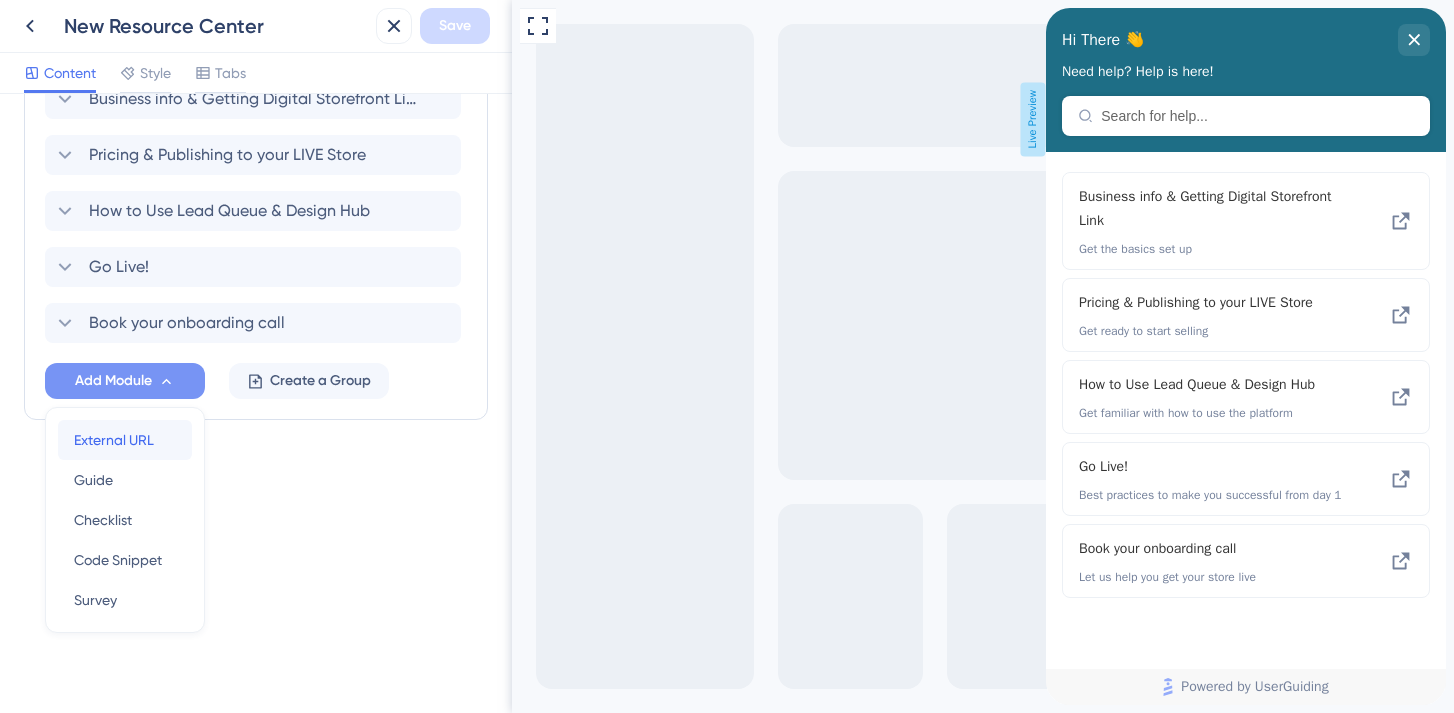 click on "External URL" at bounding box center (114, 440) 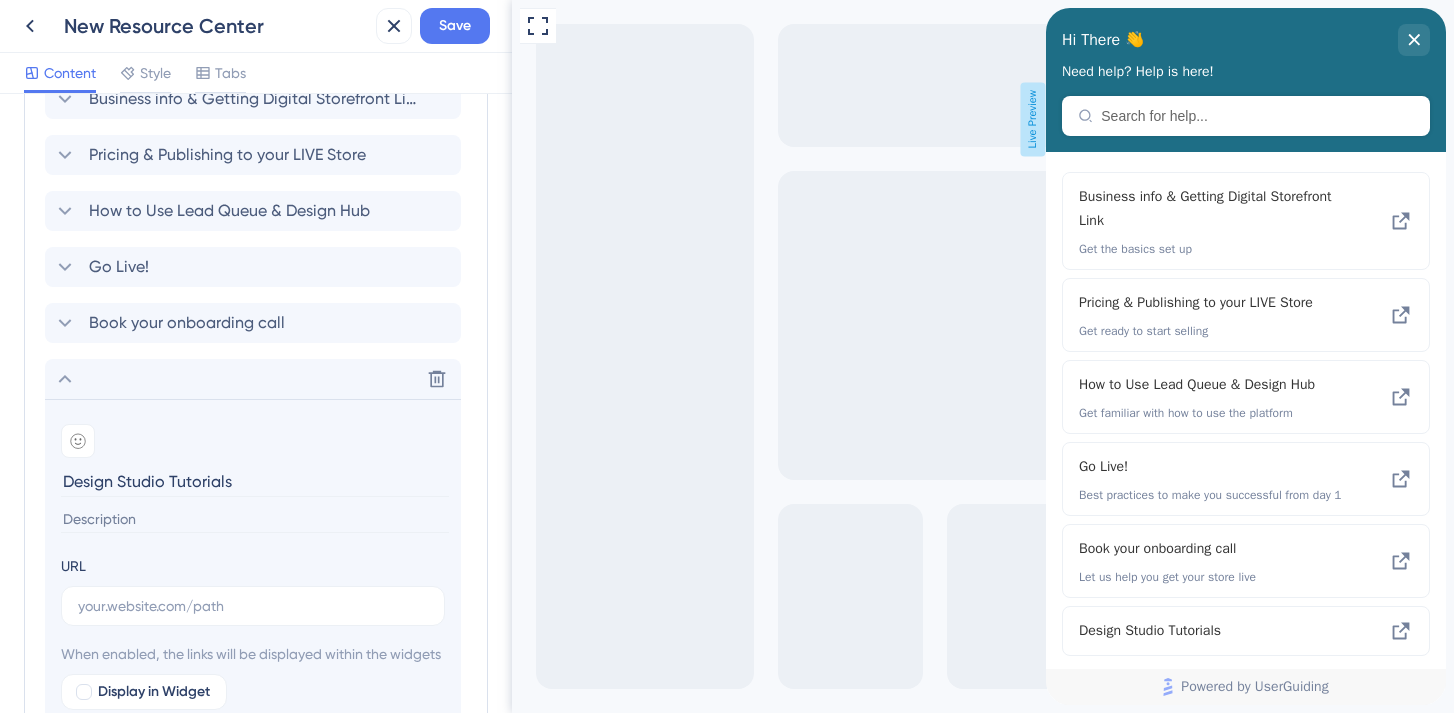 type on "Design Studio Tutorials" 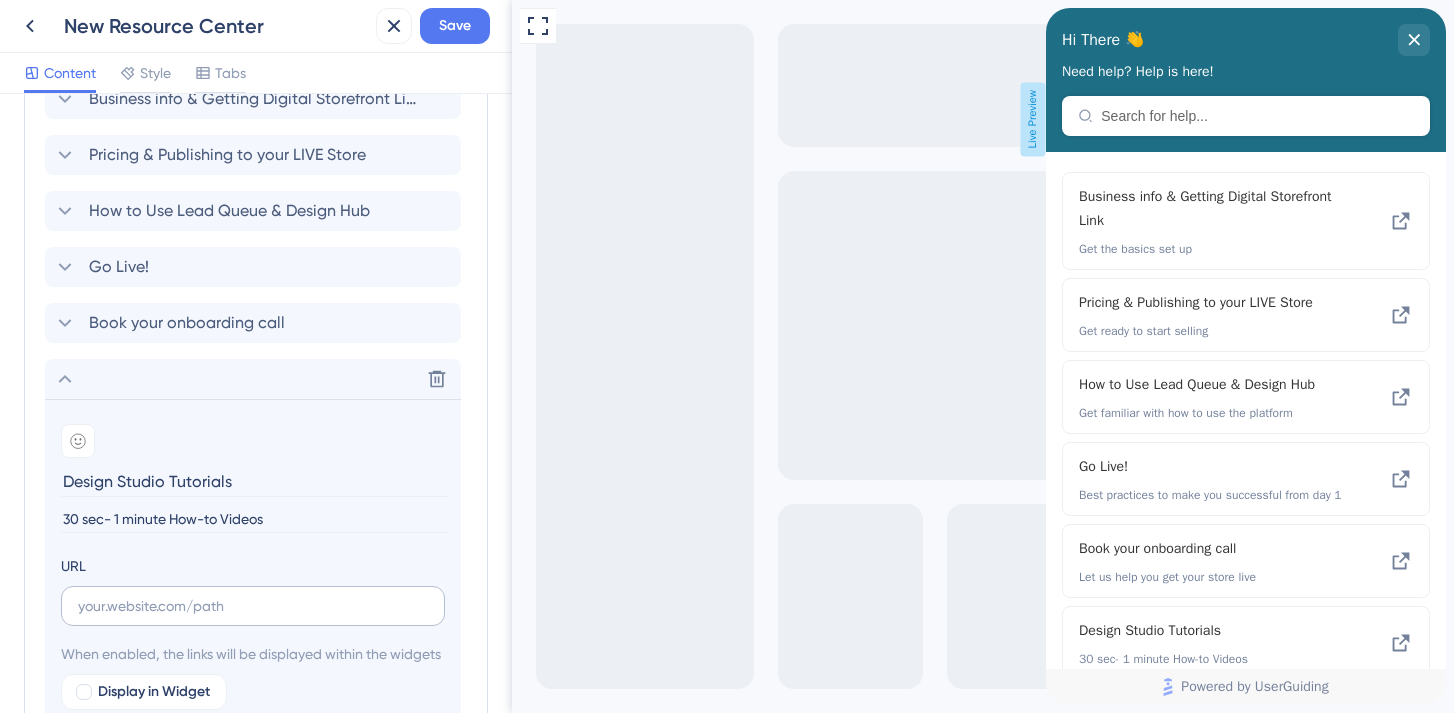 type on "30 sec- 1 minute How-to Videos" 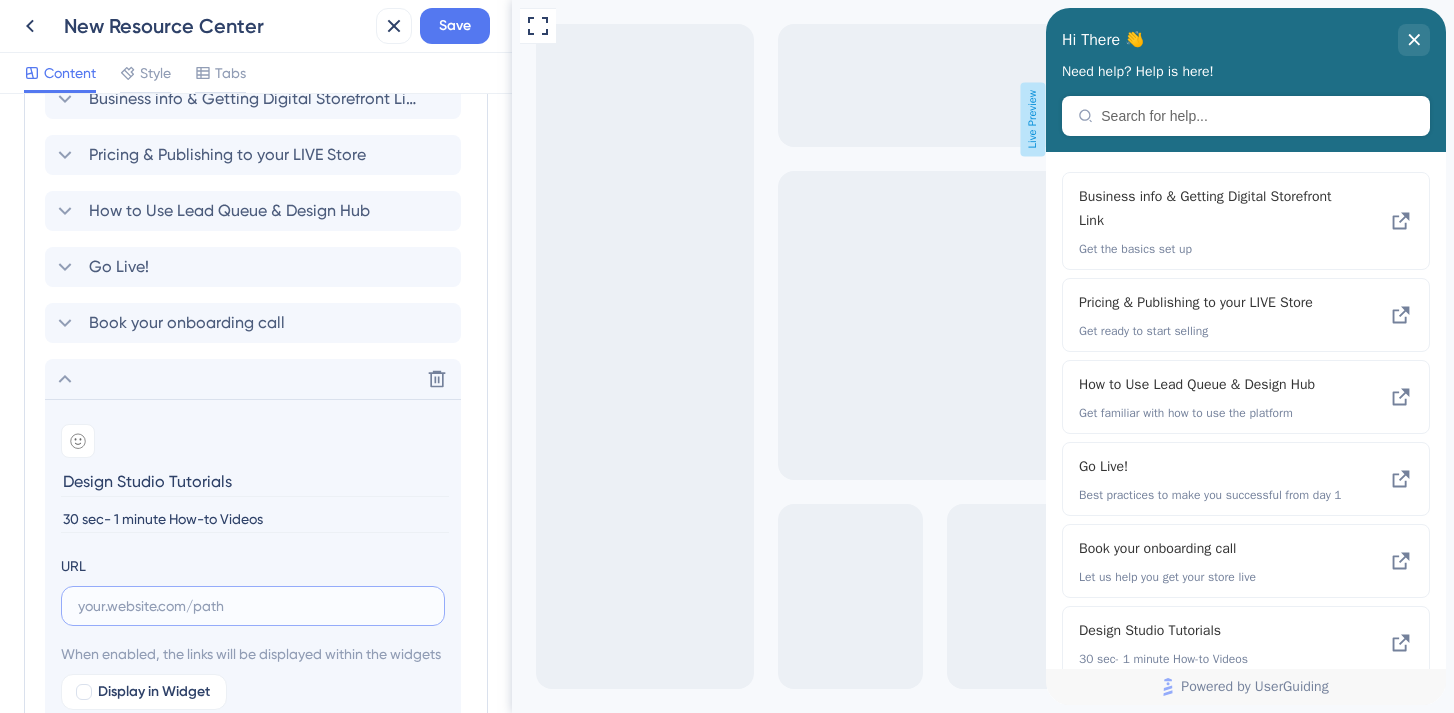 click at bounding box center [253, 606] 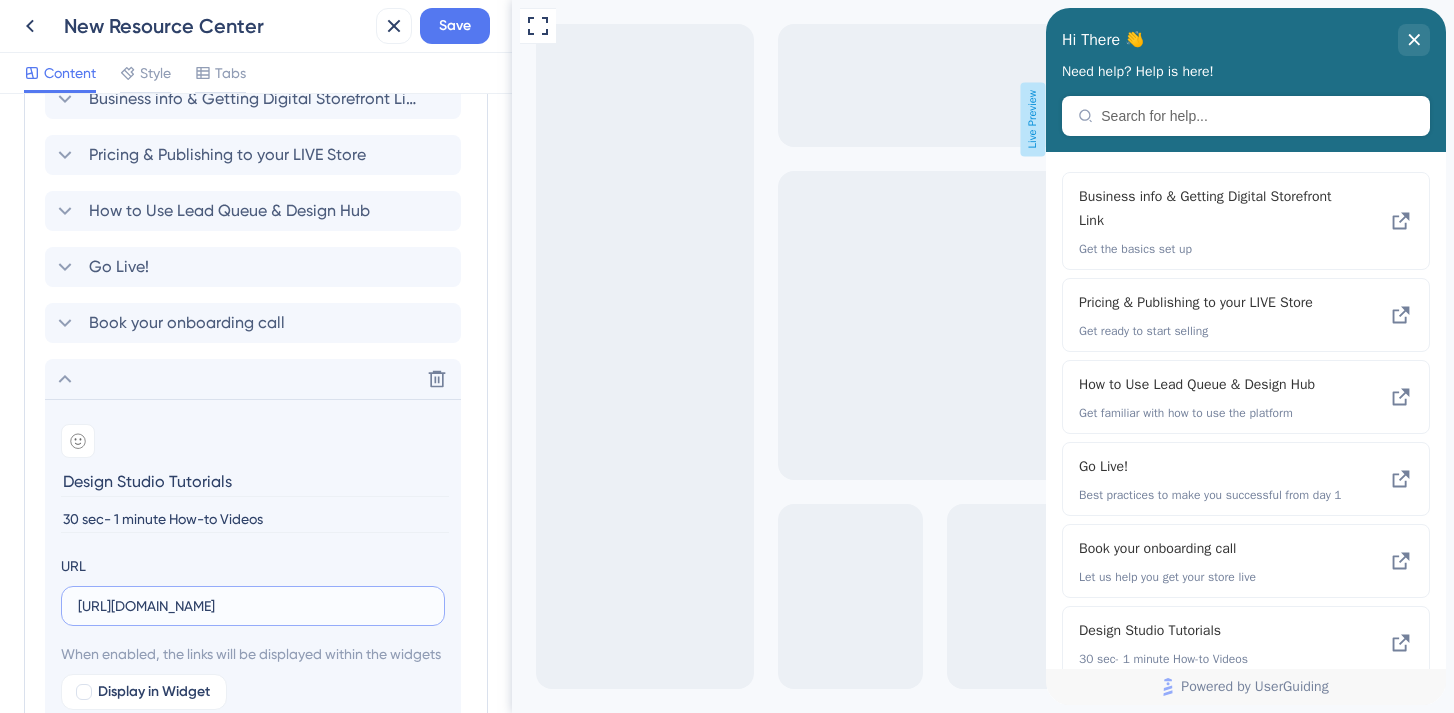 scroll, scrollTop: 0, scrollLeft: 136, axis: horizontal 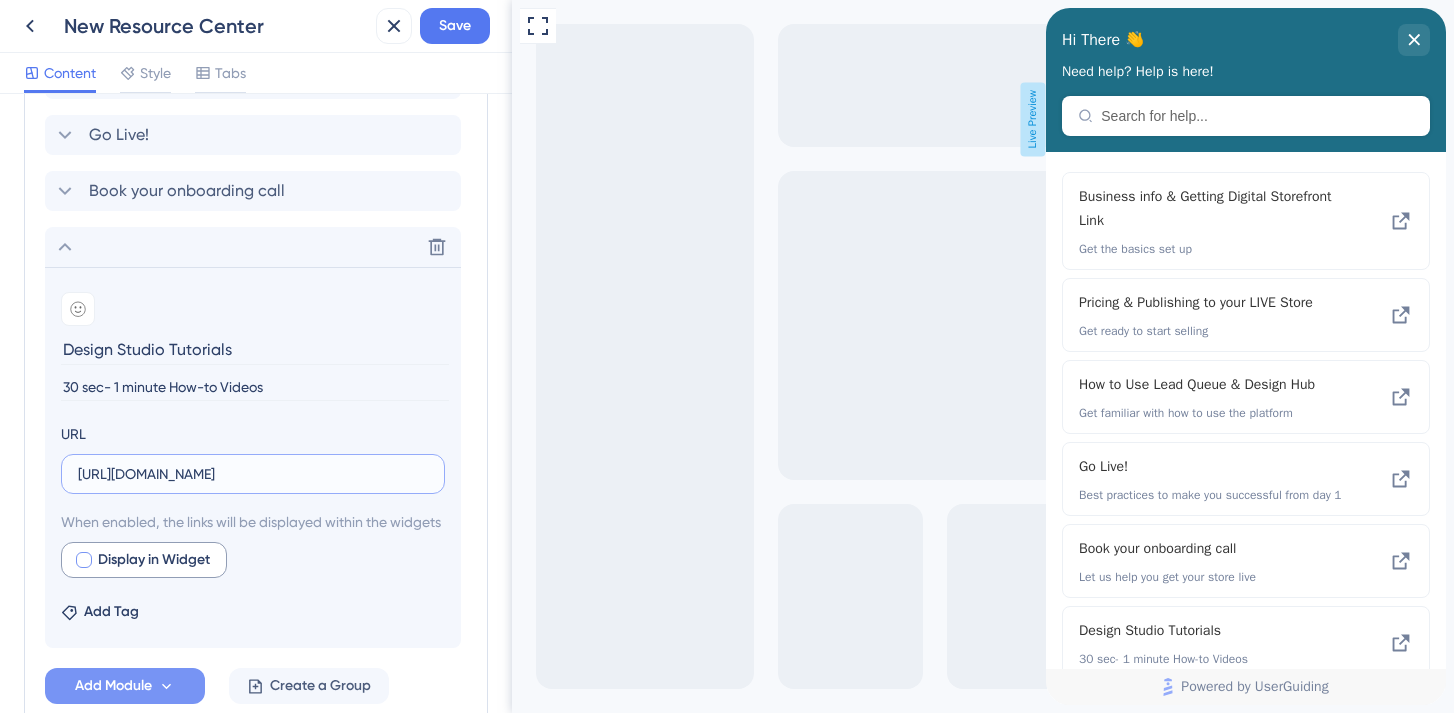 type on "https://fanfaire-di4v.help.userguiding.com/en/articles/9463-design-studio" 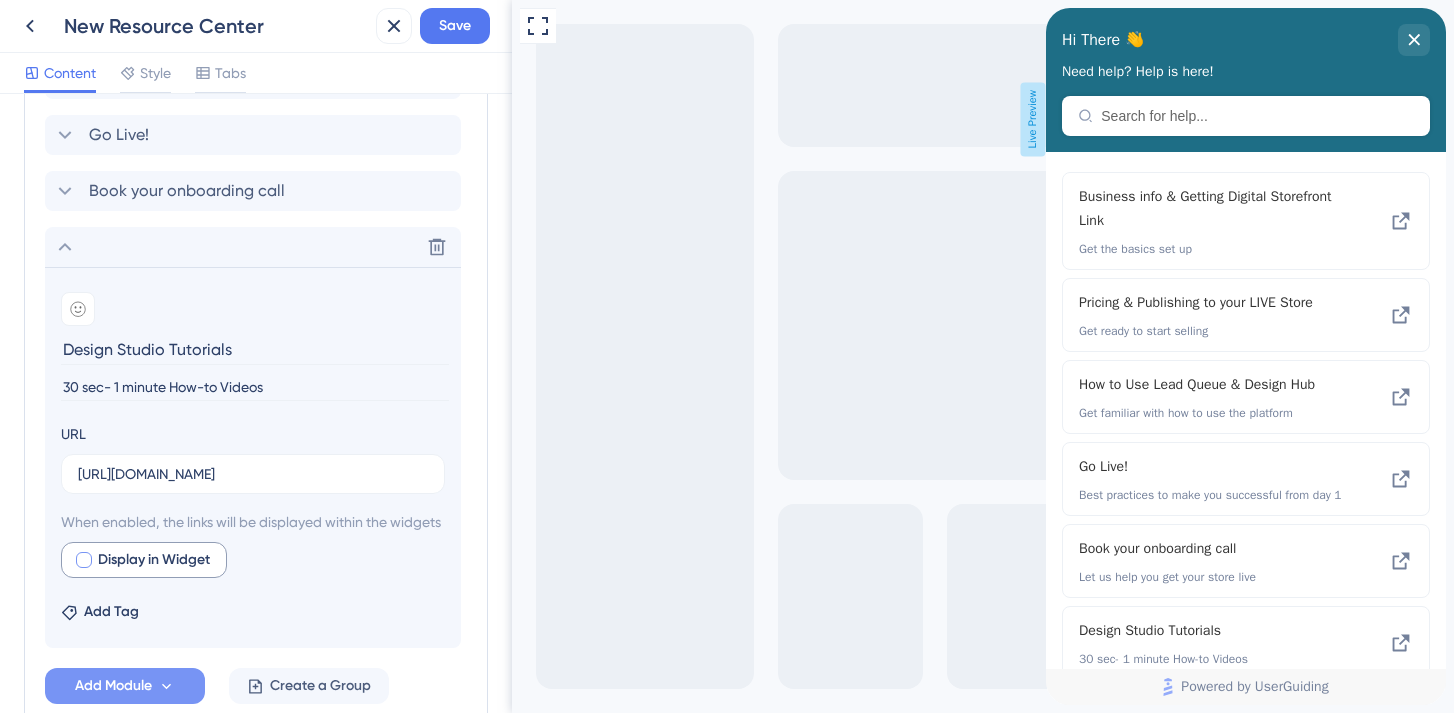 click at bounding box center [84, 560] 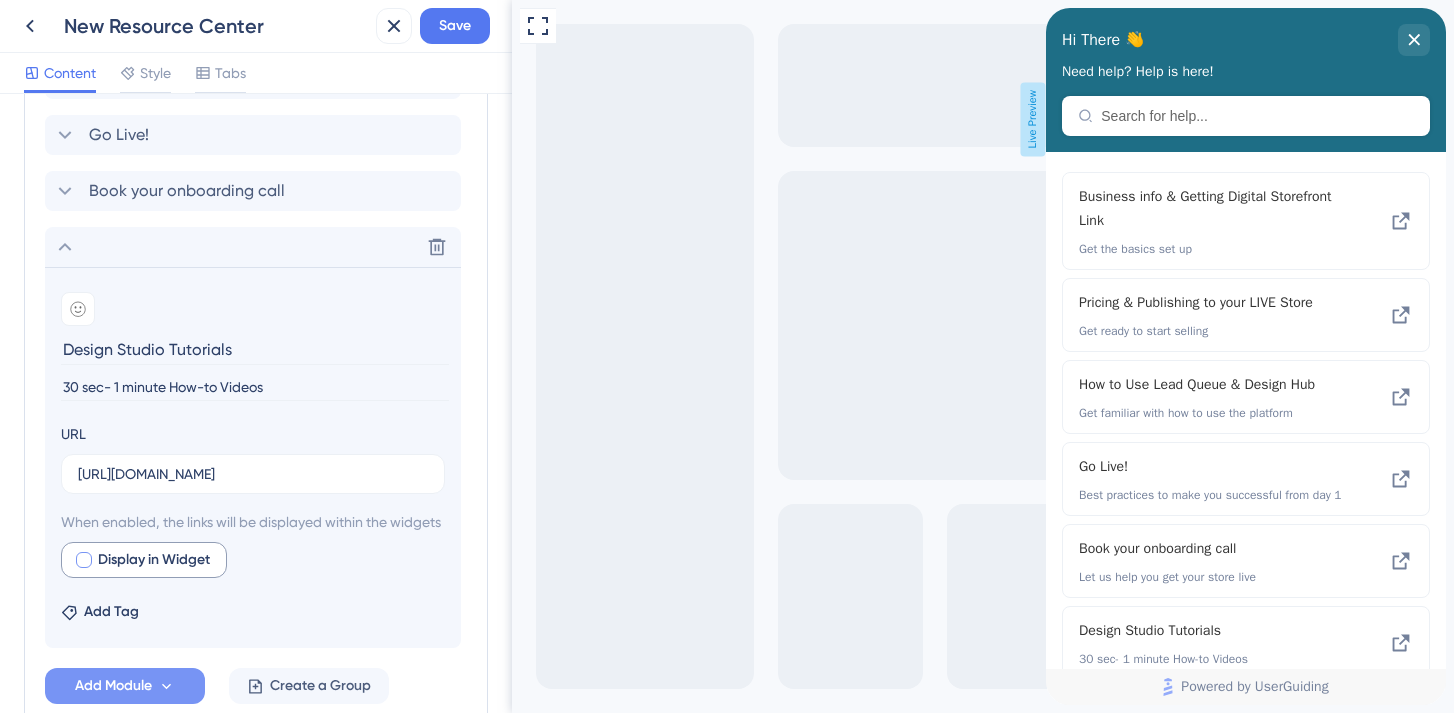 checkbox on "true" 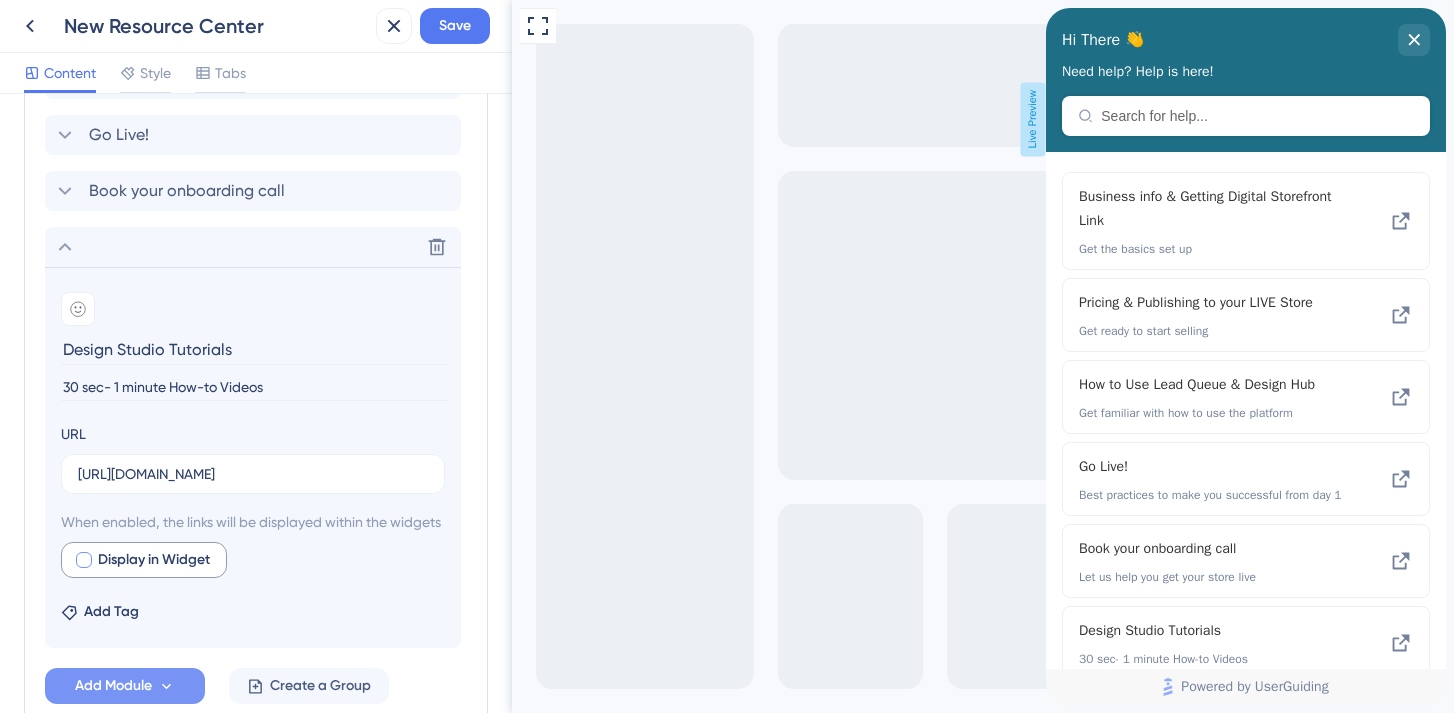 scroll, scrollTop: 0, scrollLeft: 0, axis: both 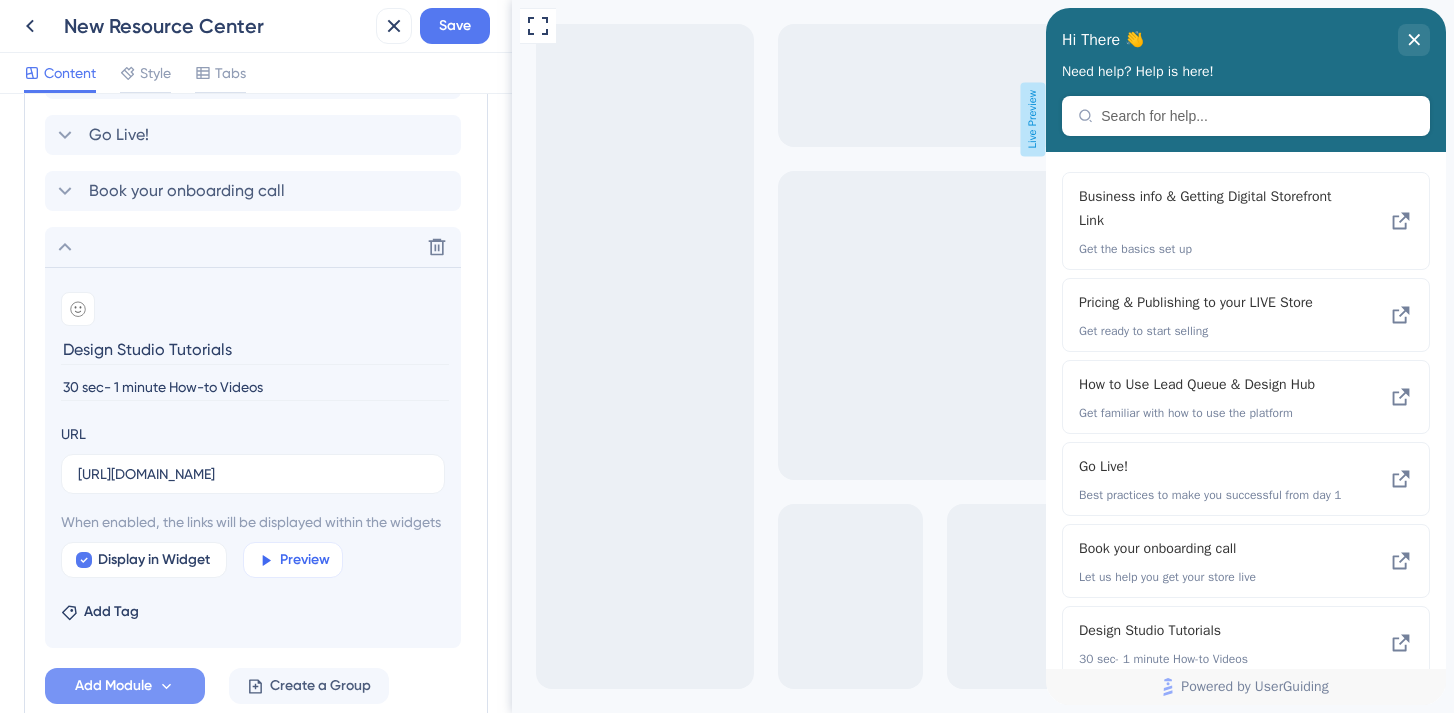 click 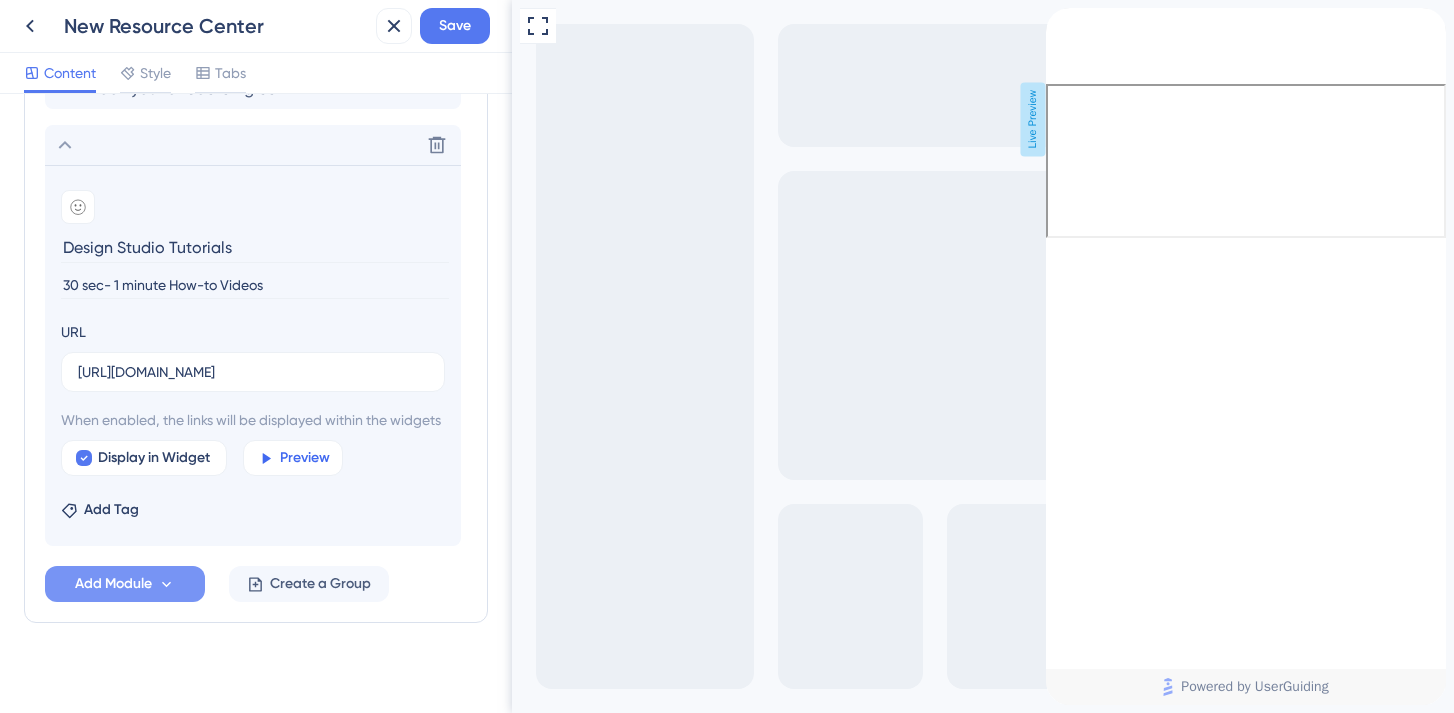 scroll, scrollTop: 1083, scrollLeft: 0, axis: vertical 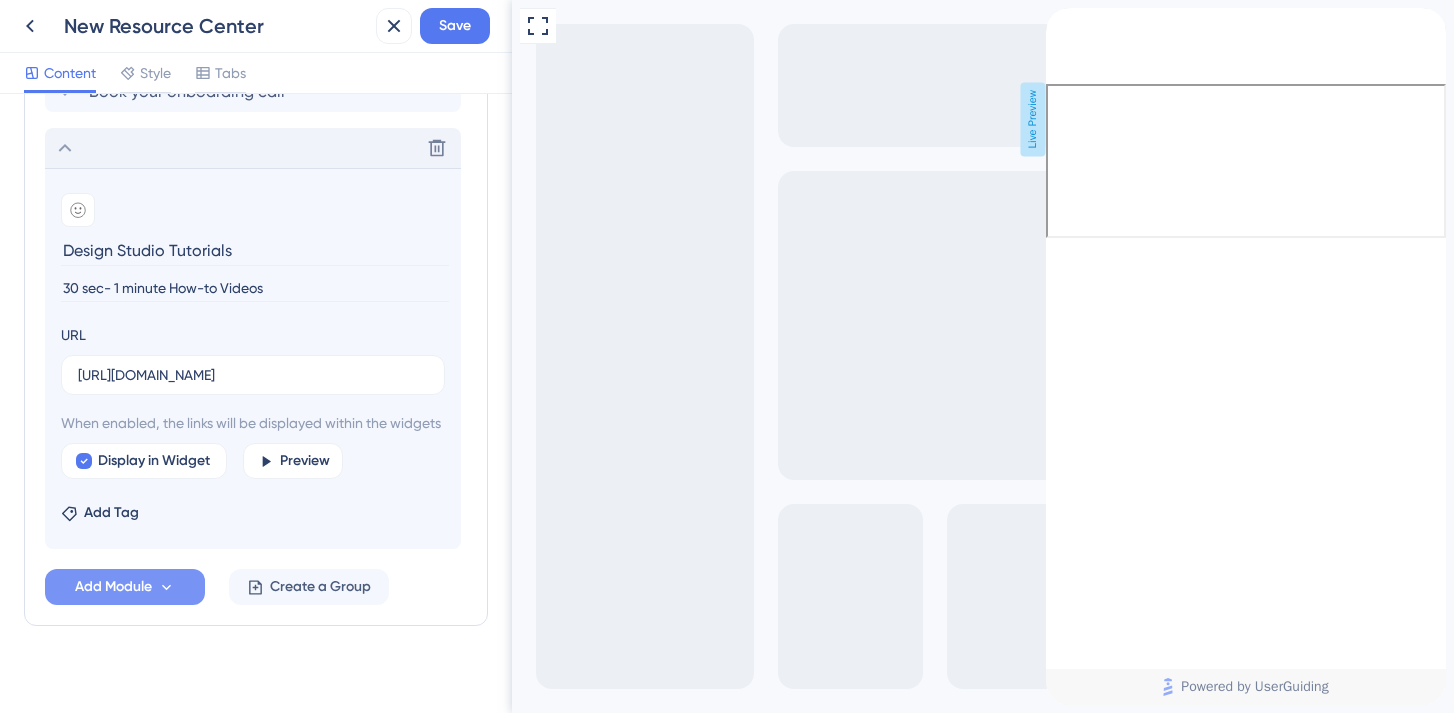 click 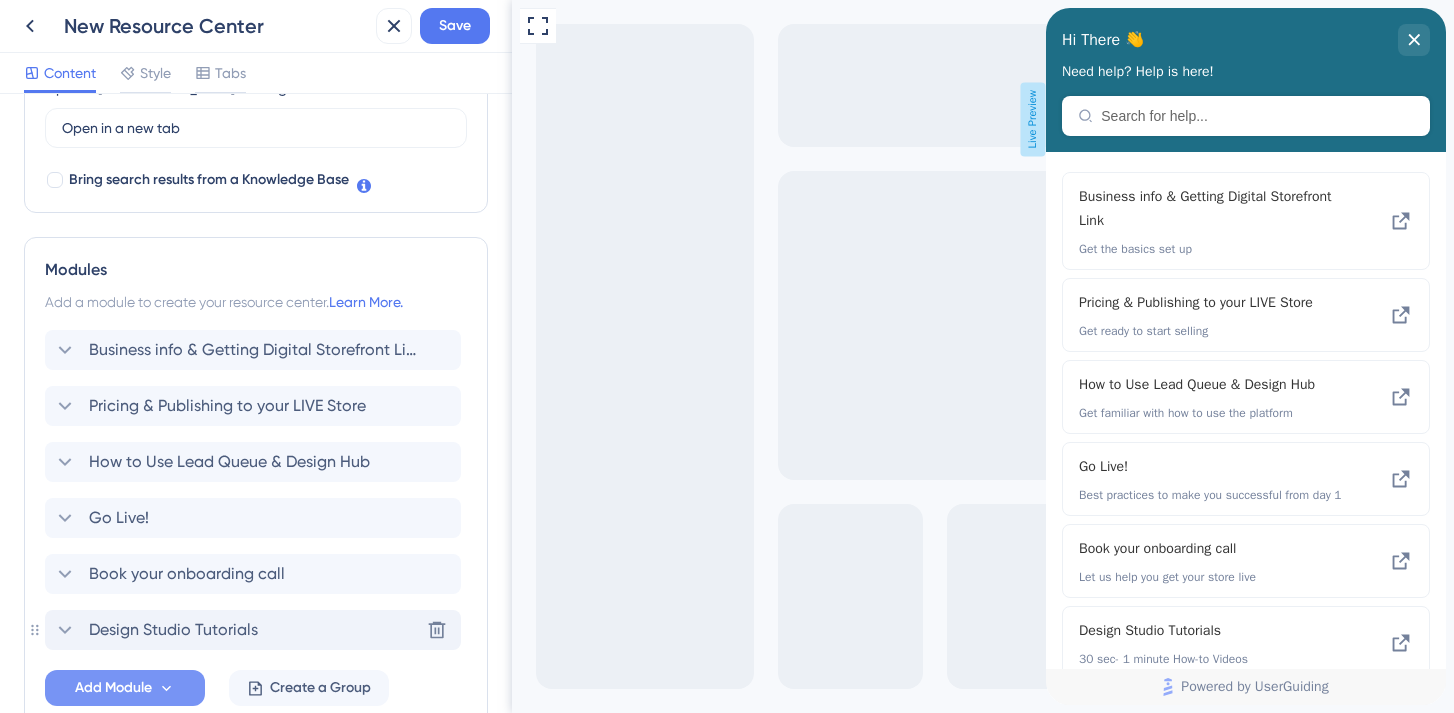 scroll, scrollTop: 596, scrollLeft: 0, axis: vertical 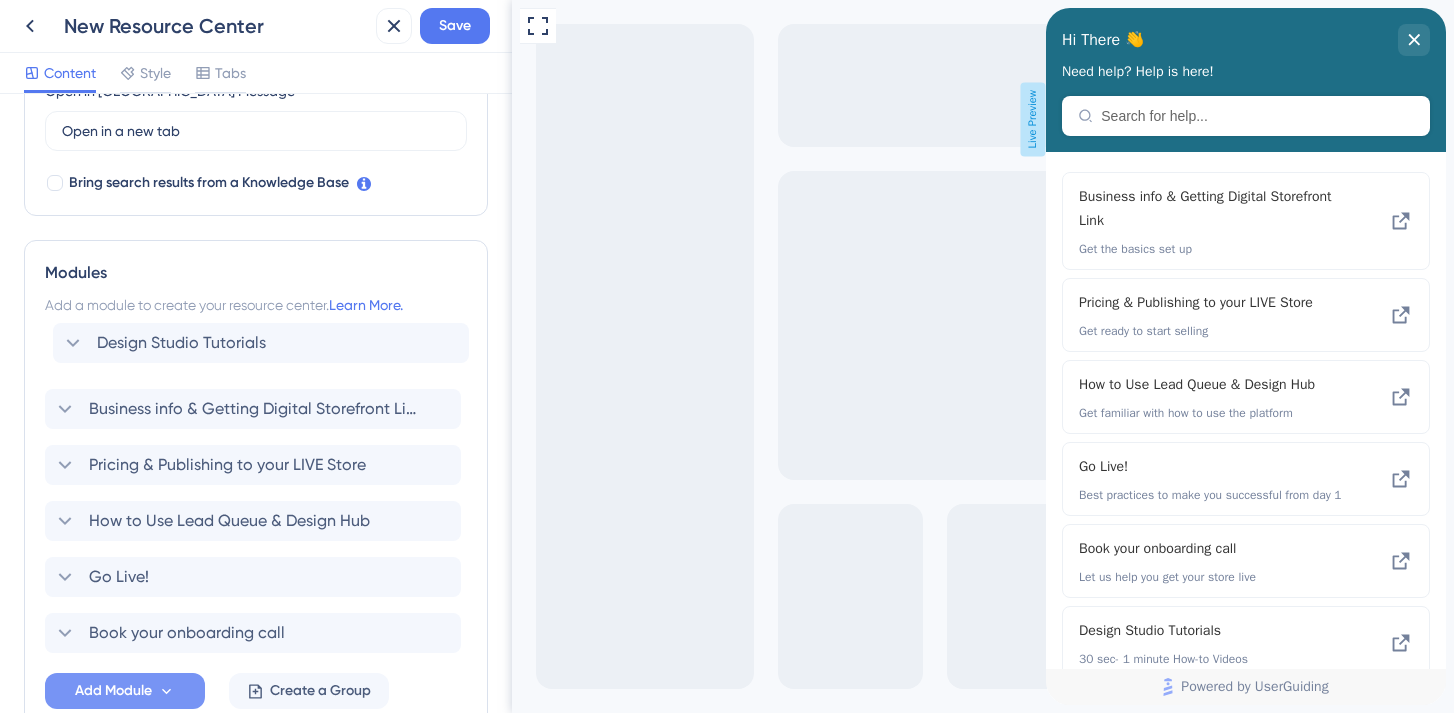 drag, startPoint x: 54, startPoint y: 637, endPoint x: 62, endPoint y: 324, distance: 313.10223 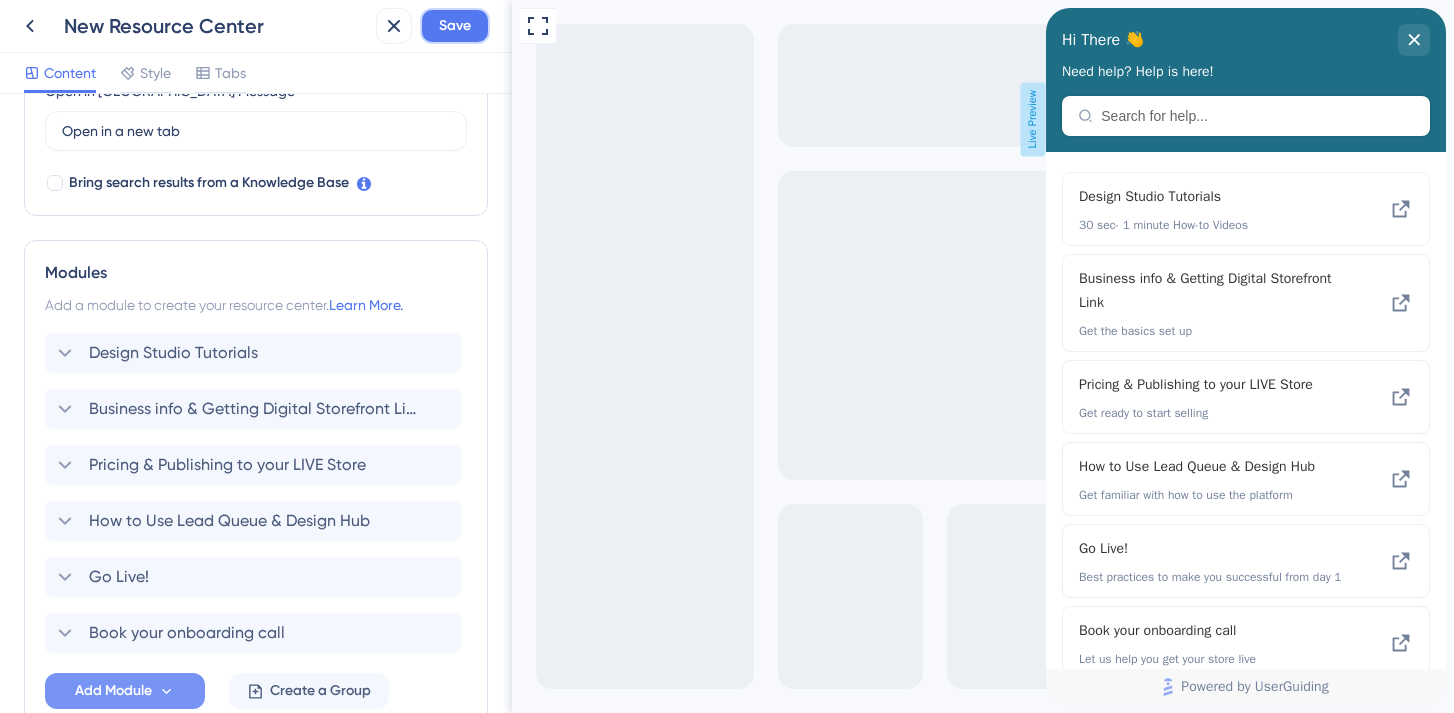 click on "Save" at bounding box center (455, 26) 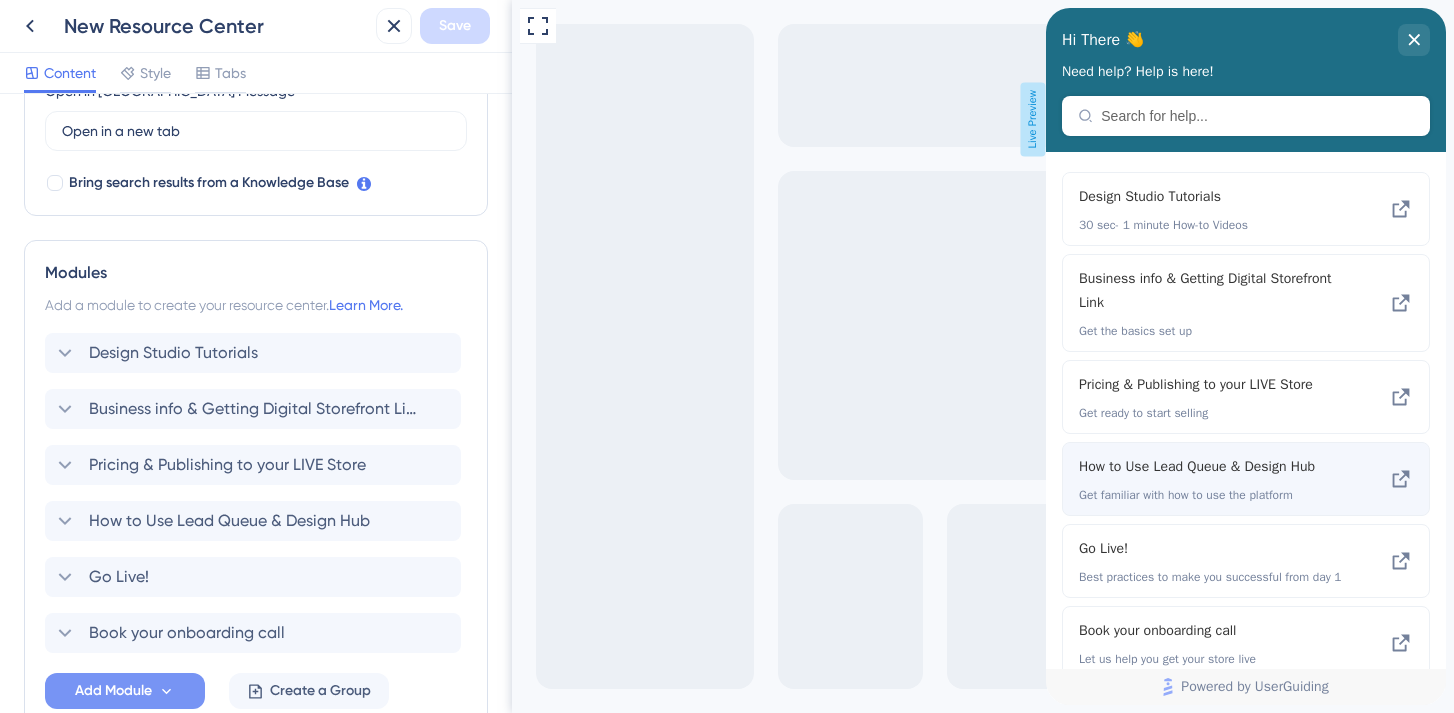 click on "How to Use Lead Queue & Design Hub" at bounding box center (1212, 467) 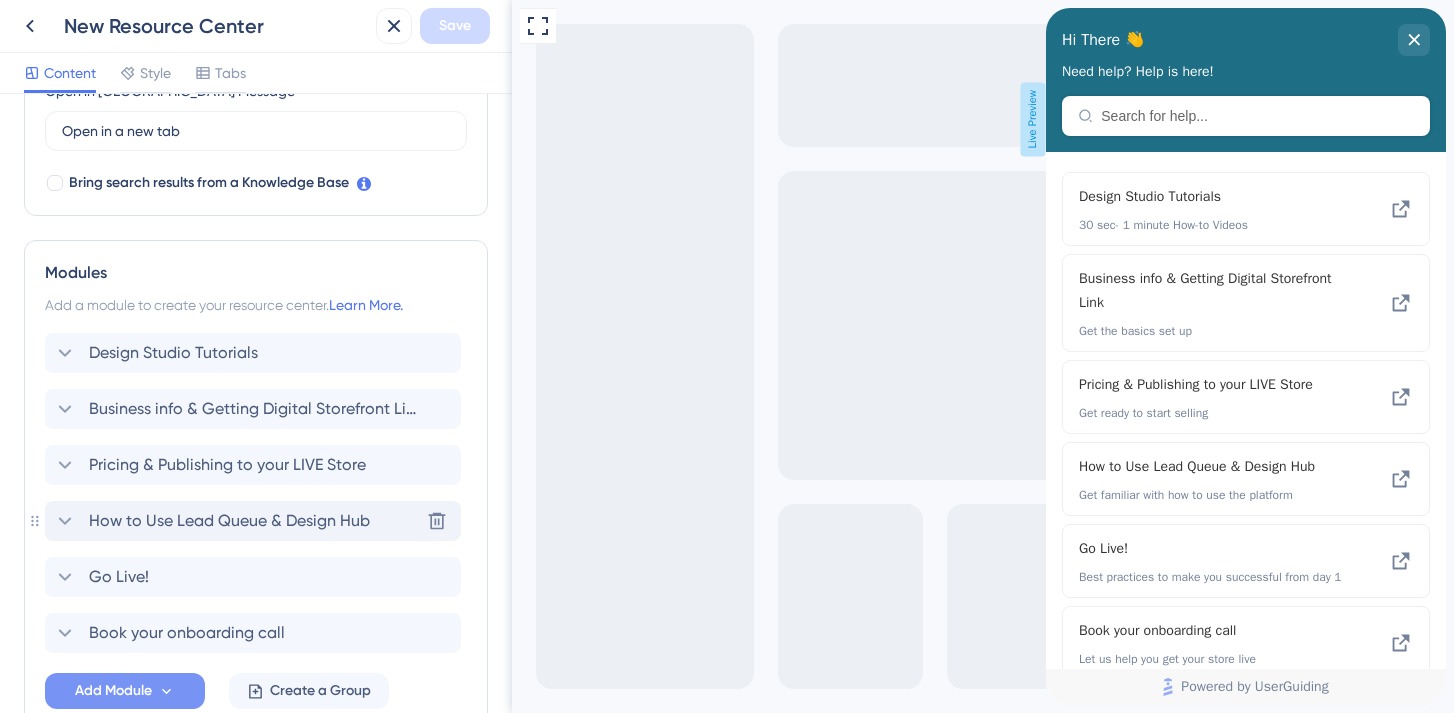click on "How to Use Lead Queue & Design Hub" at bounding box center (229, 521) 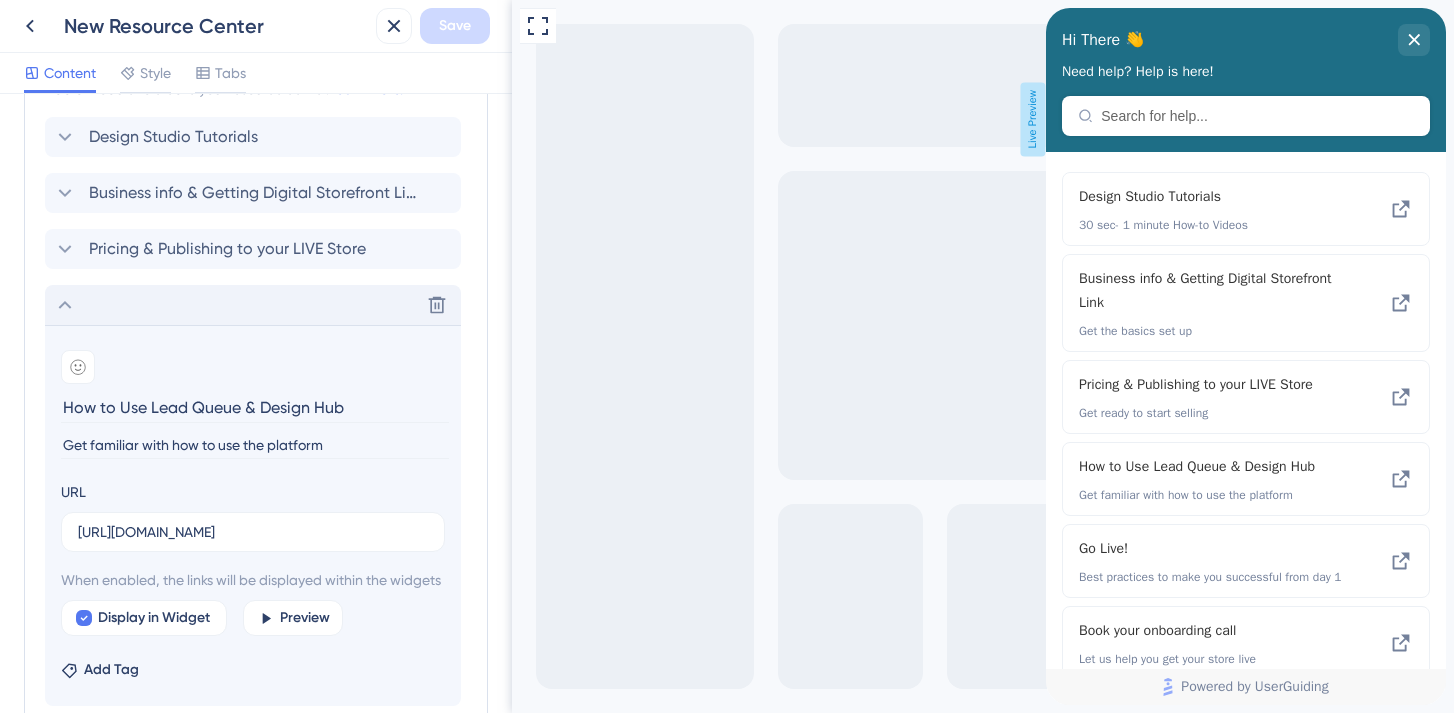 scroll, scrollTop: 816, scrollLeft: 0, axis: vertical 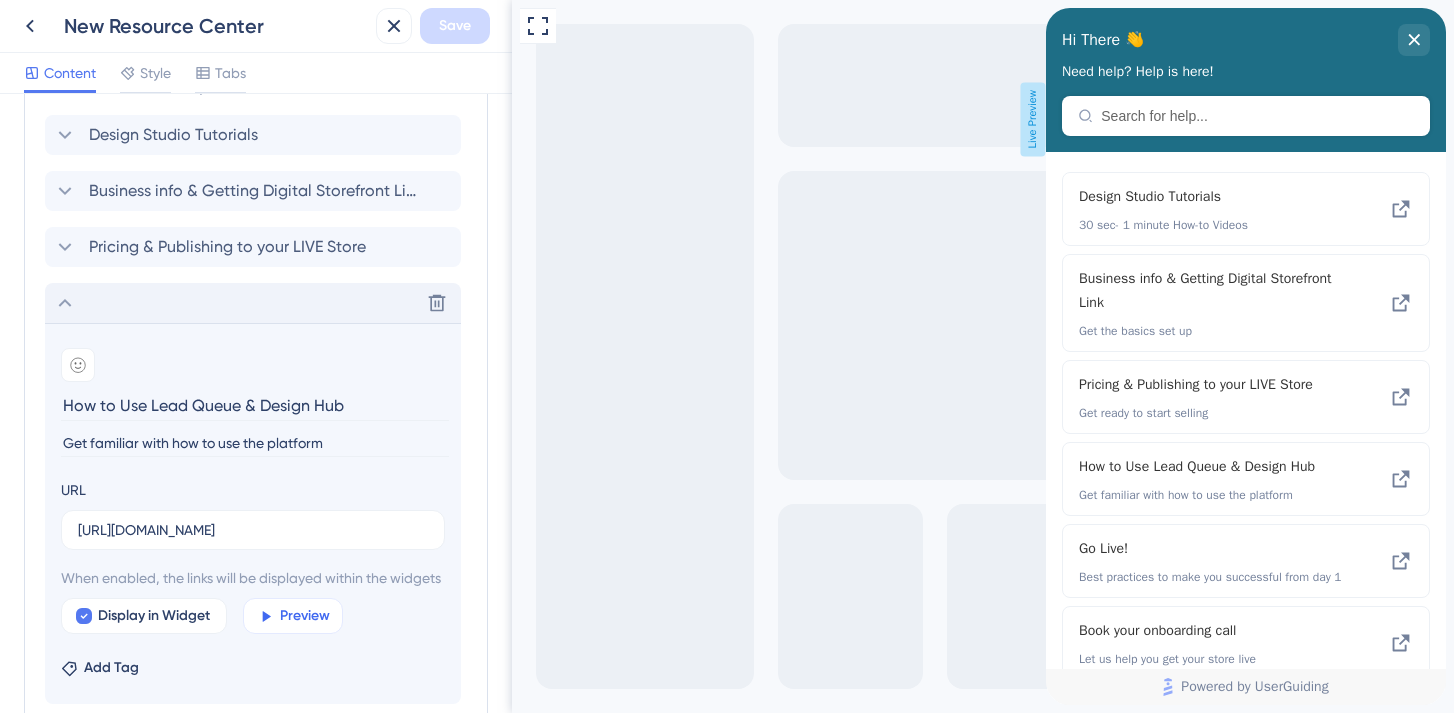 click on "Preview" at bounding box center [293, 616] 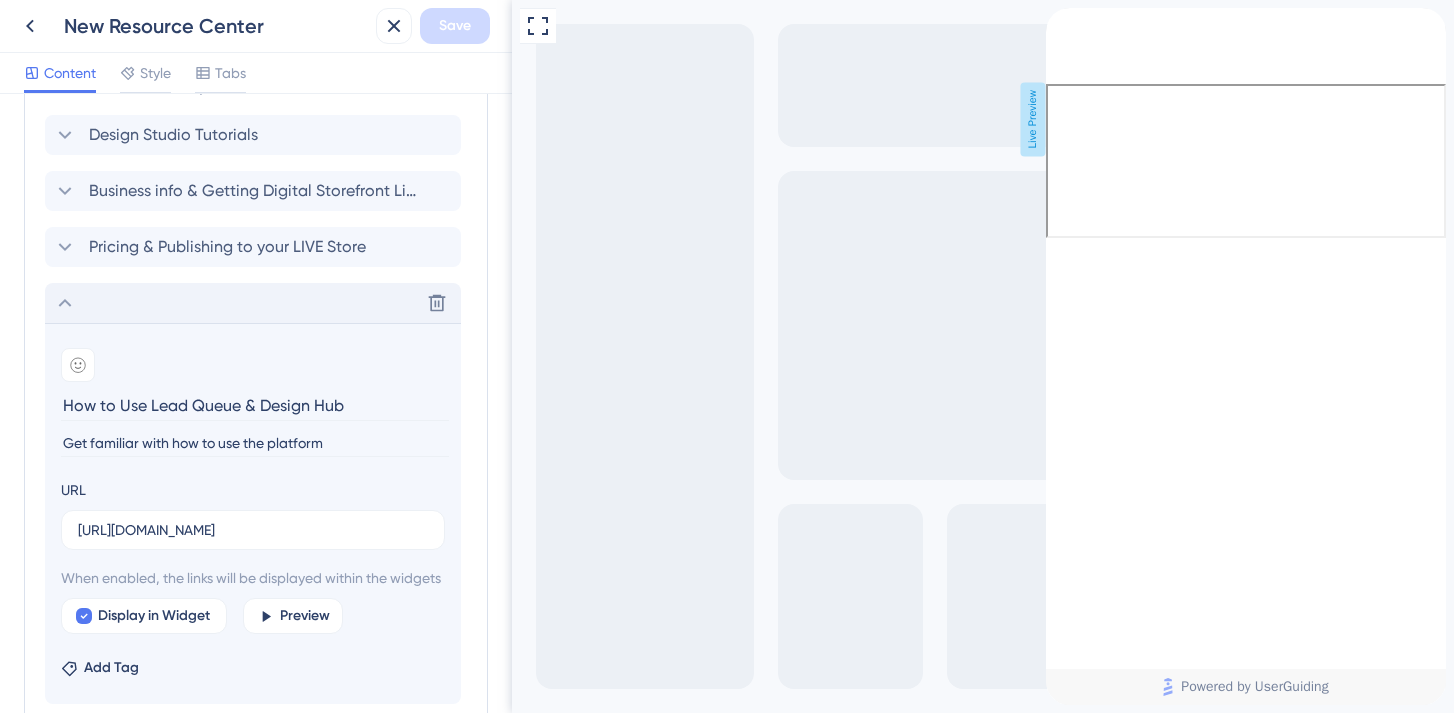 drag, startPoint x: 346, startPoint y: 399, endPoint x: 262, endPoint y: 399, distance: 84 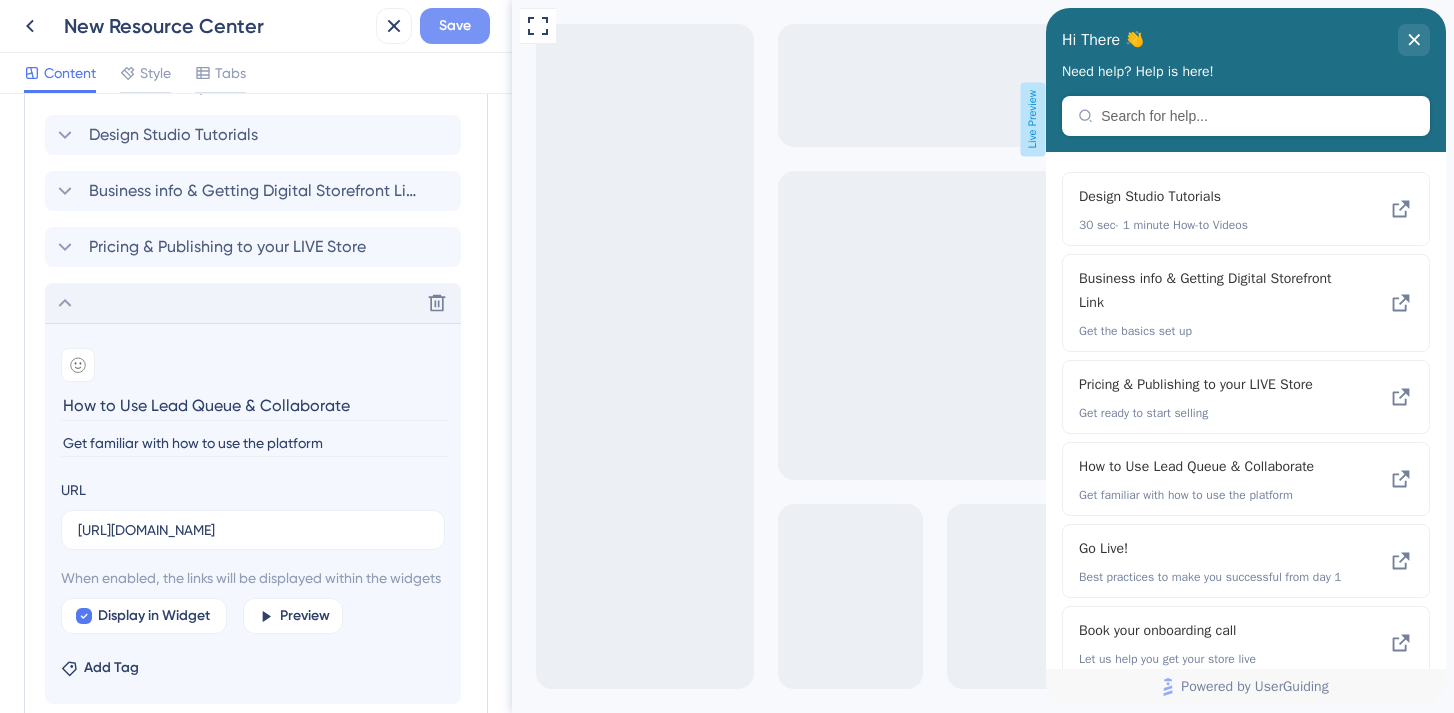 type on "How to Use Lead Queue & Collaborate" 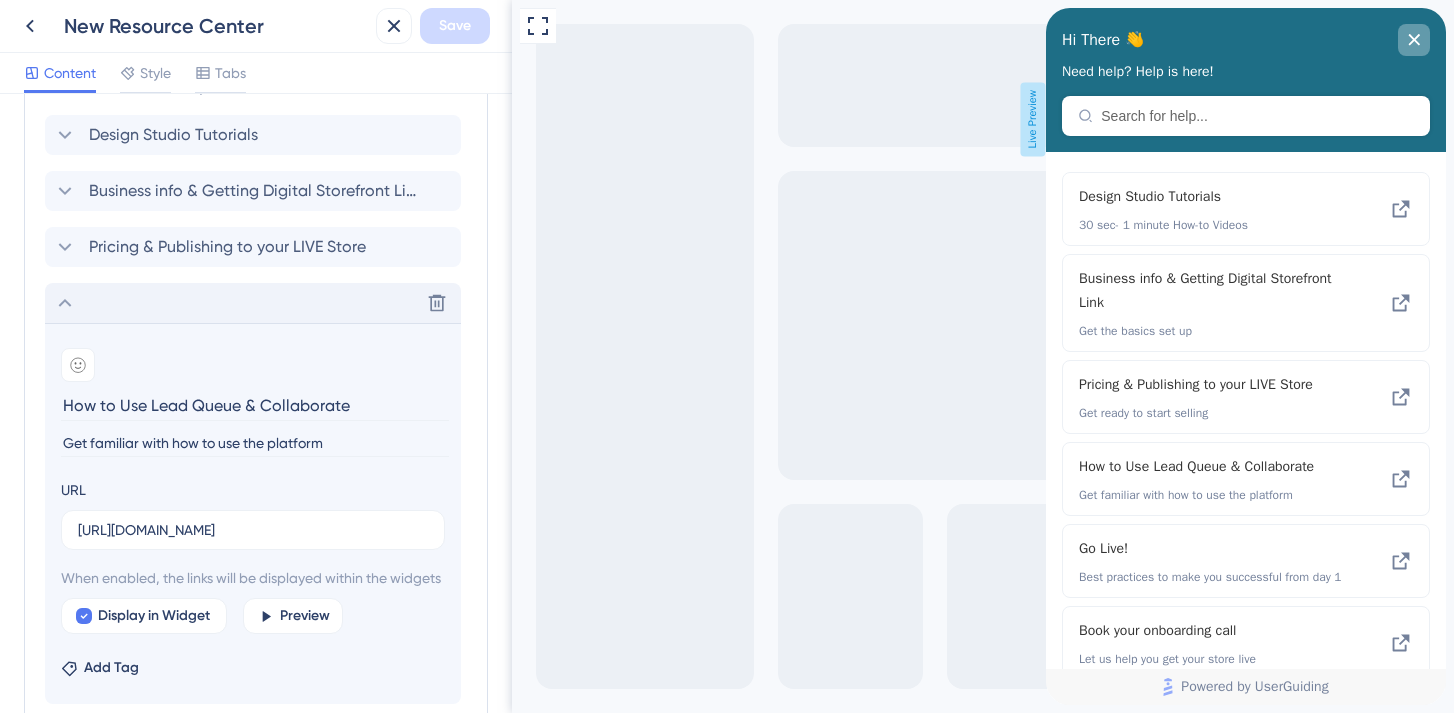 click at bounding box center [1414, 40] 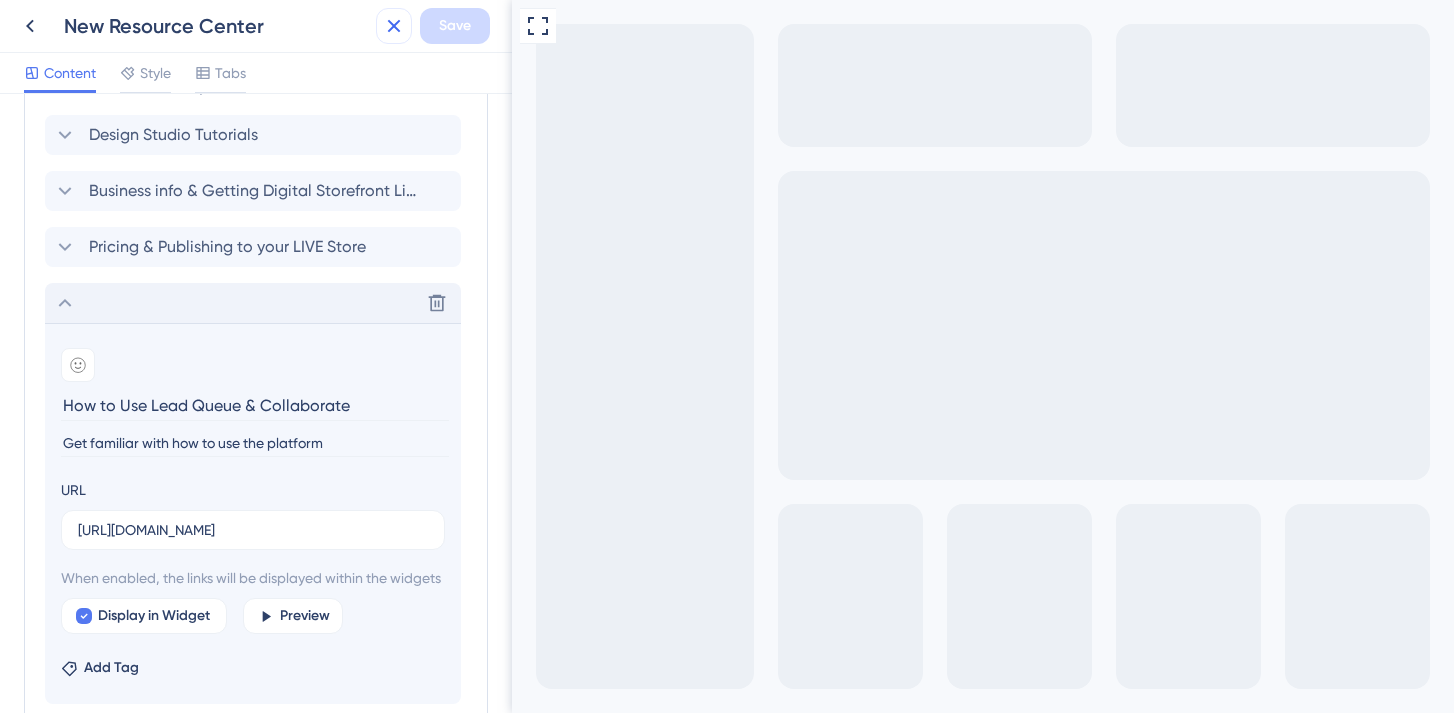 click 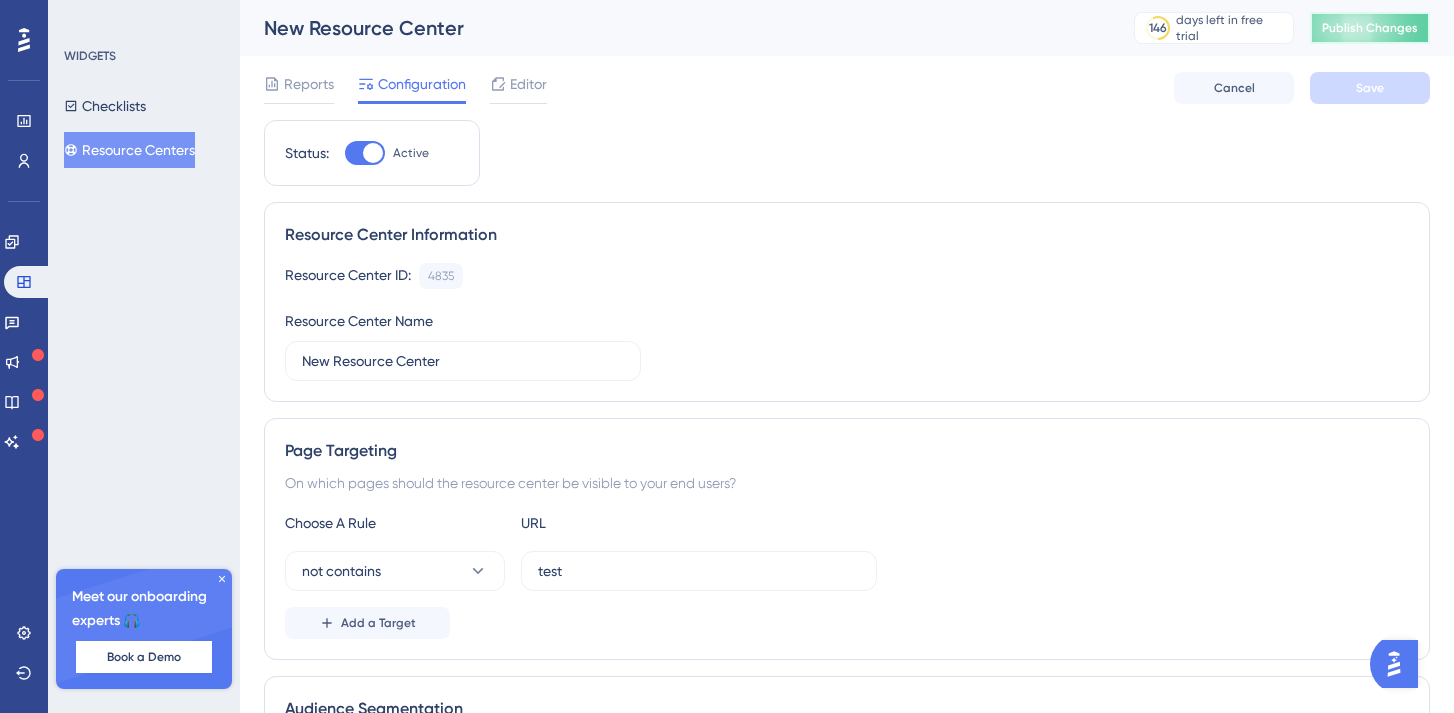 click on "Publish Changes" at bounding box center (1370, 28) 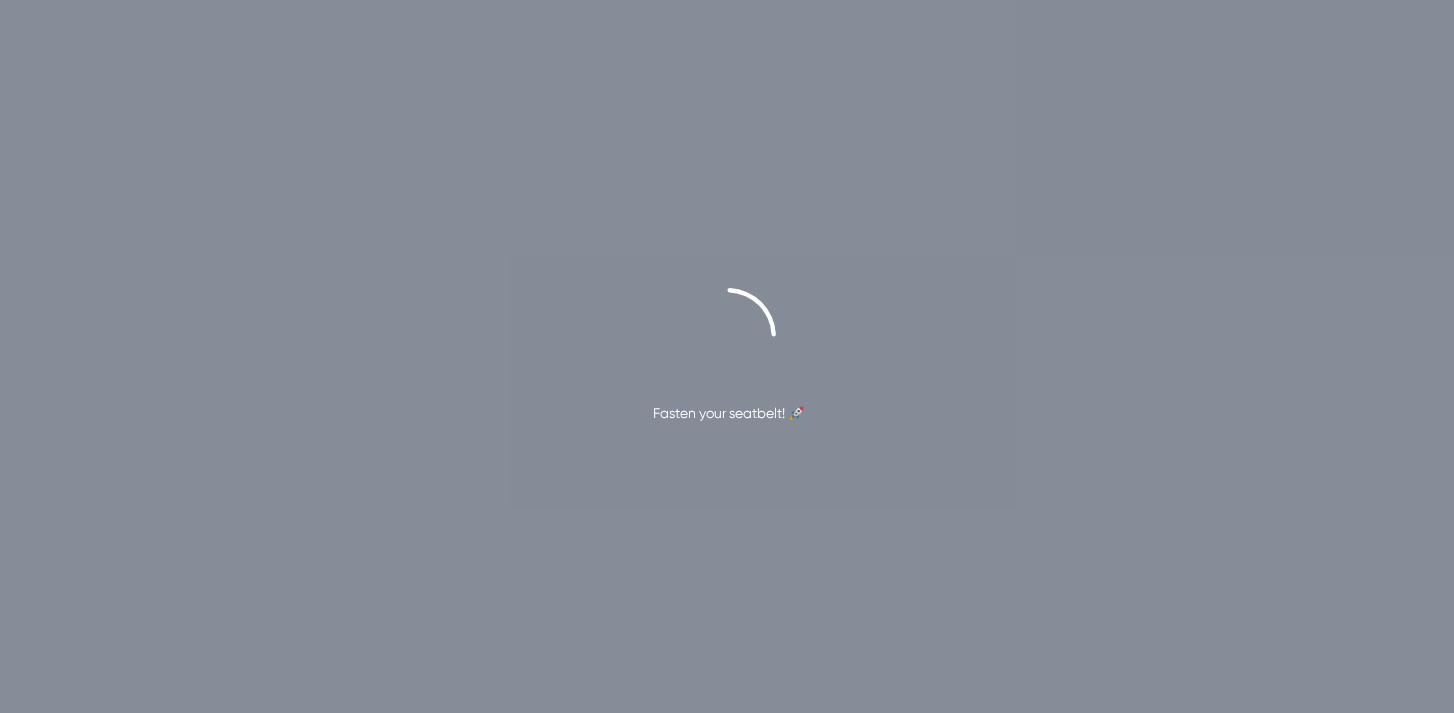scroll, scrollTop: 0, scrollLeft: 0, axis: both 